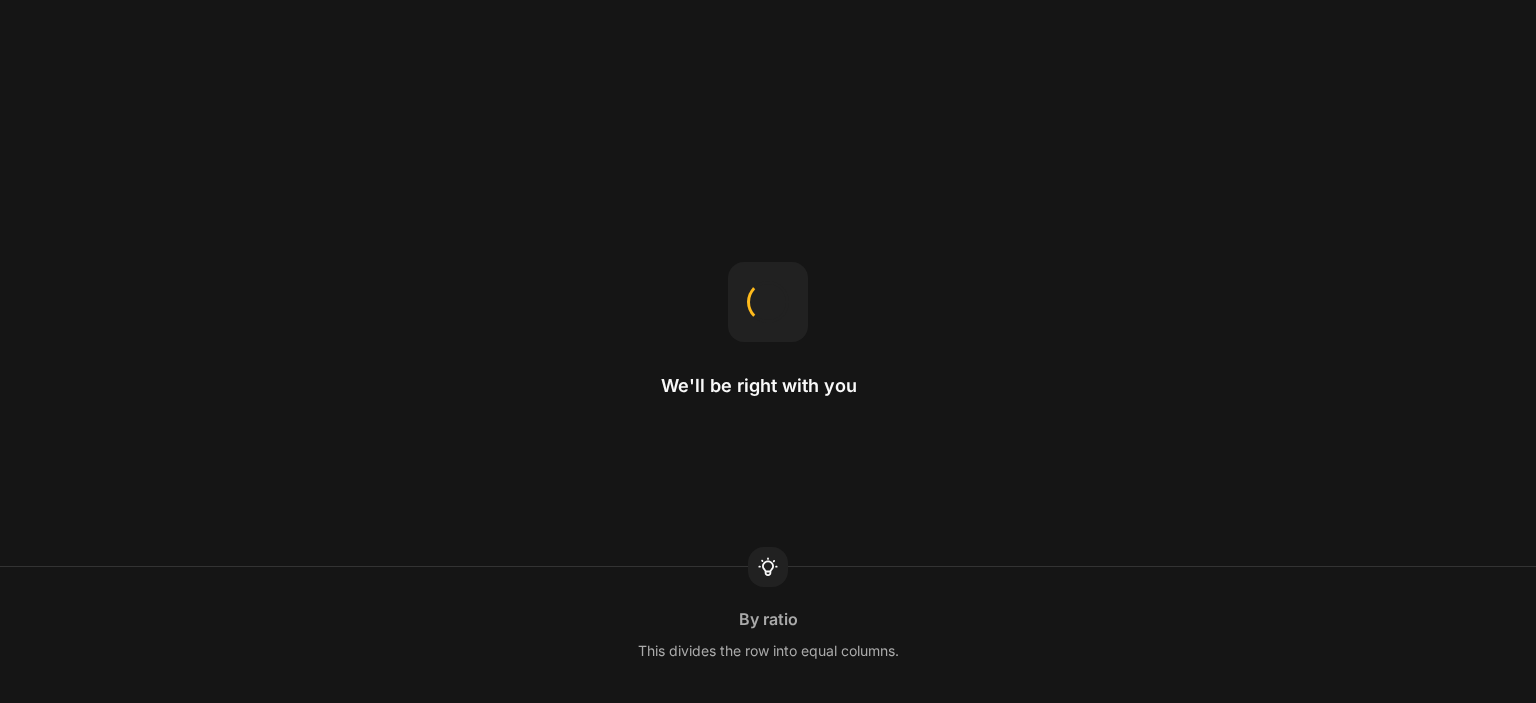 scroll, scrollTop: 0, scrollLeft: 0, axis: both 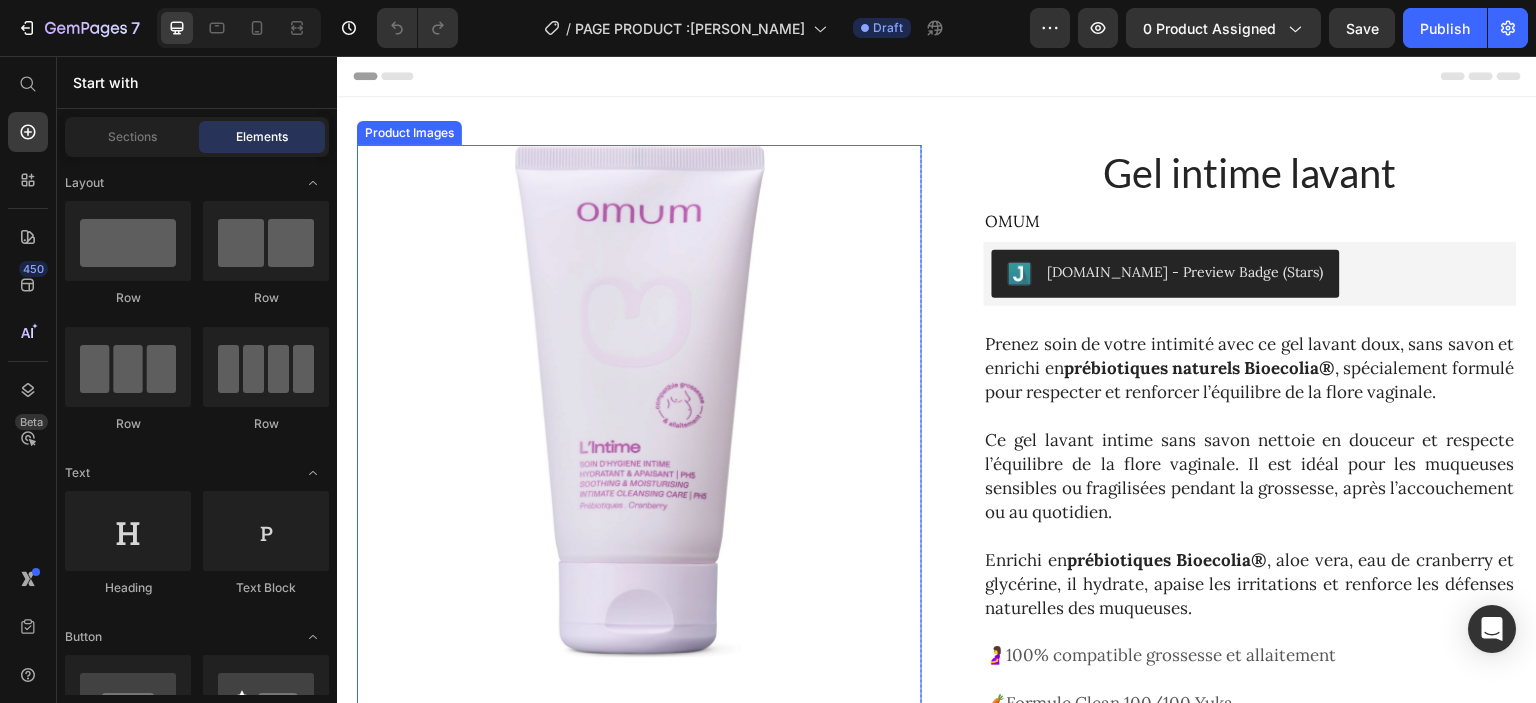 click at bounding box center (640, 401) 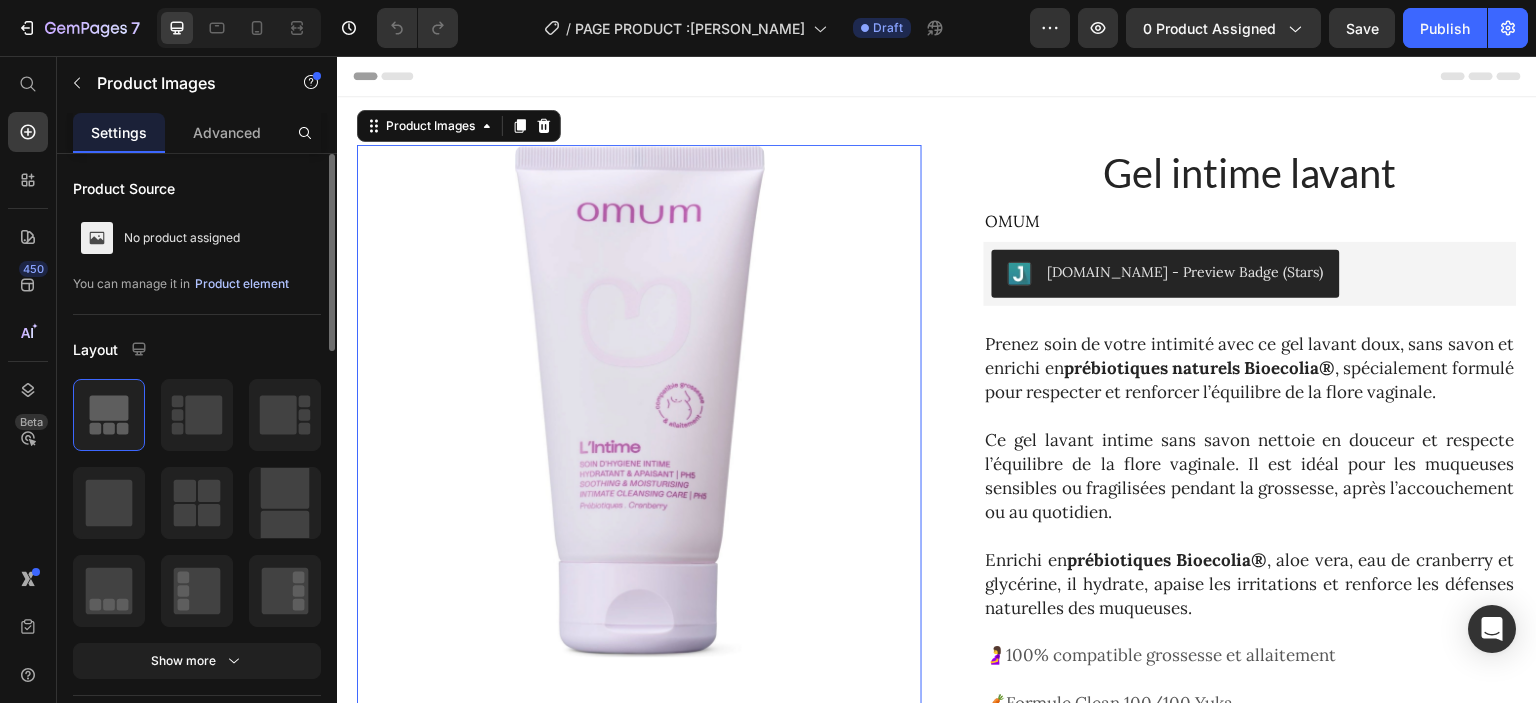 click on "Product element" at bounding box center [242, 284] 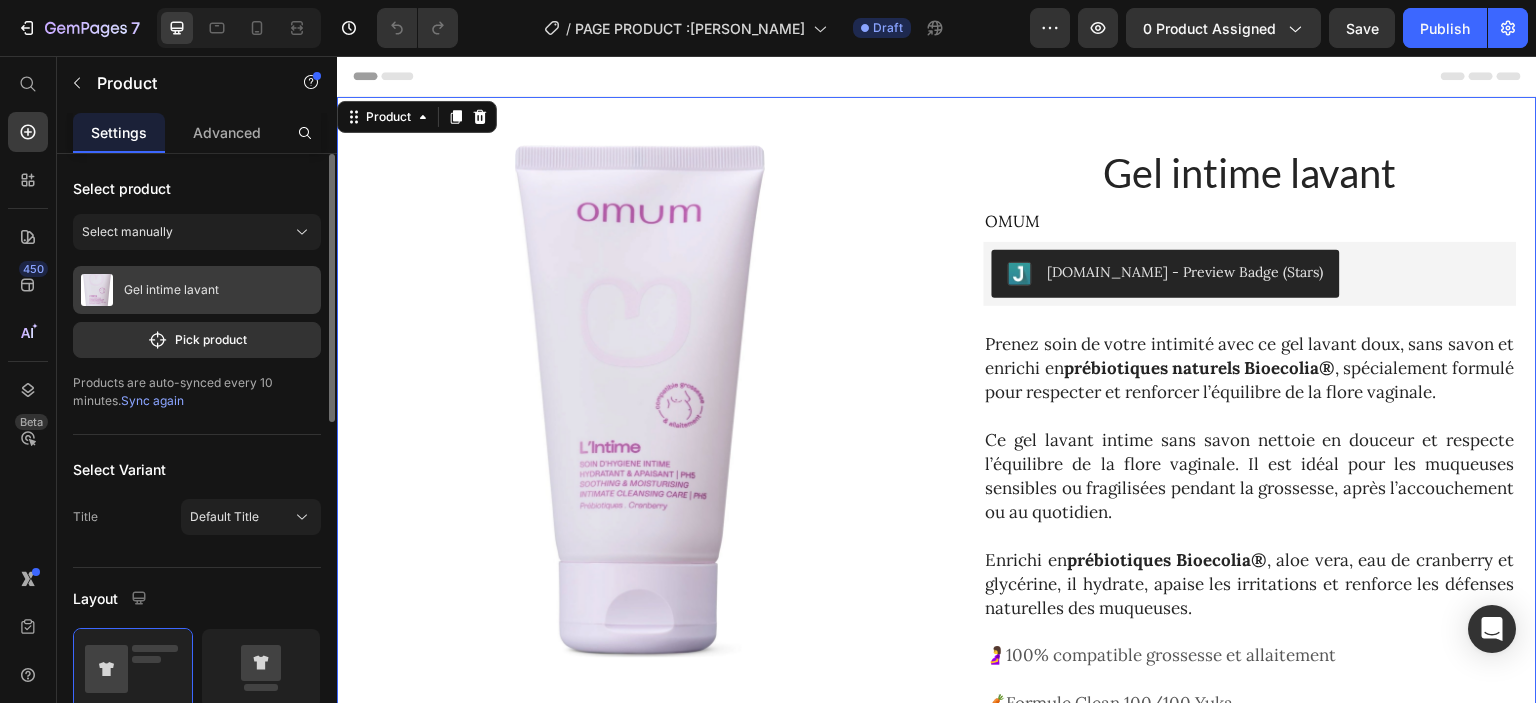 click on "Gel intime lavant" at bounding box center [197, 290] 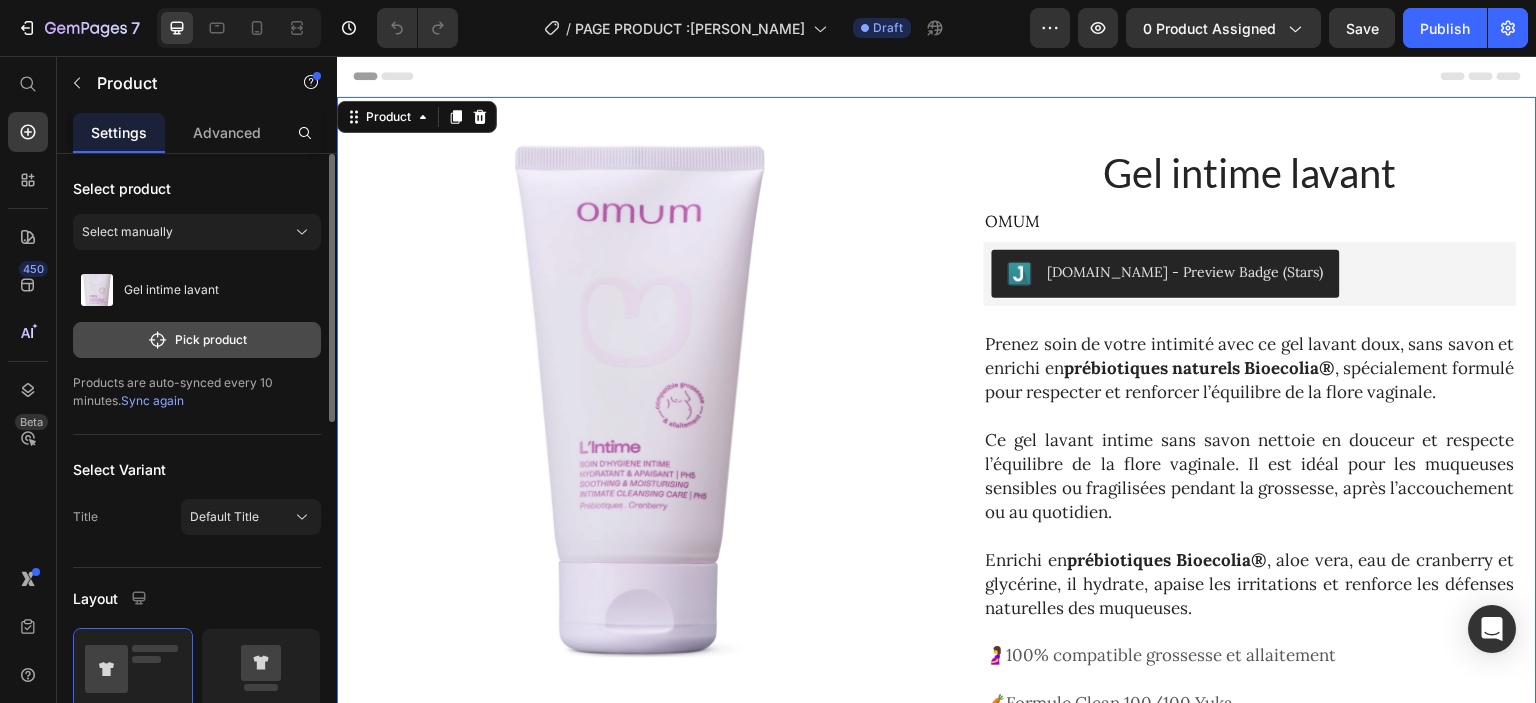 click on "Pick product" at bounding box center [197, 340] 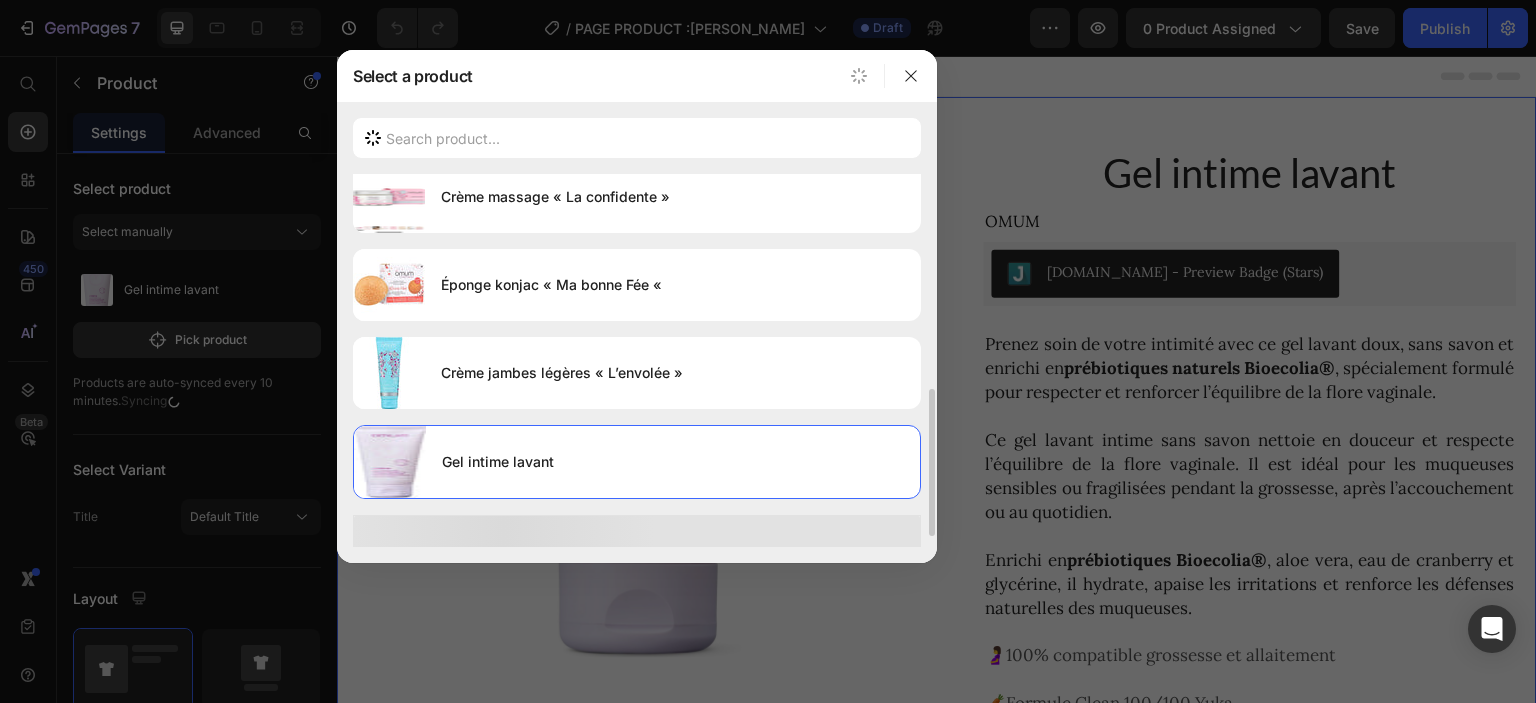 scroll, scrollTop: 545, scrollLeft: 0, axis: vertical 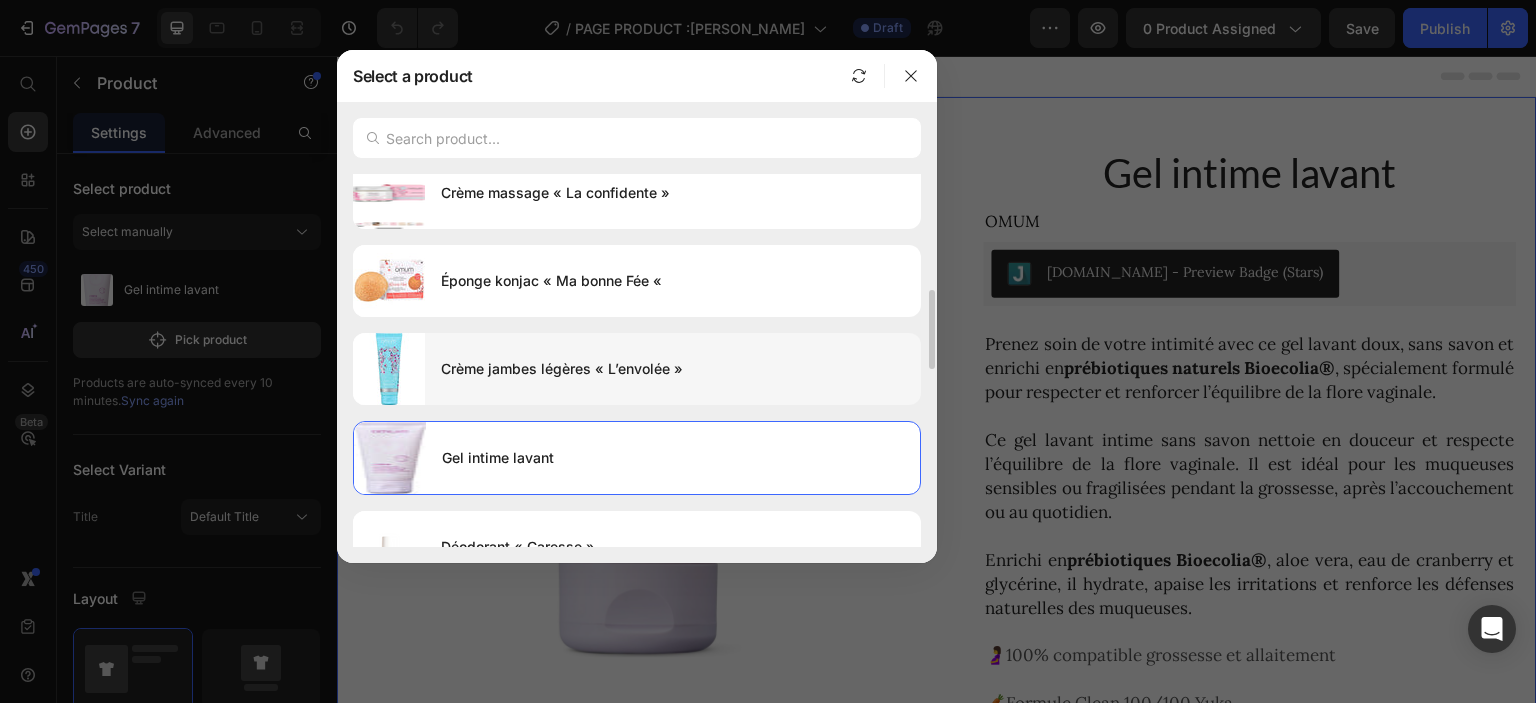 click on "Crème jambes légères « L’envolée »" at bounding box center [673, 369] 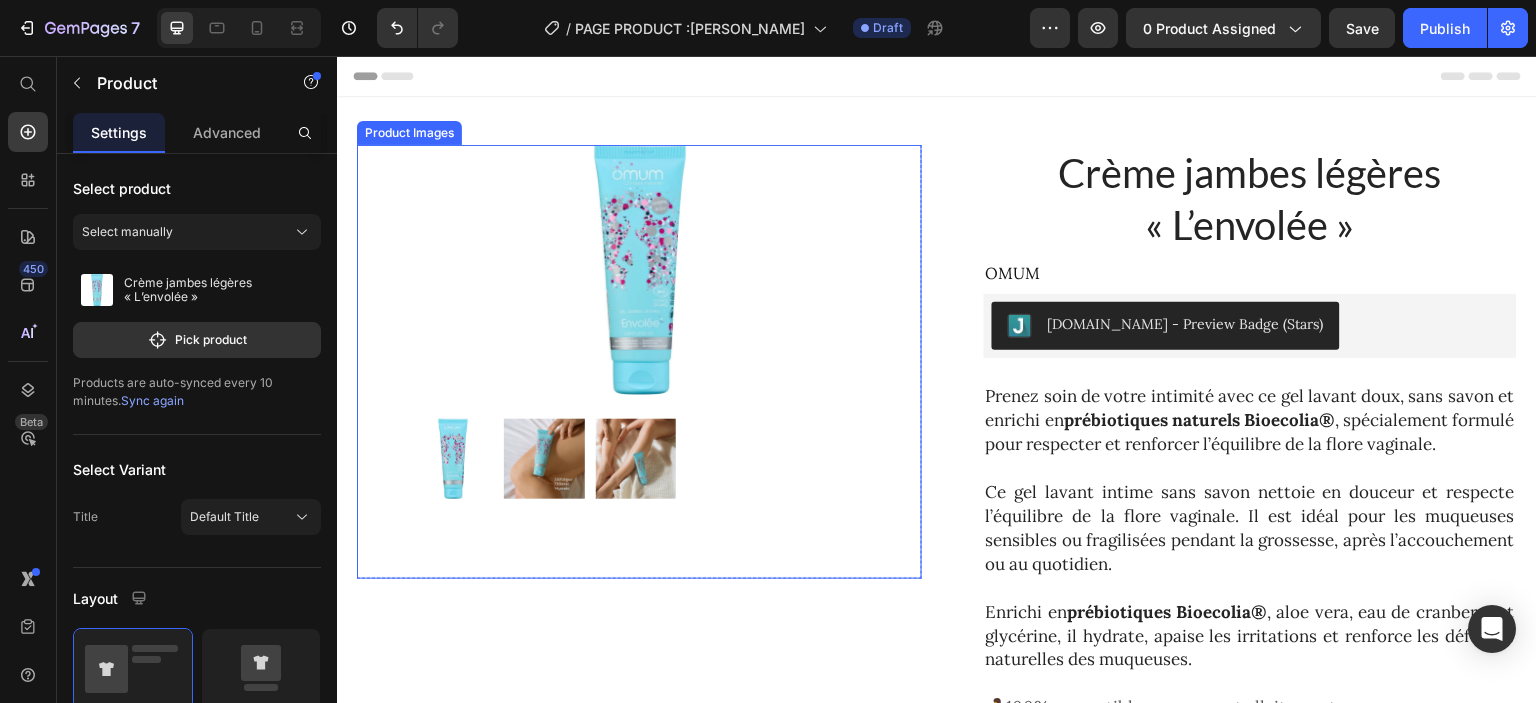 click at bounding box center (640, 270) 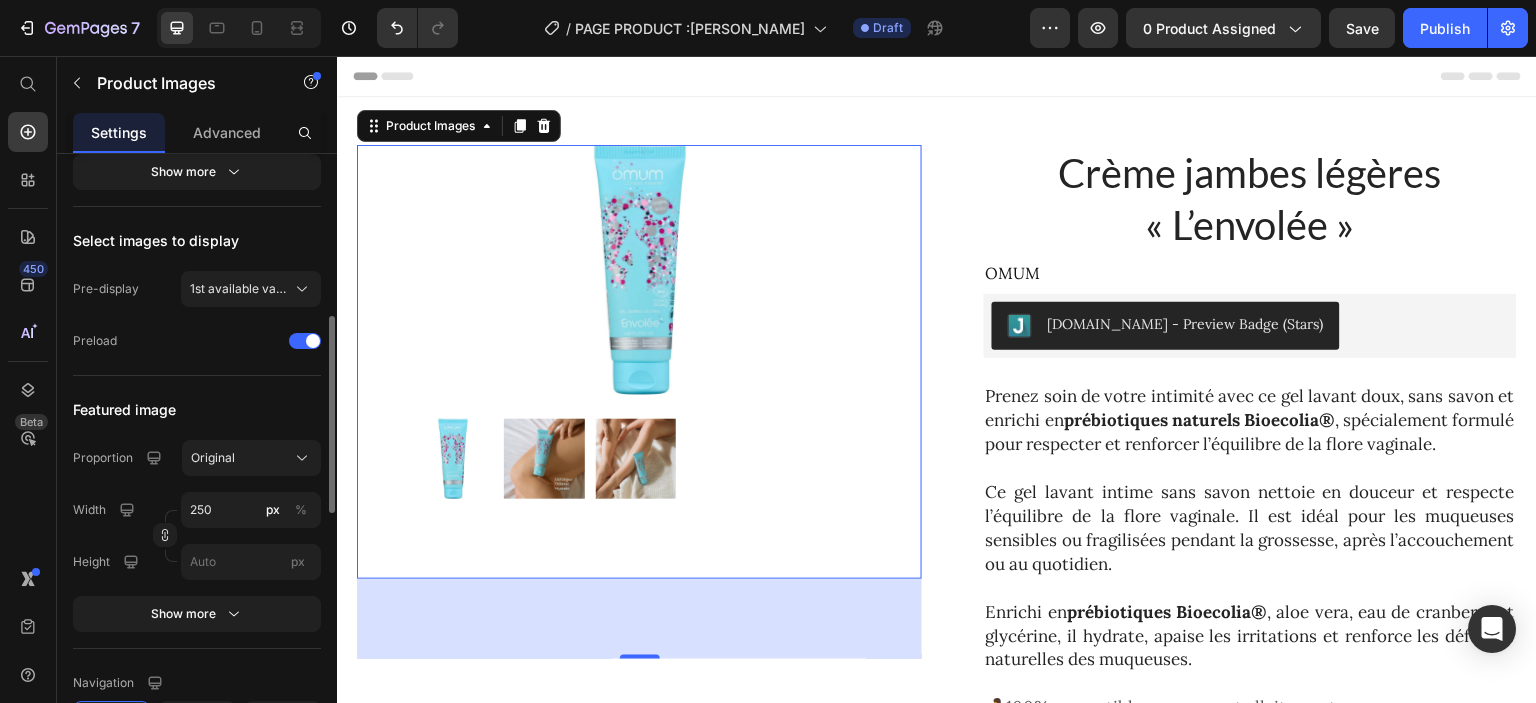 scroll, scrollTop: 495, scrollLeft: 0, axis: vertical 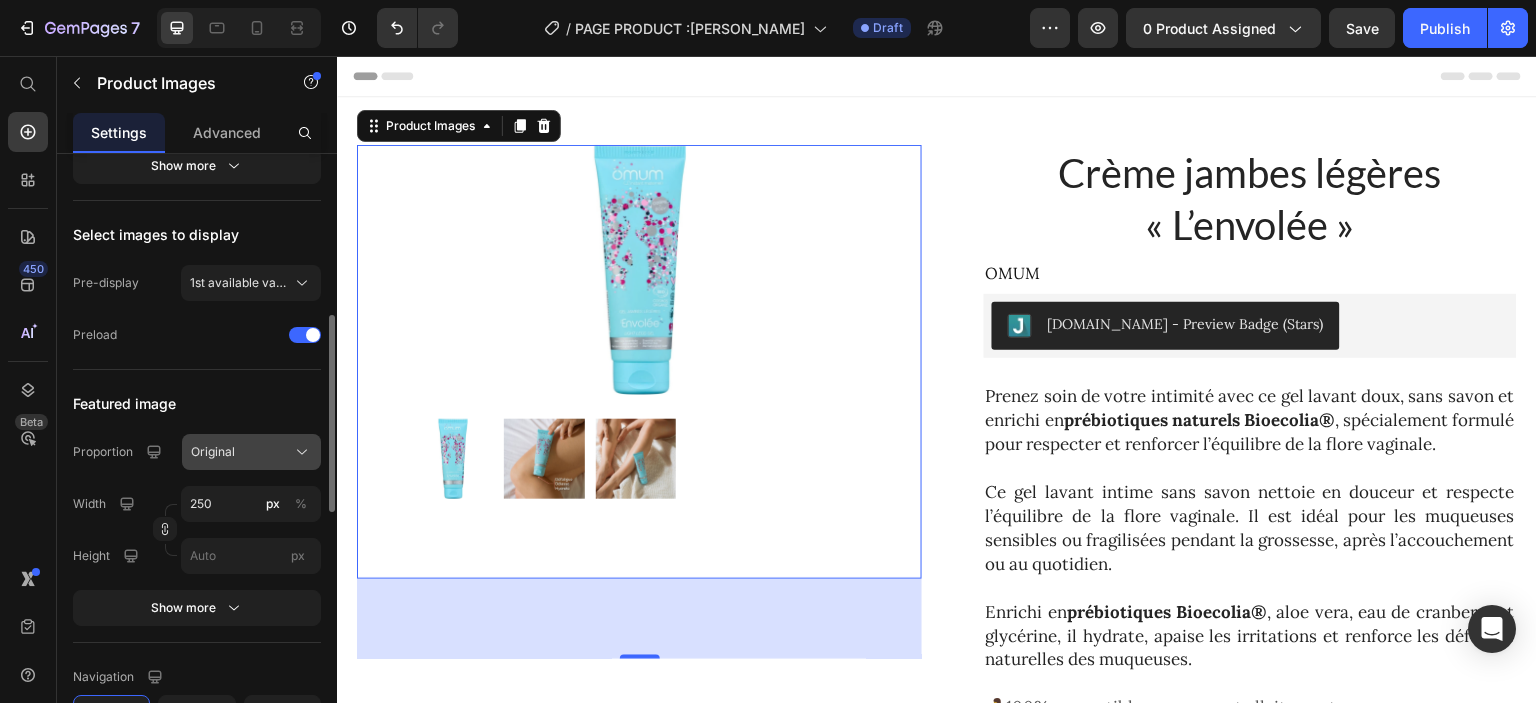 click on "Original" at bounding box center (213, 452) 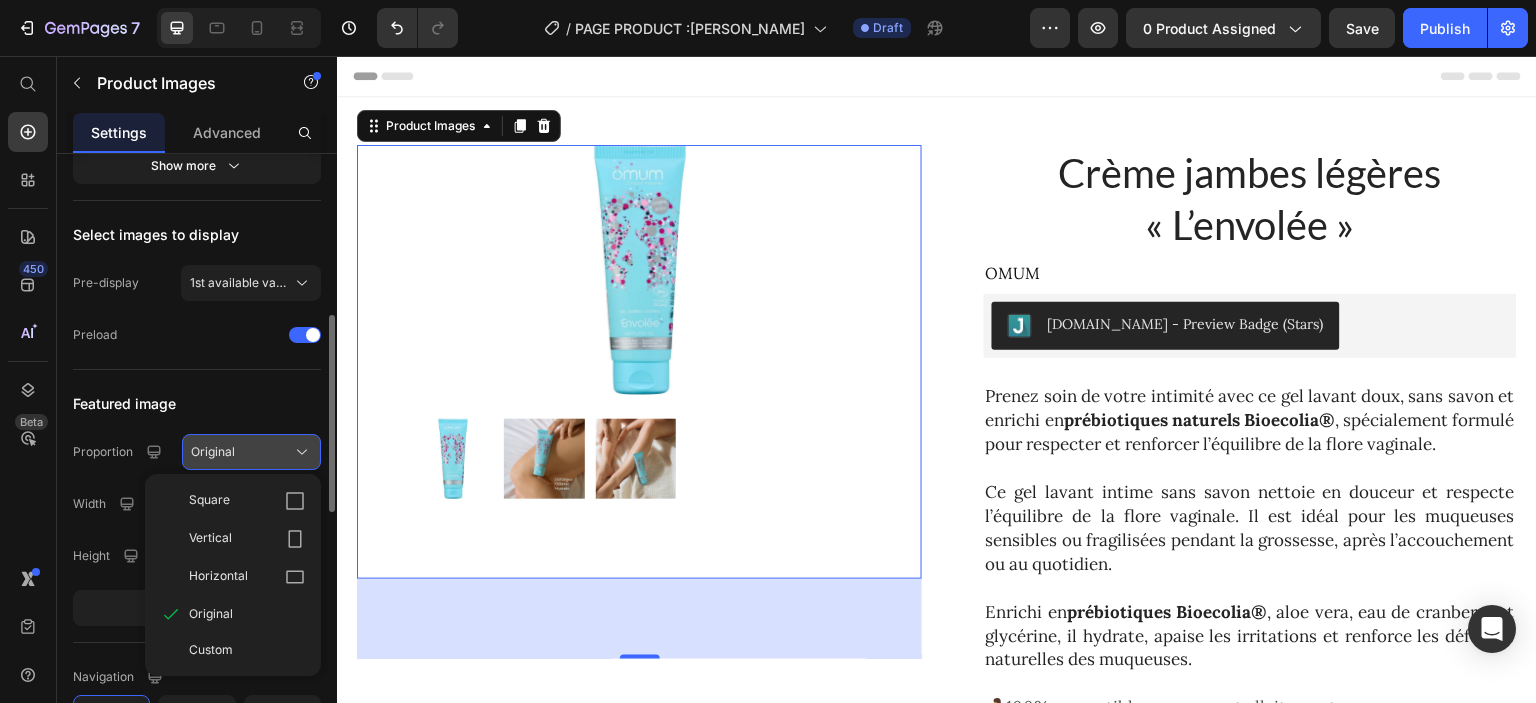 click on "Original" at bounding box center [213, 452] 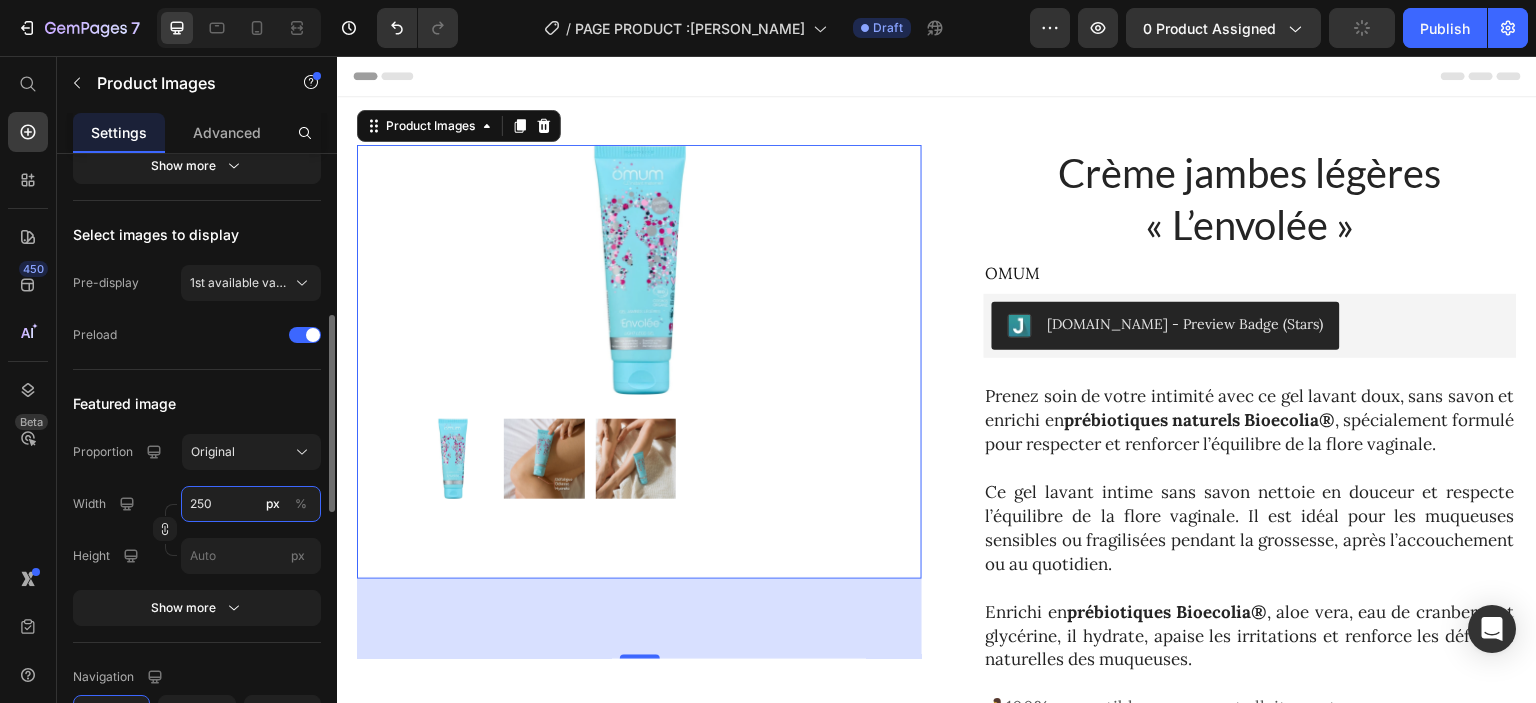 click on "250" at bounding box center (251, 504) 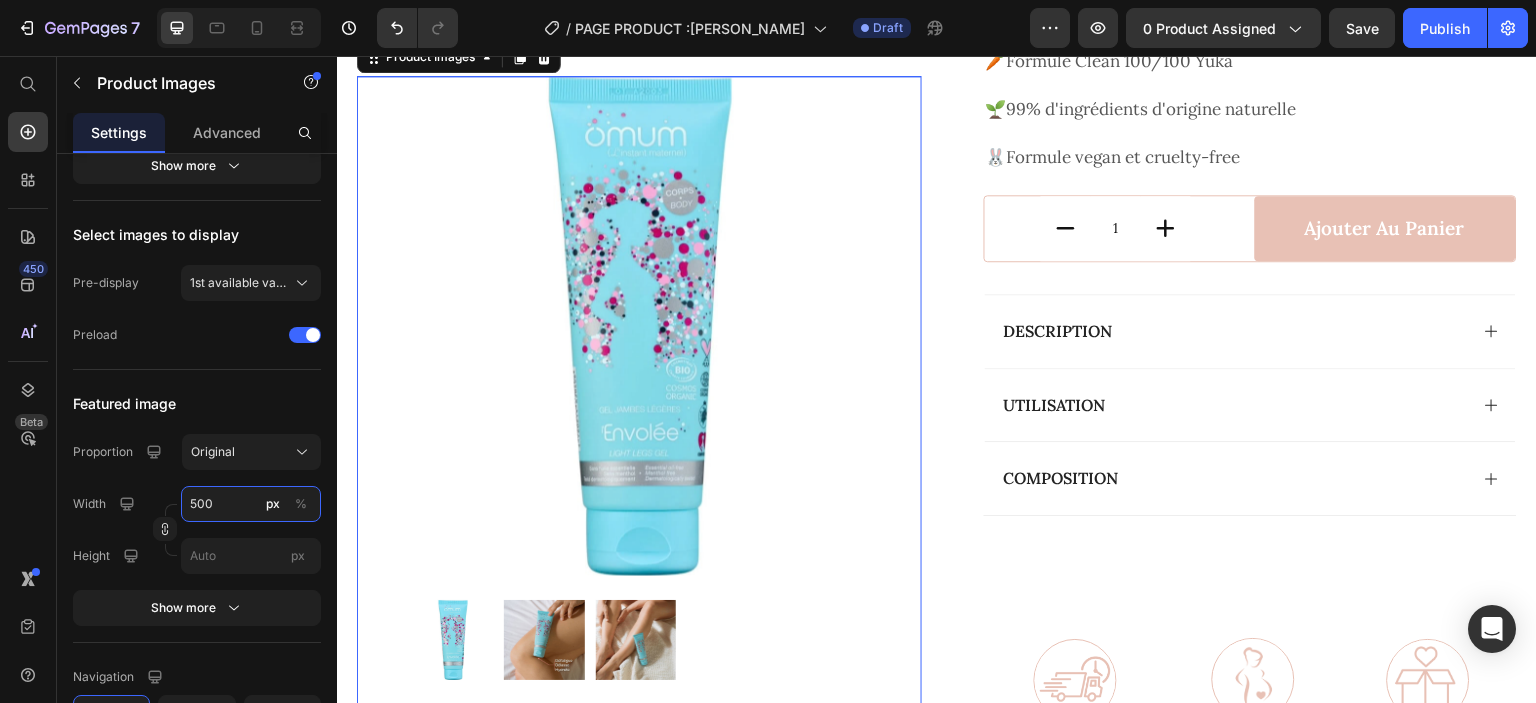 scroll, scrollTop: 696, scrollLeft: 0, axis: vertical 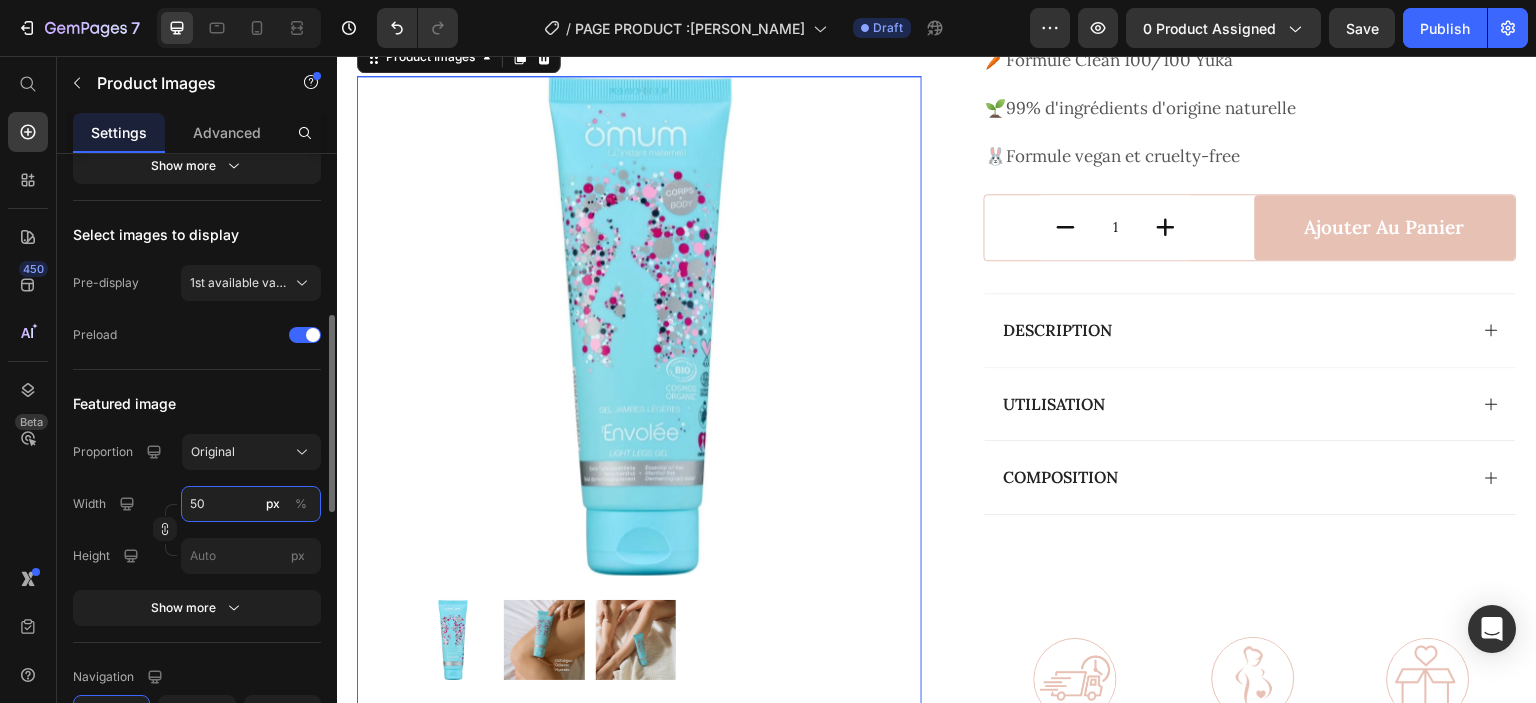 type on "5" 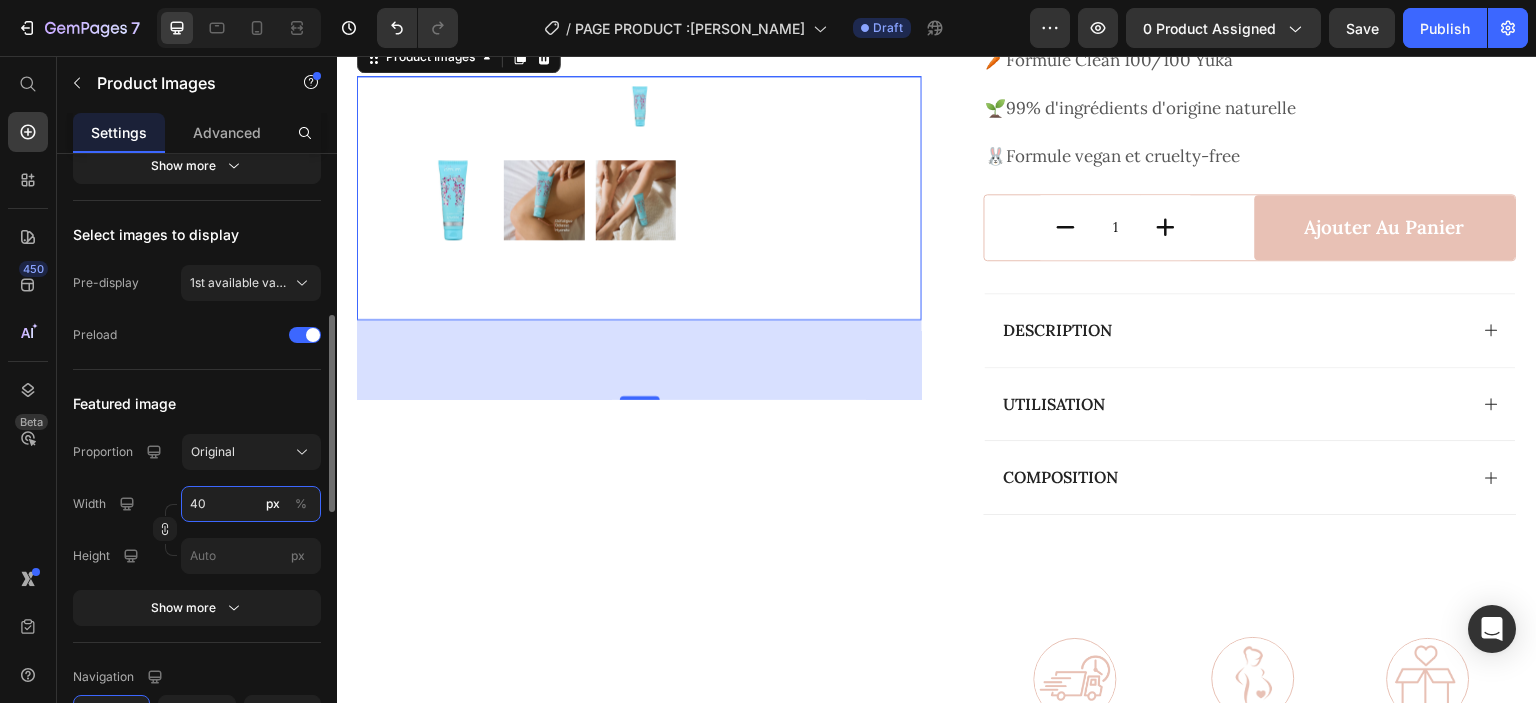 type on "400" 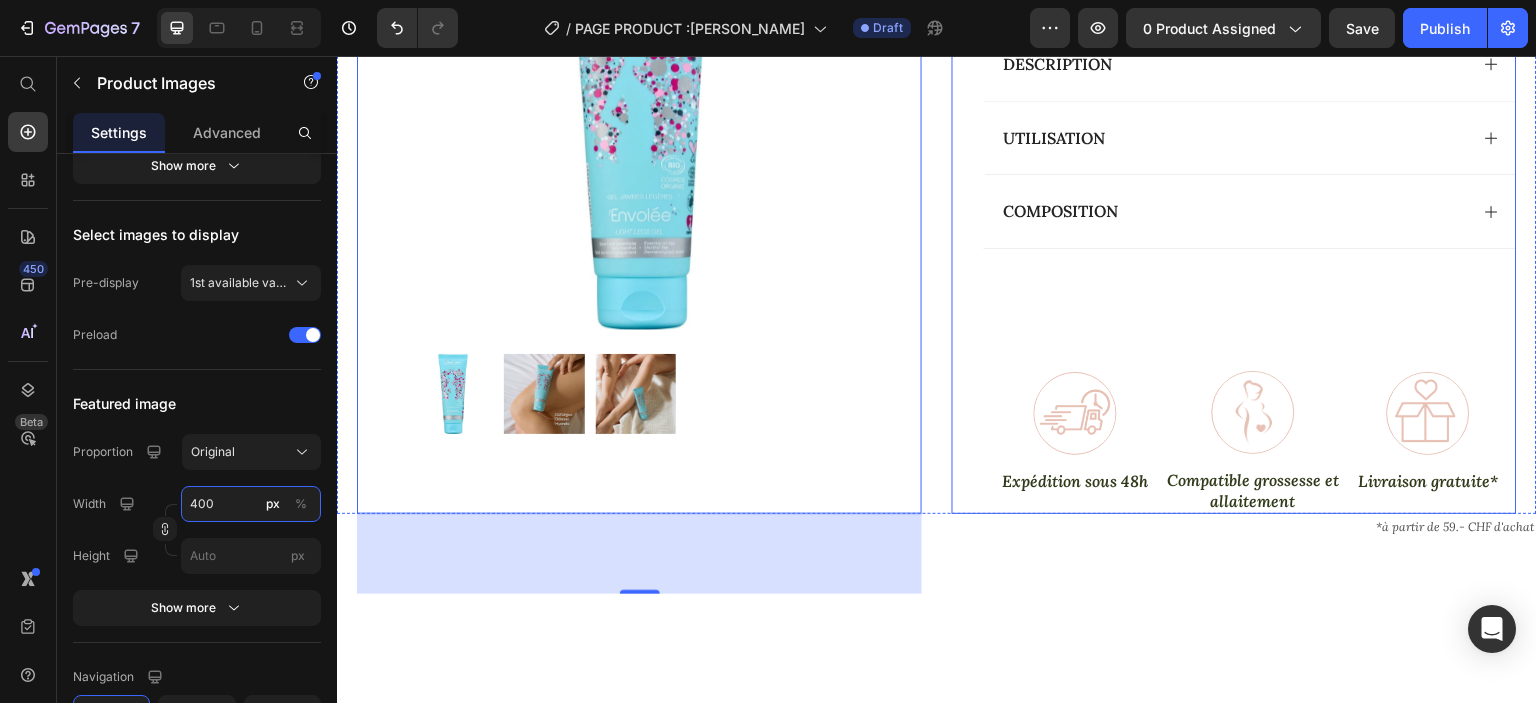 scroll, scrollTop: 946, scrollLeft: 0, axis: vertical 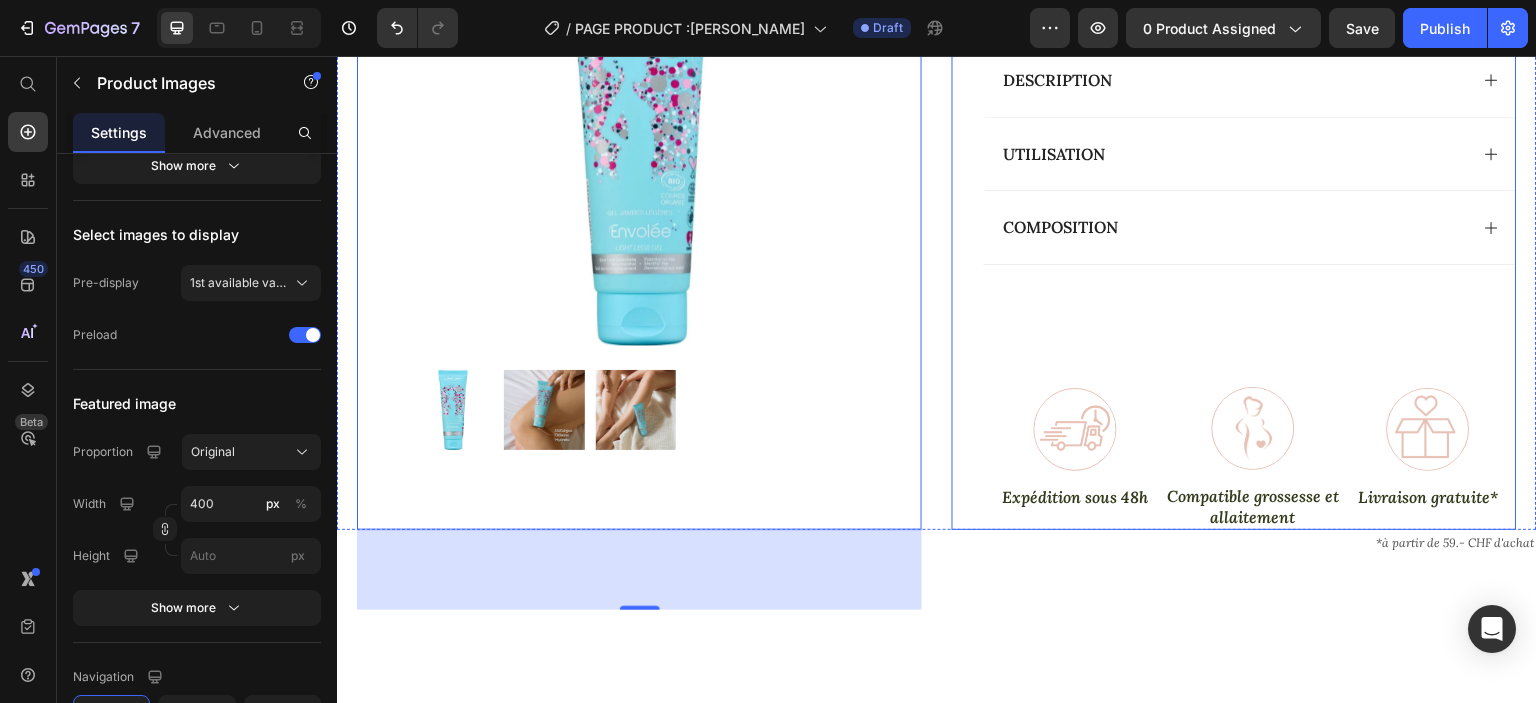 click on "Product Images   80 Row Crème jambes légères « L’envolée » Product Title OMUM Product Vendor Row [DOMAIN_NAME] - Preview Badge (Stars) [DOMAIN_NAME] Prenez soin de votre intimité avec ce gel lavant doux, sans savon et enrichi en  prébiotiques naturels Bioecolia® , spécialement formulé pour respecter et renforcer l’équilibre de la flore vaginale.   Ce gel lavant intime sans savon nettoie en douceur et respecte l’équilibre de la flore vaginale. Il est idéal pour les muqueuses sensibles ou fragilisées pendant la grossesse, après l’accouchement ou au quotidien.    Enrichi en  prébiotiques Bioecolia® , aloe vera, eau de cranberry et glycérine, il hydrate, apaise les irritations et renforce les défenses naturelles des muqueuses.   🤰 100% compatible grossesse et allaitement   🥕Formule Clean 100/100 Yuka   🌱99% d'ingrédients d'origine naturelle   🐰 Formule vegan et cruelty-free Text Block 1 Product Quantity ajouter au panier Add to Cart Row Row" at bounding box center (937, -97) 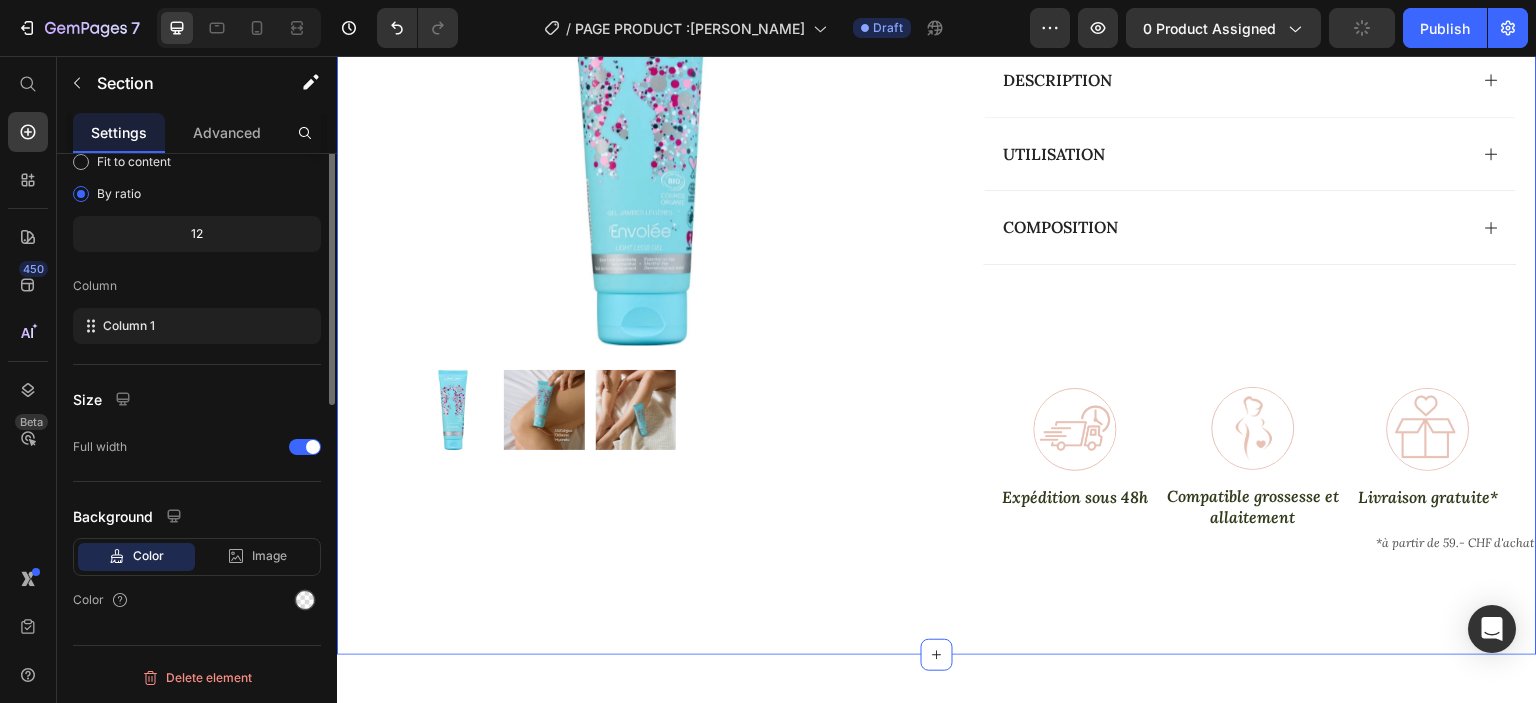 scroll, scrollTop: 0, scrollLeft: 0, axis: both 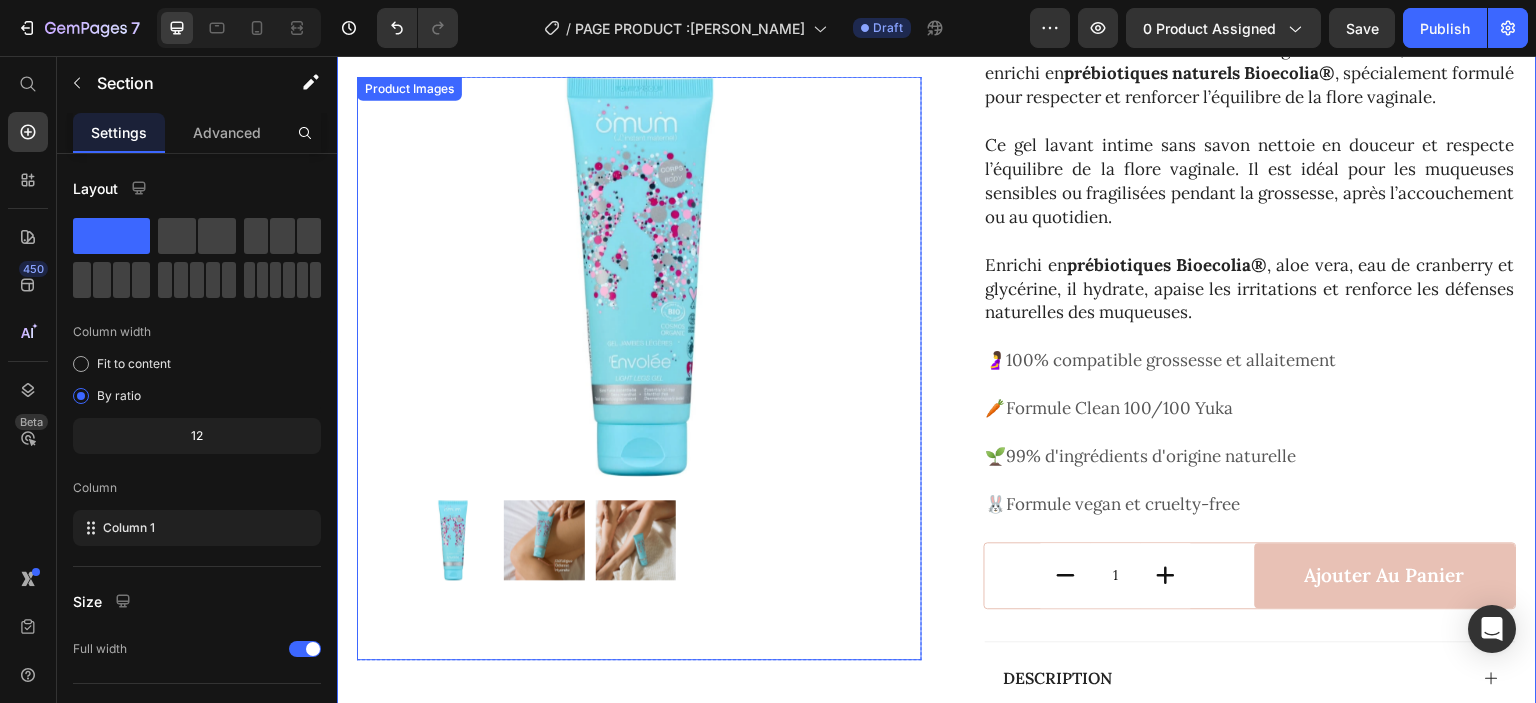click at bounding box center (544, 540) 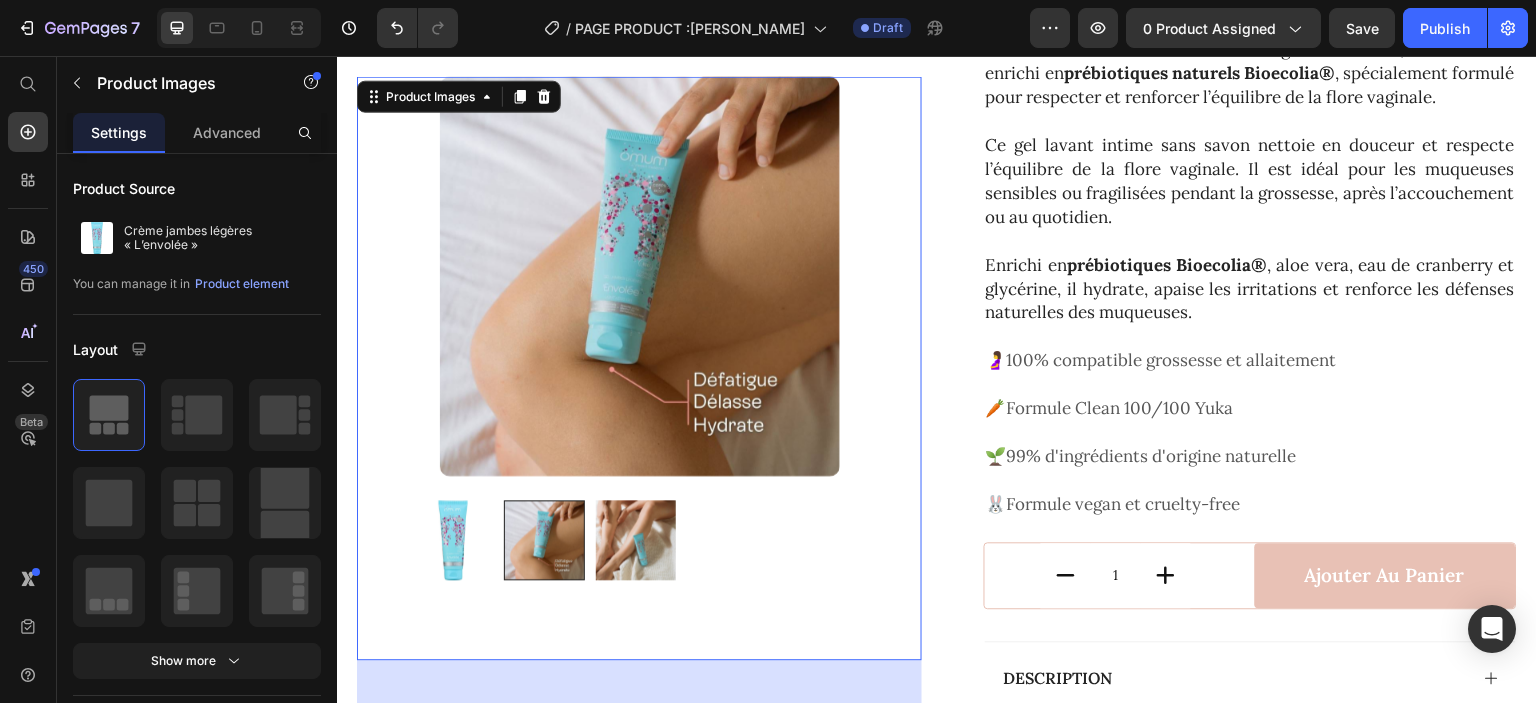 click at bounding box center (636, 540) 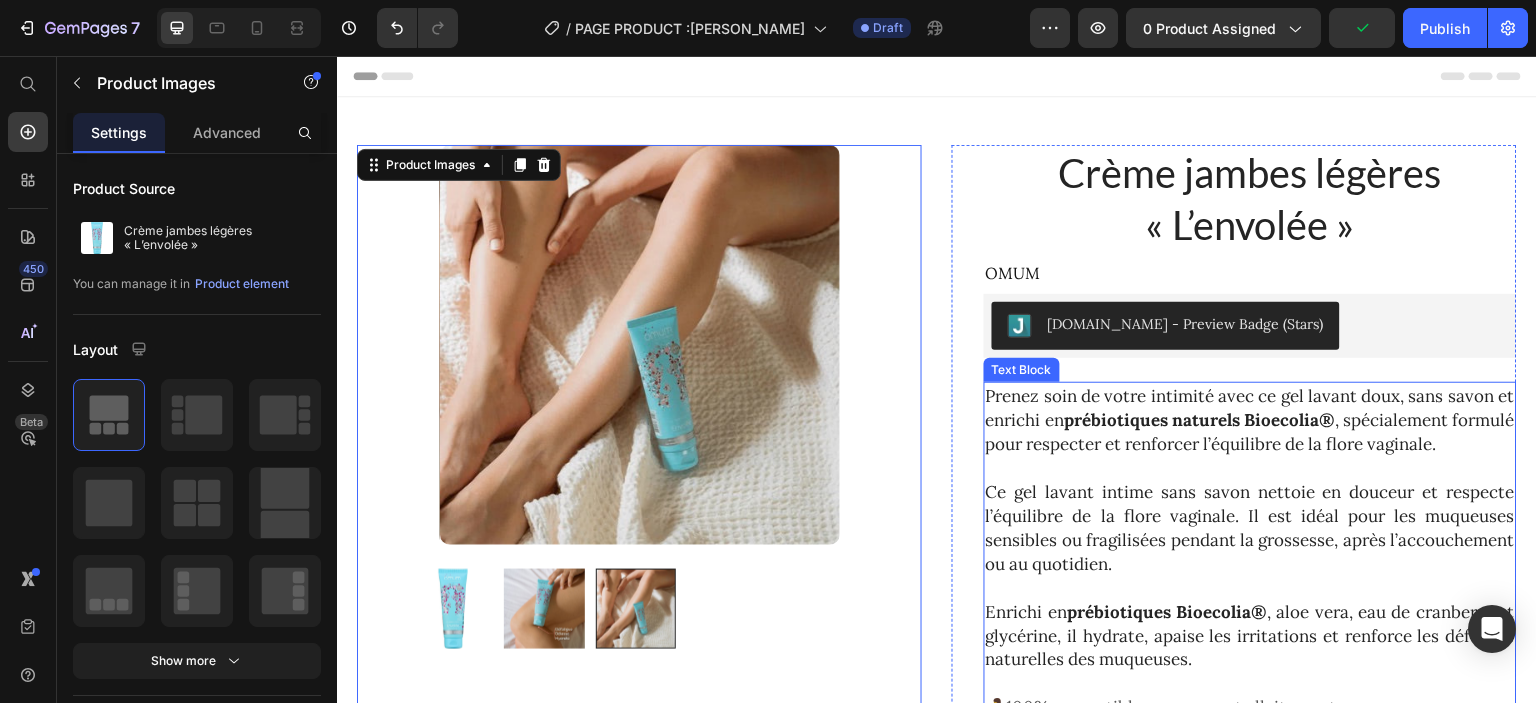 scroll, scrollTop: 40, scrollLeft: 0, axis: vertical 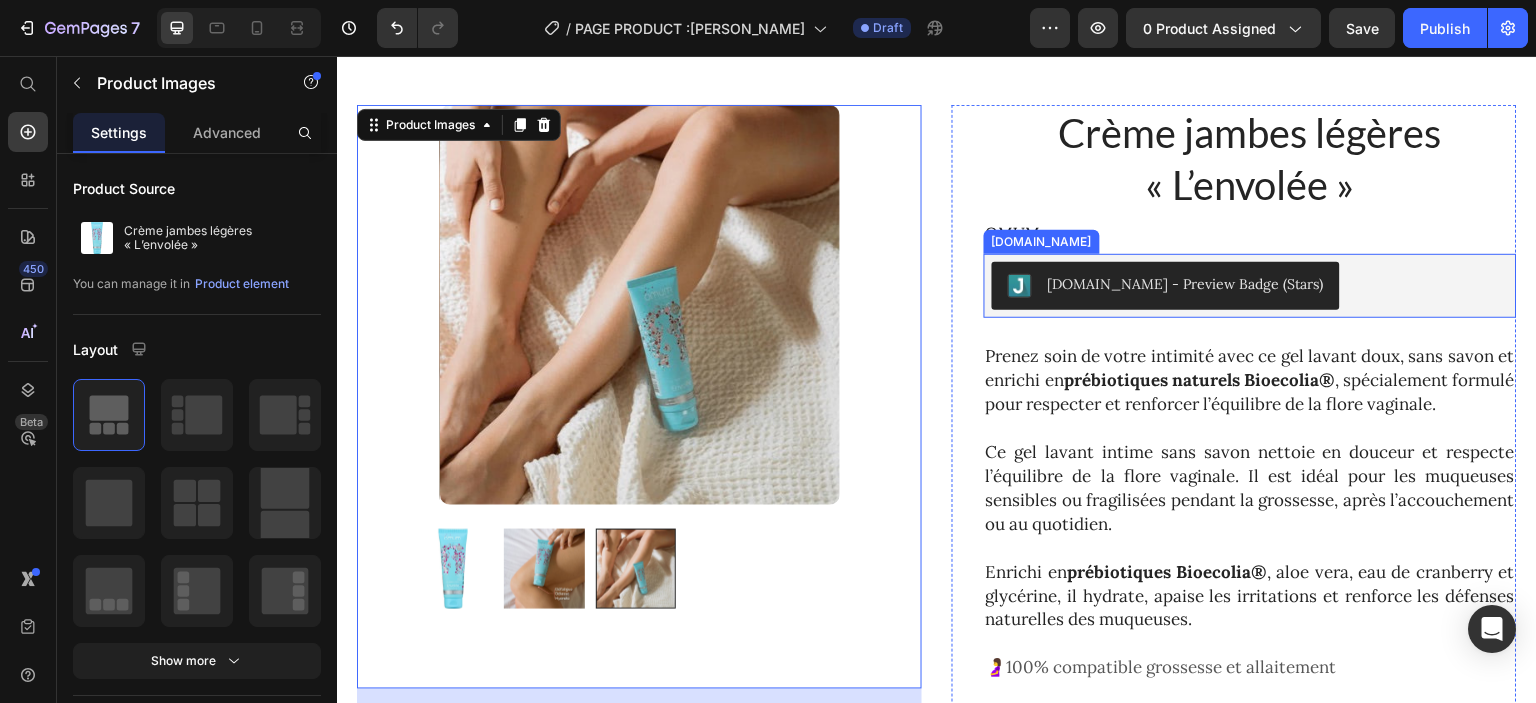 click on "Prenez soin de votre intimité avec ce gel lavant doux, sans savon et enrichi en  prébiotiques naturels Bioecolia® , spécialement formulé pour respecter et renforcer l’équilibre de la flore vaginale." at bounding box center (1250, 380) 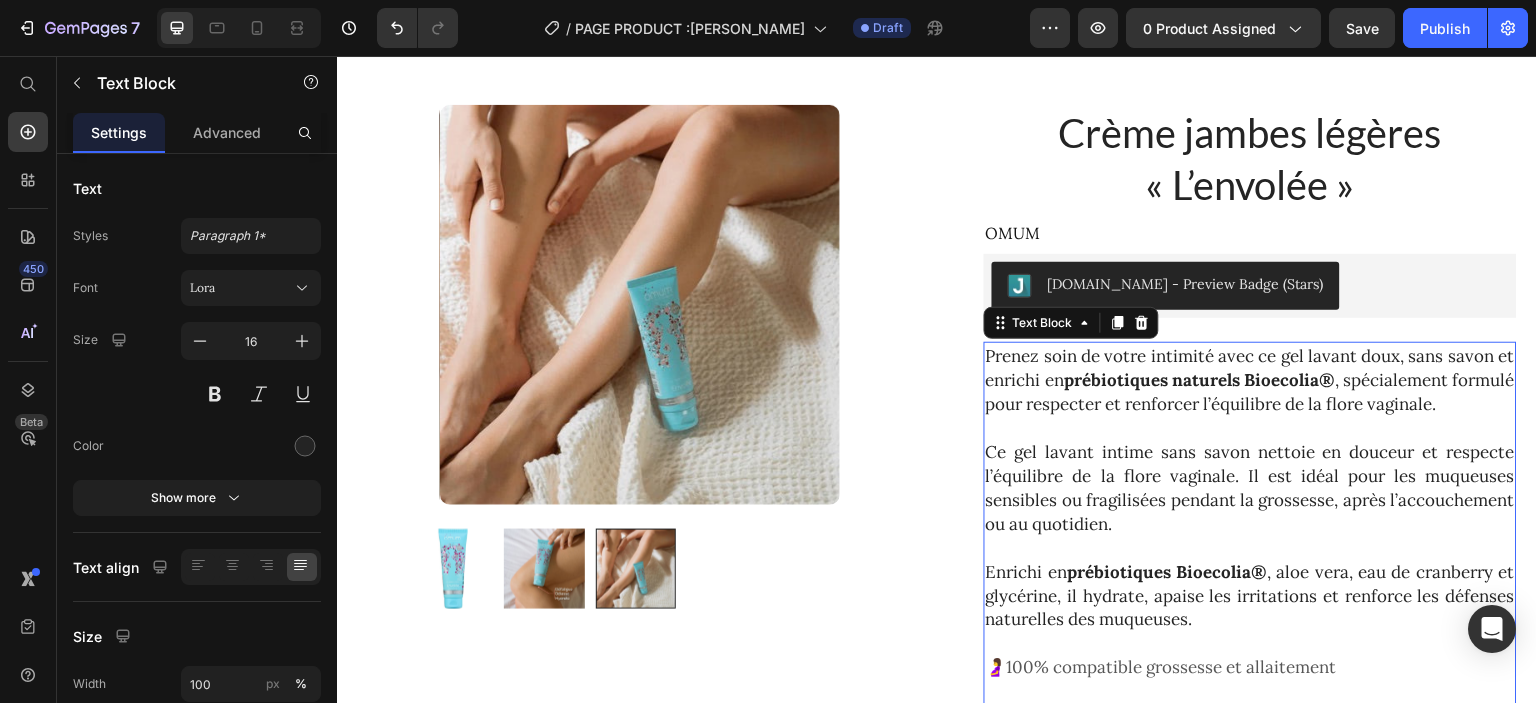 scroll, scrollTop: 236, scrollLeft: 0, axis: vertical 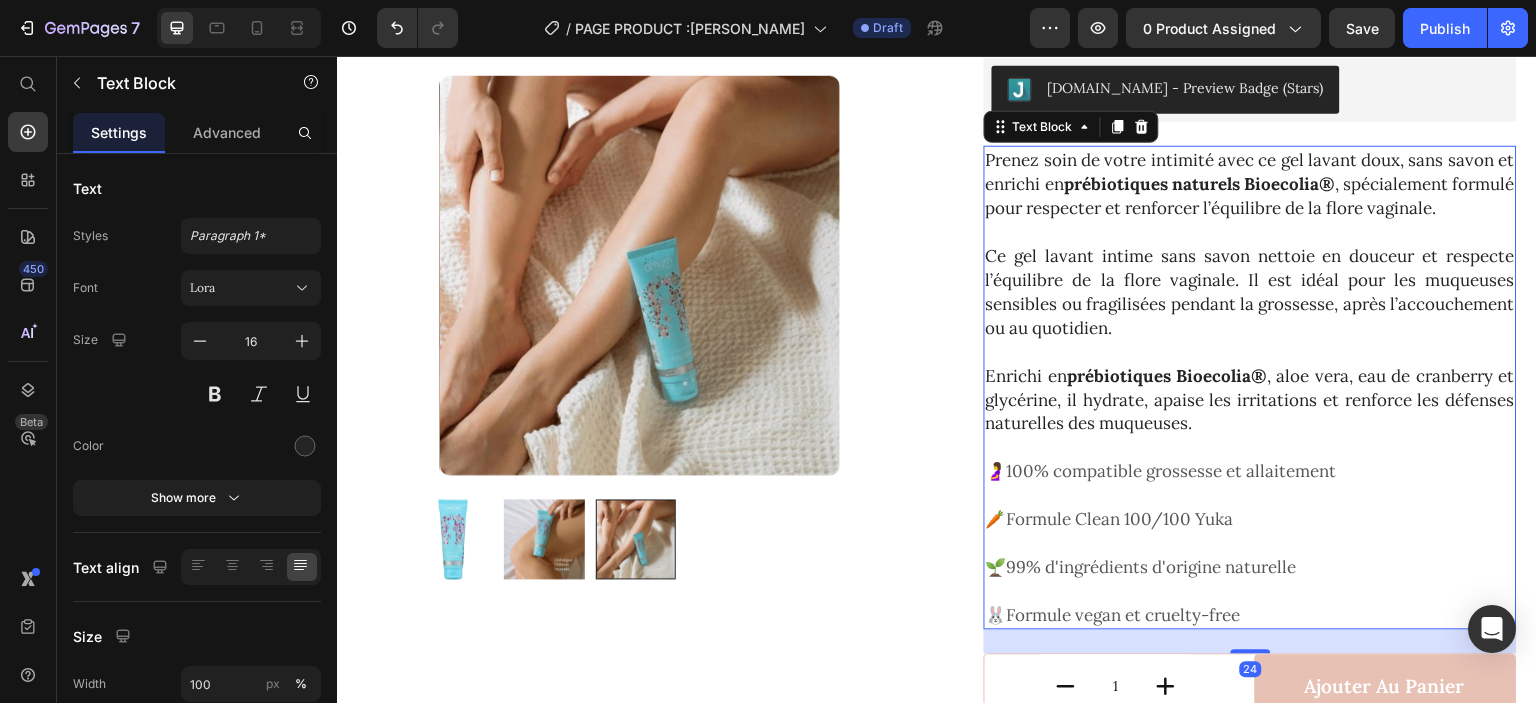 click on "Enrichi en  prébiotiques Bioecolia® , aloe vera, eau de cranberry et glycérine, il hydrate, apaise les irritations et renforce les défenses naturelles des muqueuses." at bounding box center (1250, 400) 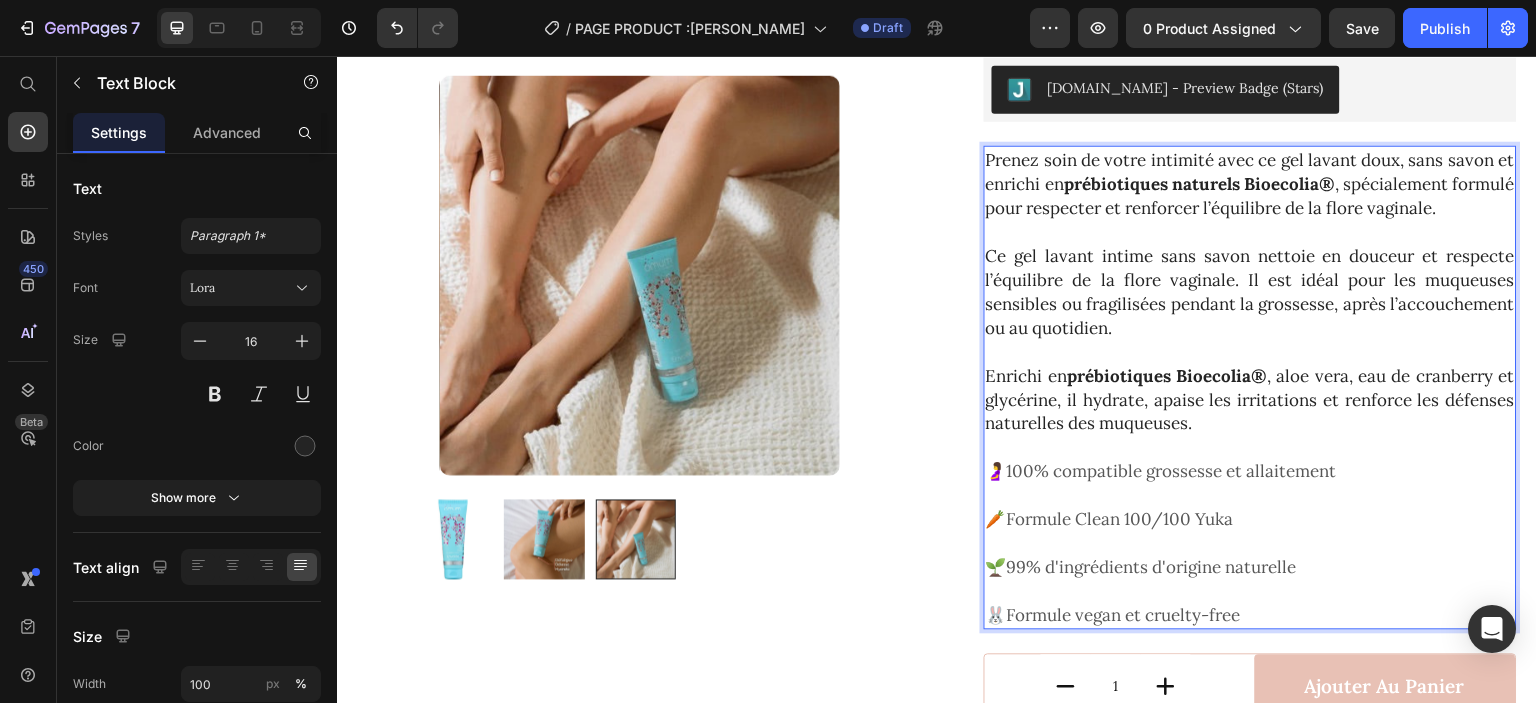 click on "Enrichi en  prébiotiques Bioecolia® , aloe vera, eau de cranberry et glycérine, il hydrate, apaise les irritations et renforce les défenses naturelles des muqueuses." at bounding box center [1250, 400] 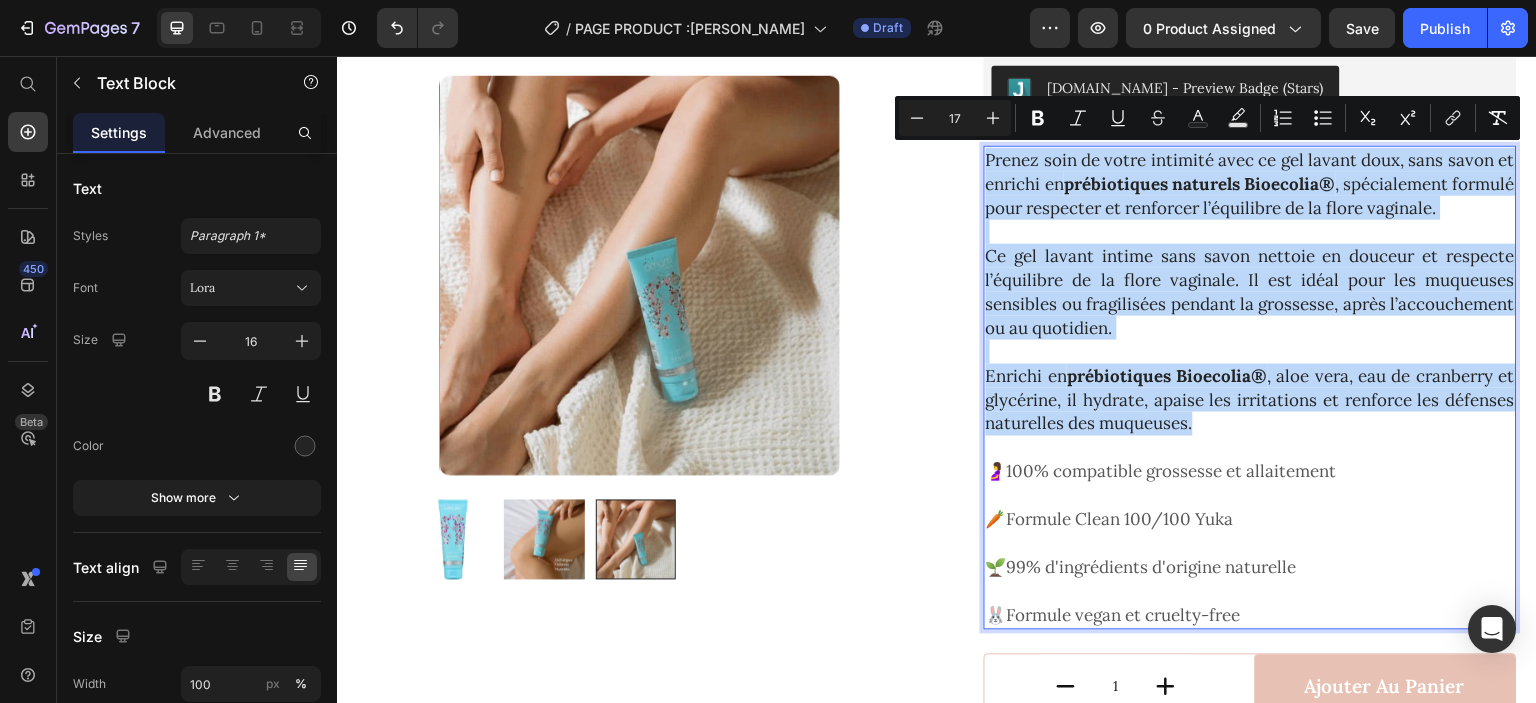 drag, startPoint x: 1260, startPoint y: 437, endPoint x: 979, endPoint y: 165, distance: 391.08182 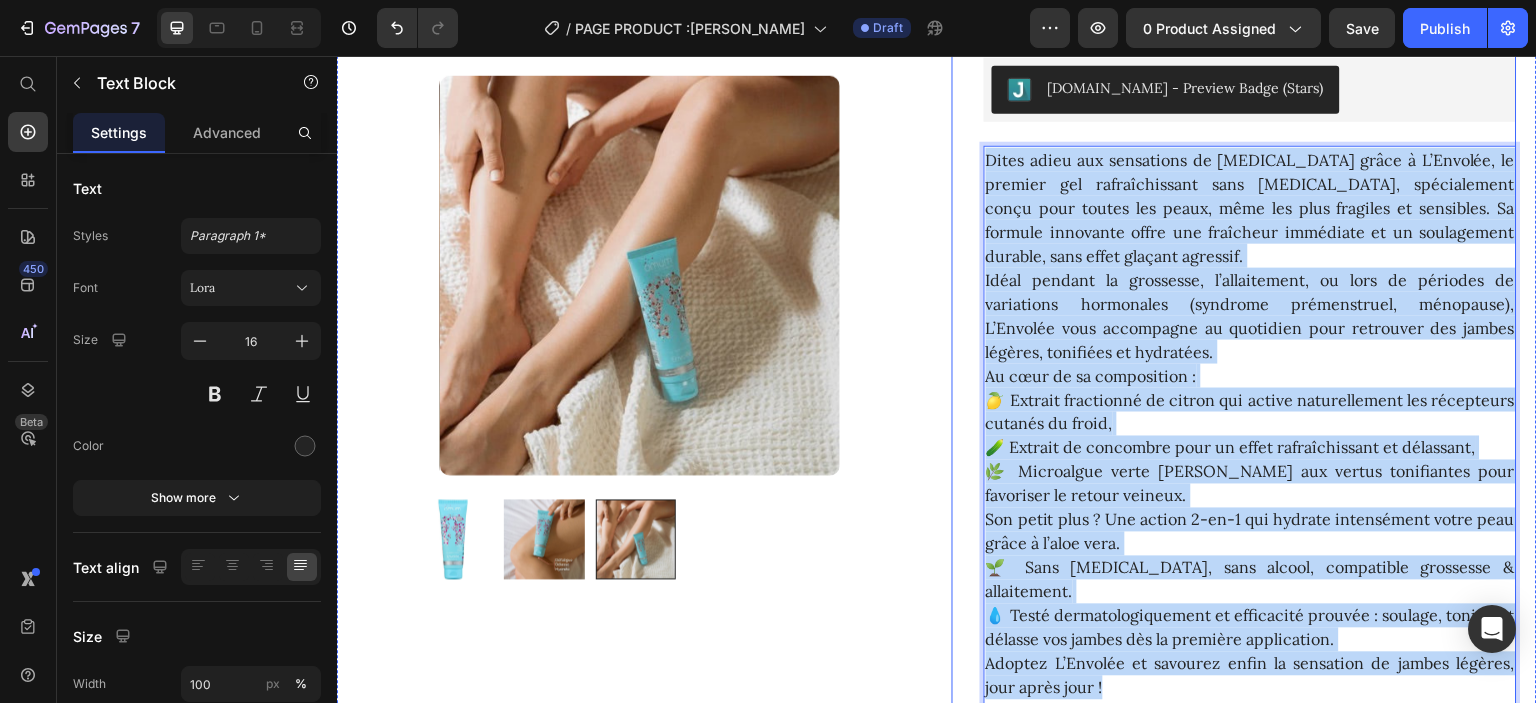 drag, startPoint x: 1031, startPoint y: 468, endPoint x: 957, endPoint y: 152, distance: 324.54892 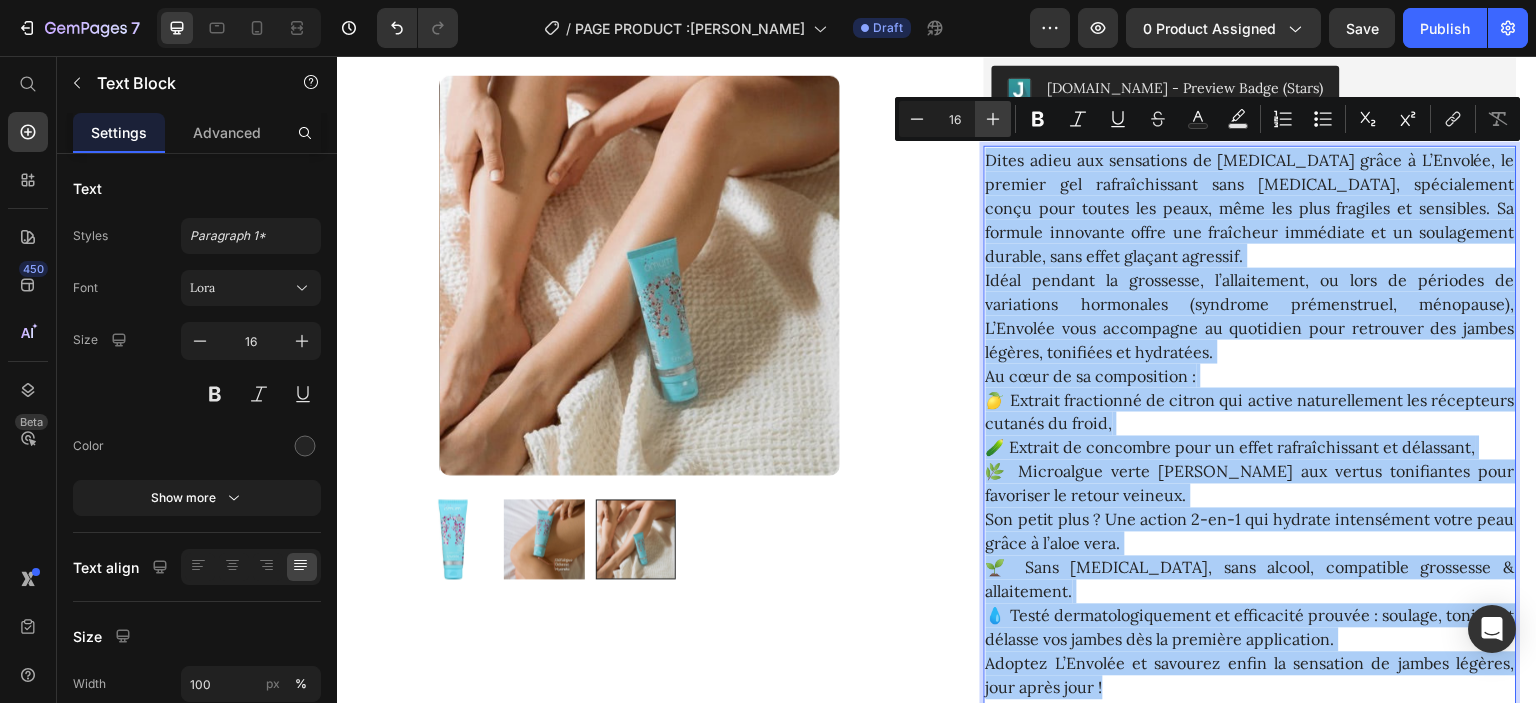 click on "Plus" at bounding box center [993, 119] 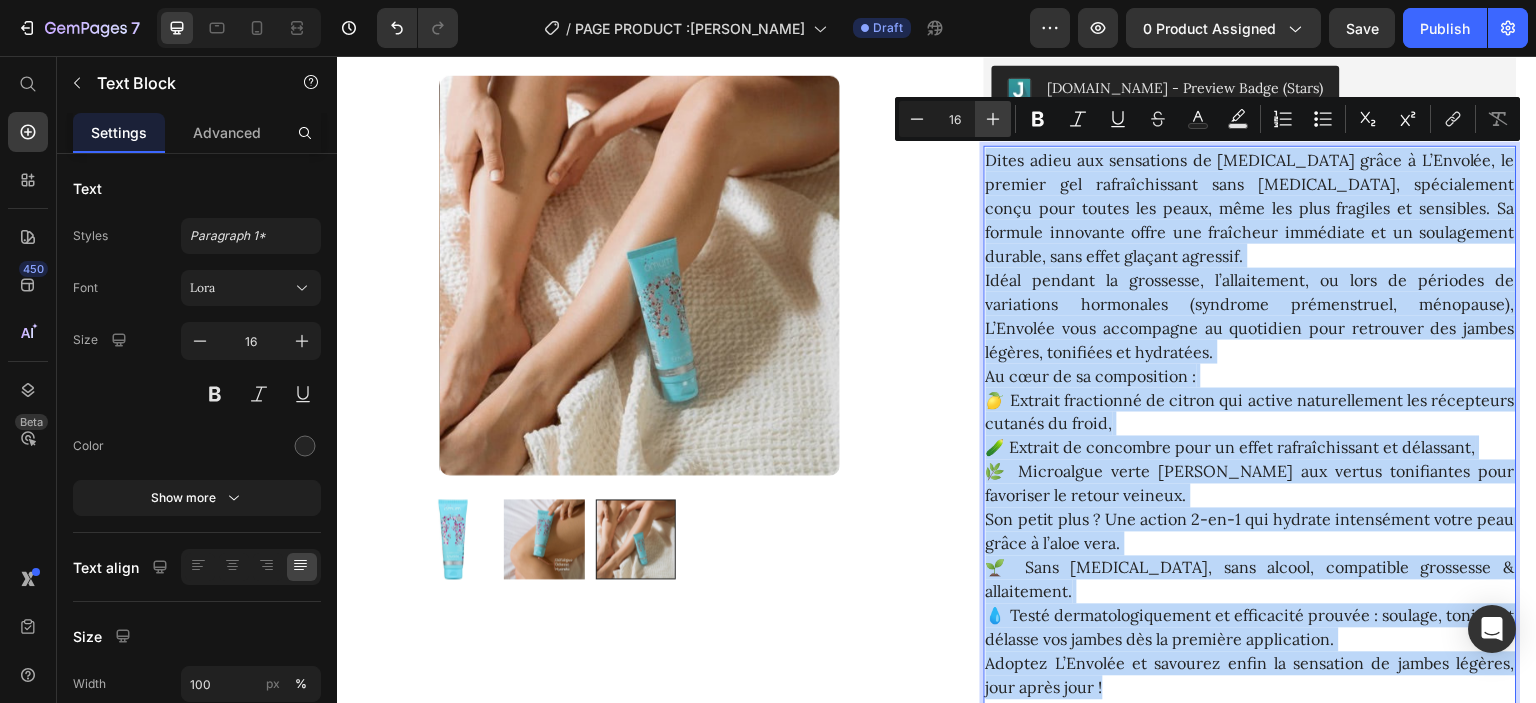 type on "17" 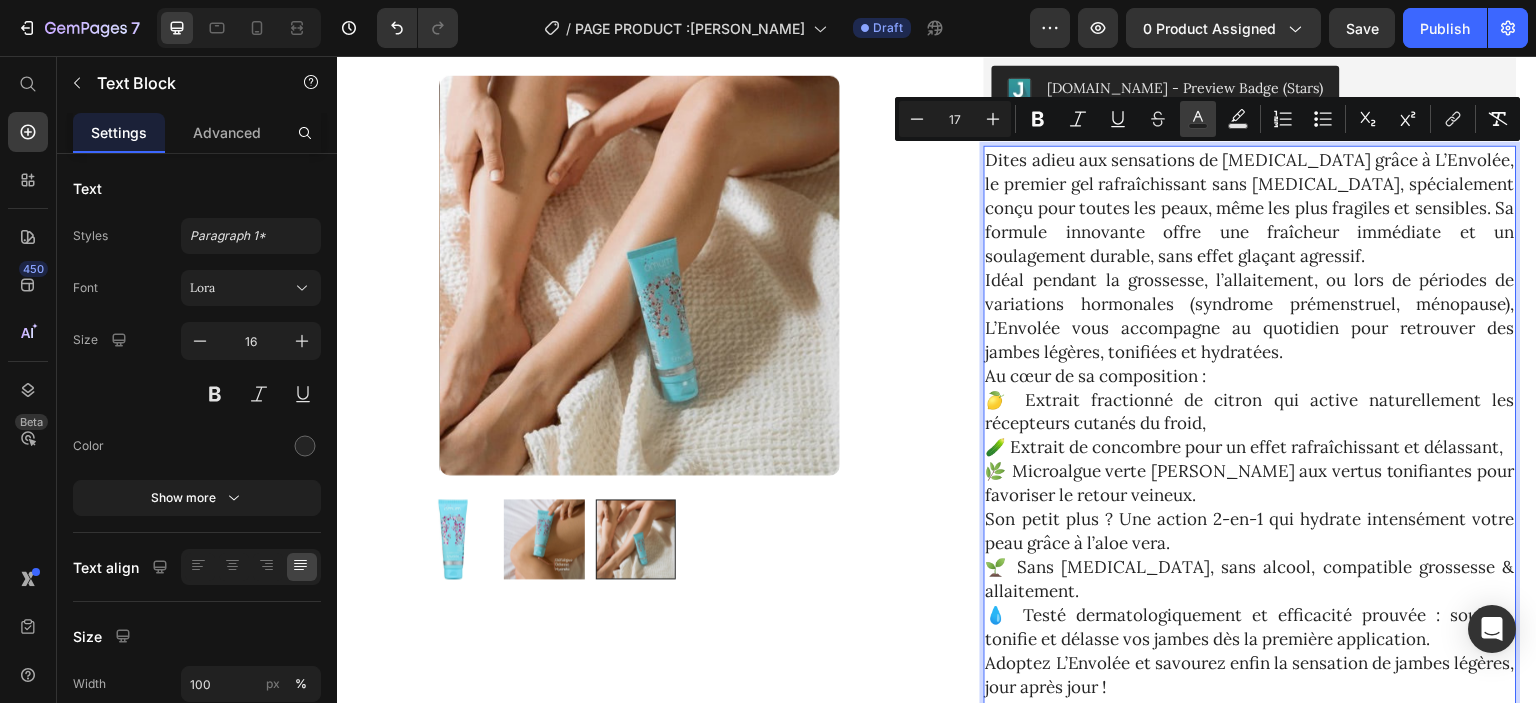 click 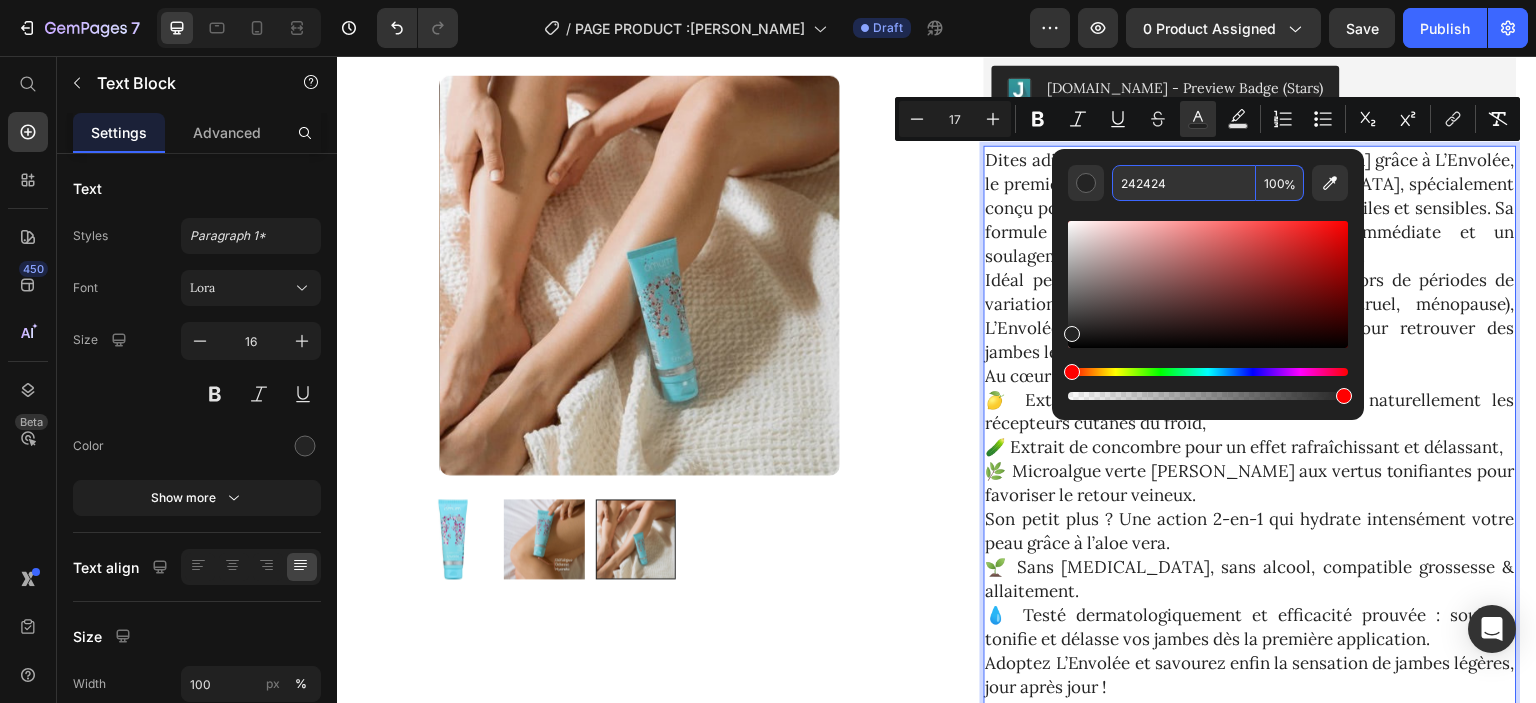 click on "242424" at bounding box center (1184, 183) 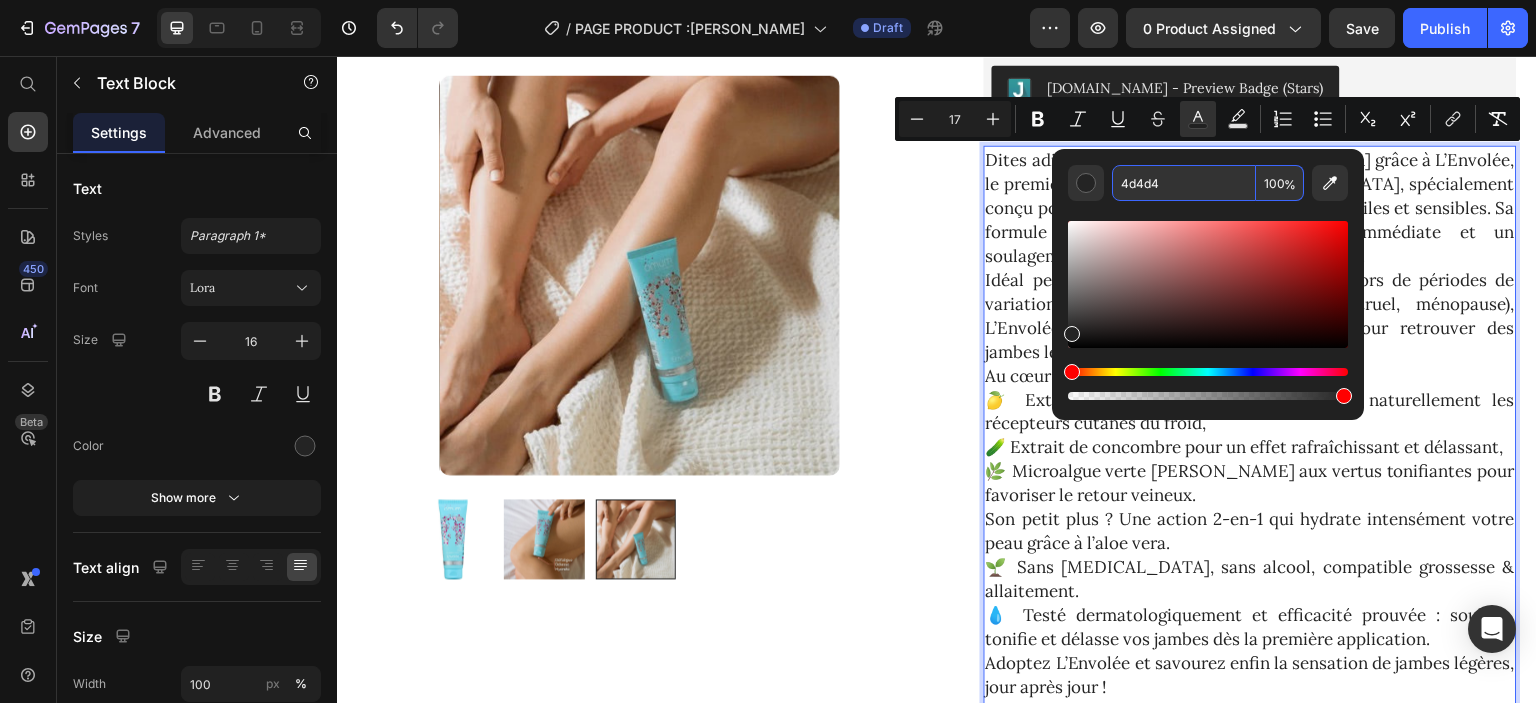type on "4d4d4d" 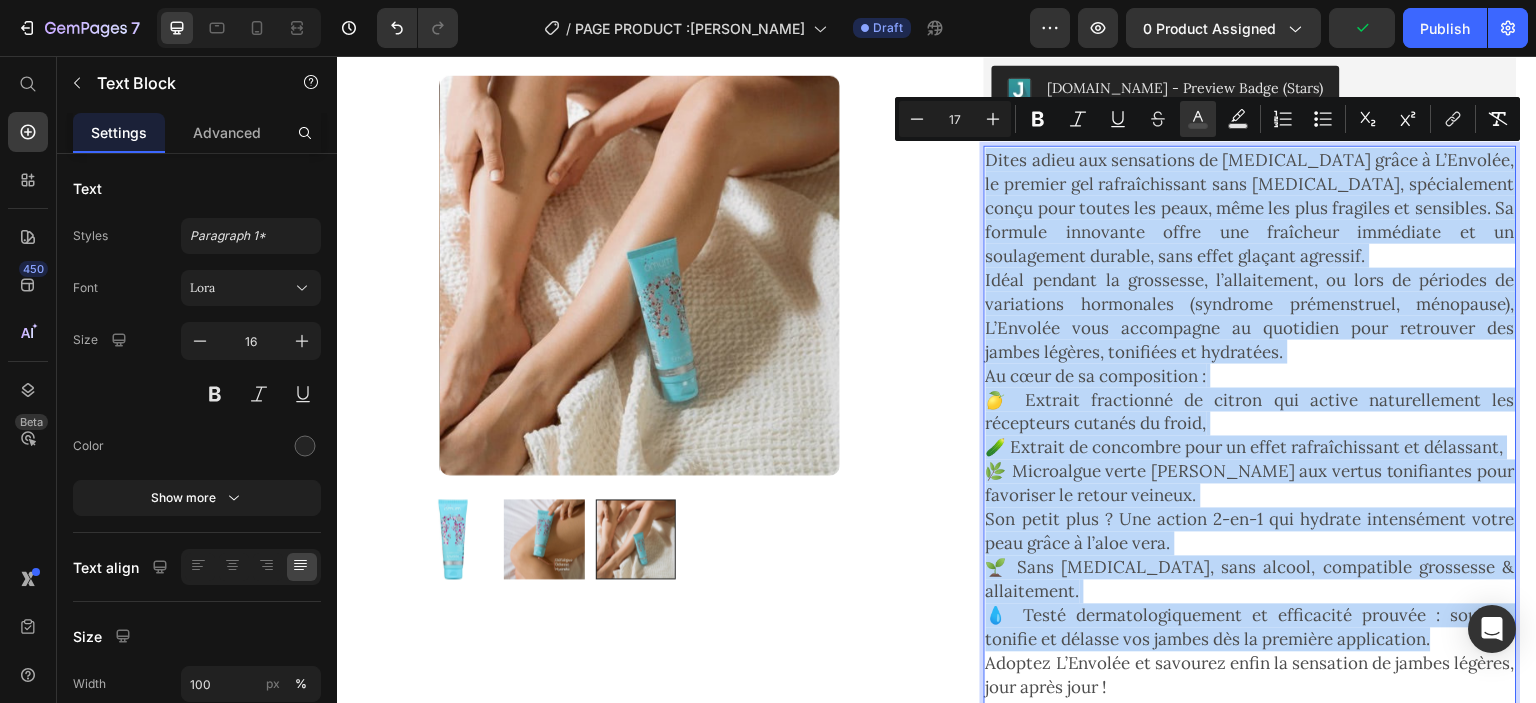 click on "🍋 Extrait fractionné de citron qui active naturellement les récepteurs cutanés du froid," at bounding box center [1250, 412] 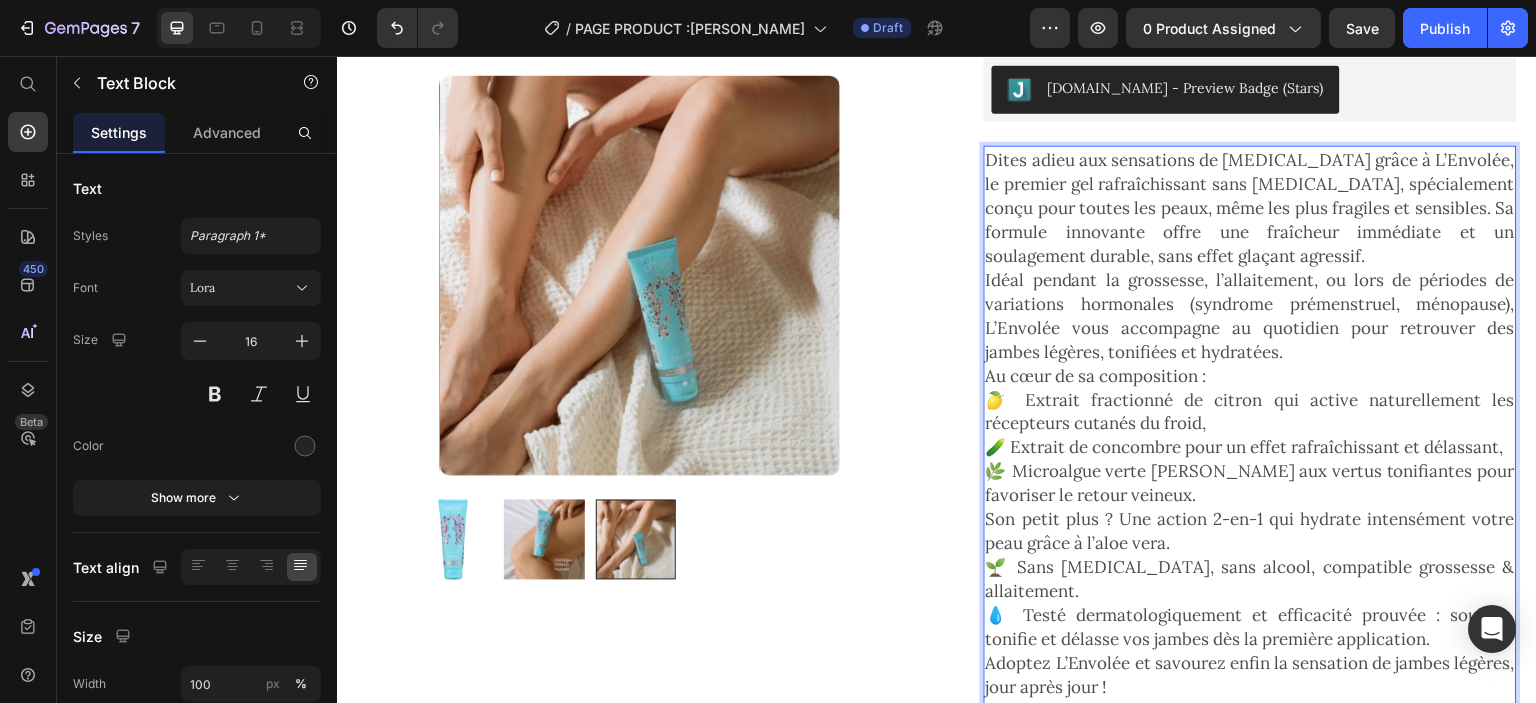 click on "Dites adieu aux sensations de [MEDICAL_DATA] grâce à L’Envolée, le premier gel rafraîchissant sans [MEDICAL_DATA], spécialement conçu pour toutes les peaux, même les plus fragiles et sensibles. Sa formule innovante offre une fraîcheur immédiate et un soulagement durable, sans effet glaçant agressif." at bounding box center (1250, 208) 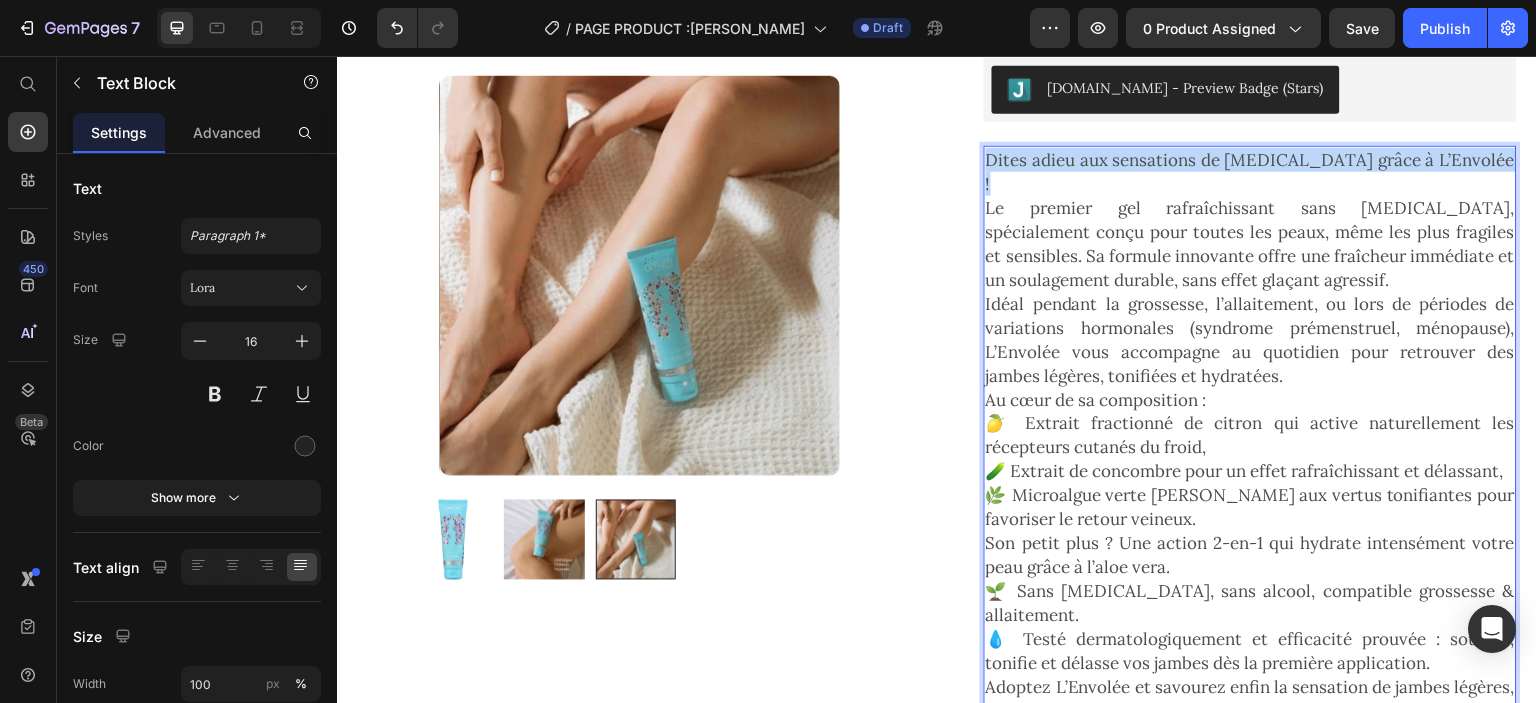 drag, startPoint x: 1234, startPoint y: 136, endPoint x: 977, endPoint y: 159, distance: 258.02713 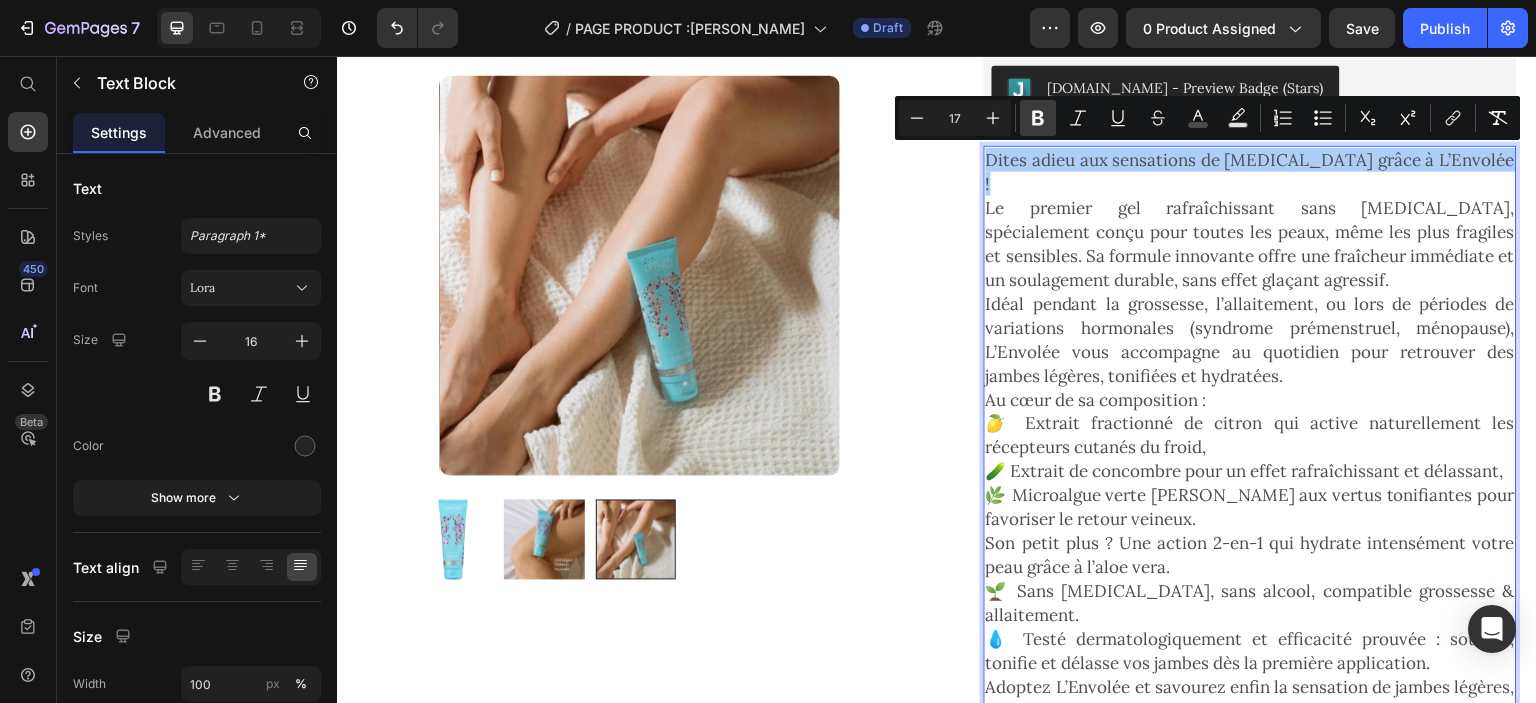 click 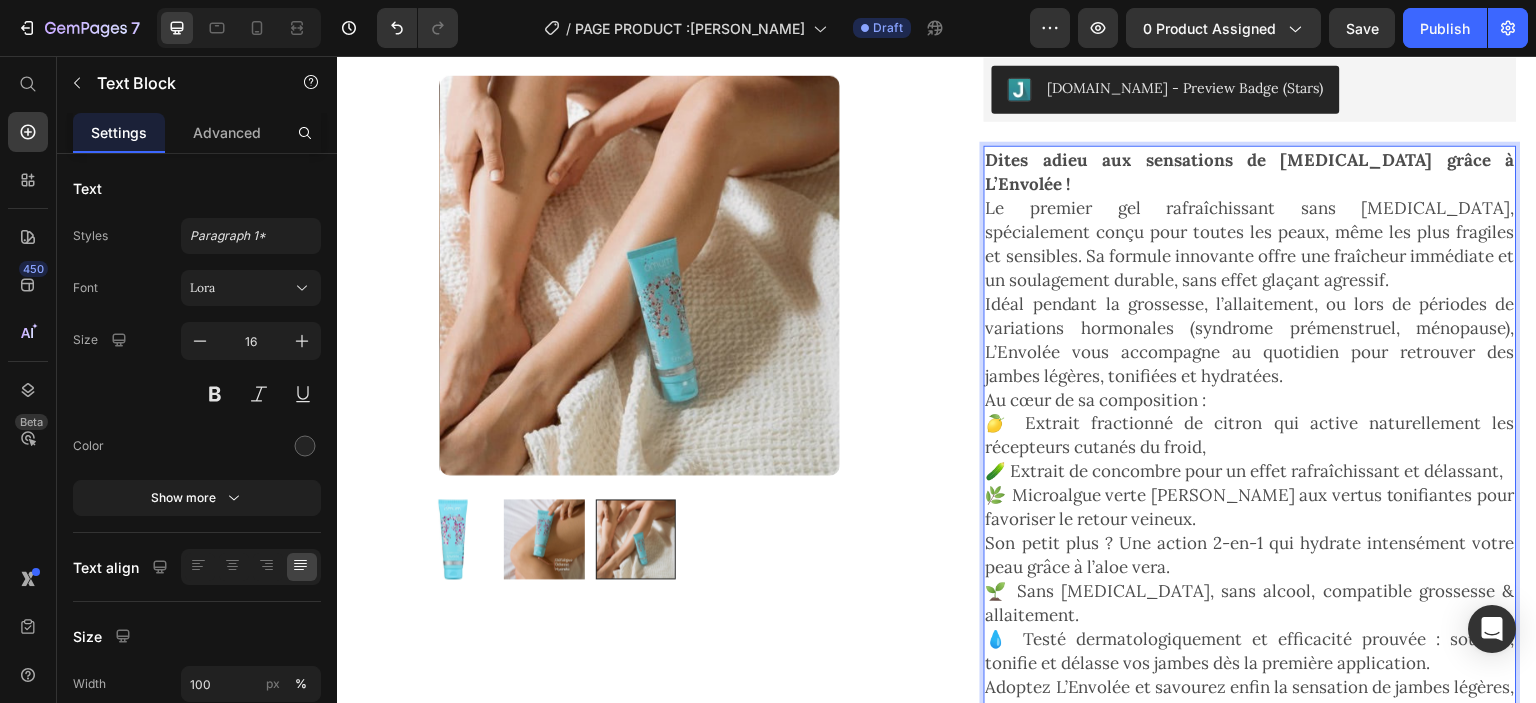 click on "Le premier gel rafraîchissant sans [MEDICAL_DATA], spécialement conçu pour toutes les peaux, même les plus fragiles et sensibles. Sa formule innovante offre une fraîcheur immédiate et un soulagement durable, sans effet glaçant agressif." at bounding box center (1250, 244) 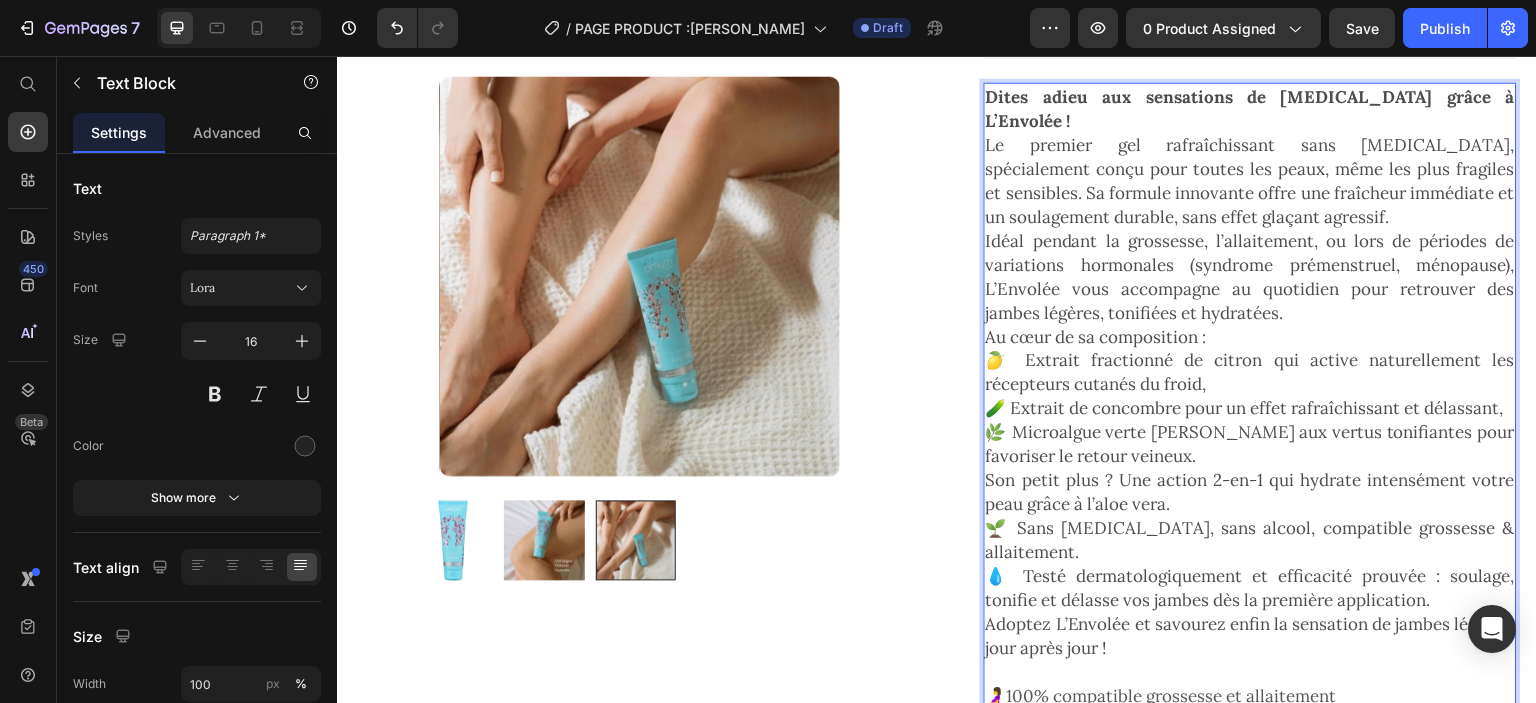 scroll, scrollTop: 319, scrollLeft: 0, axis: vertical 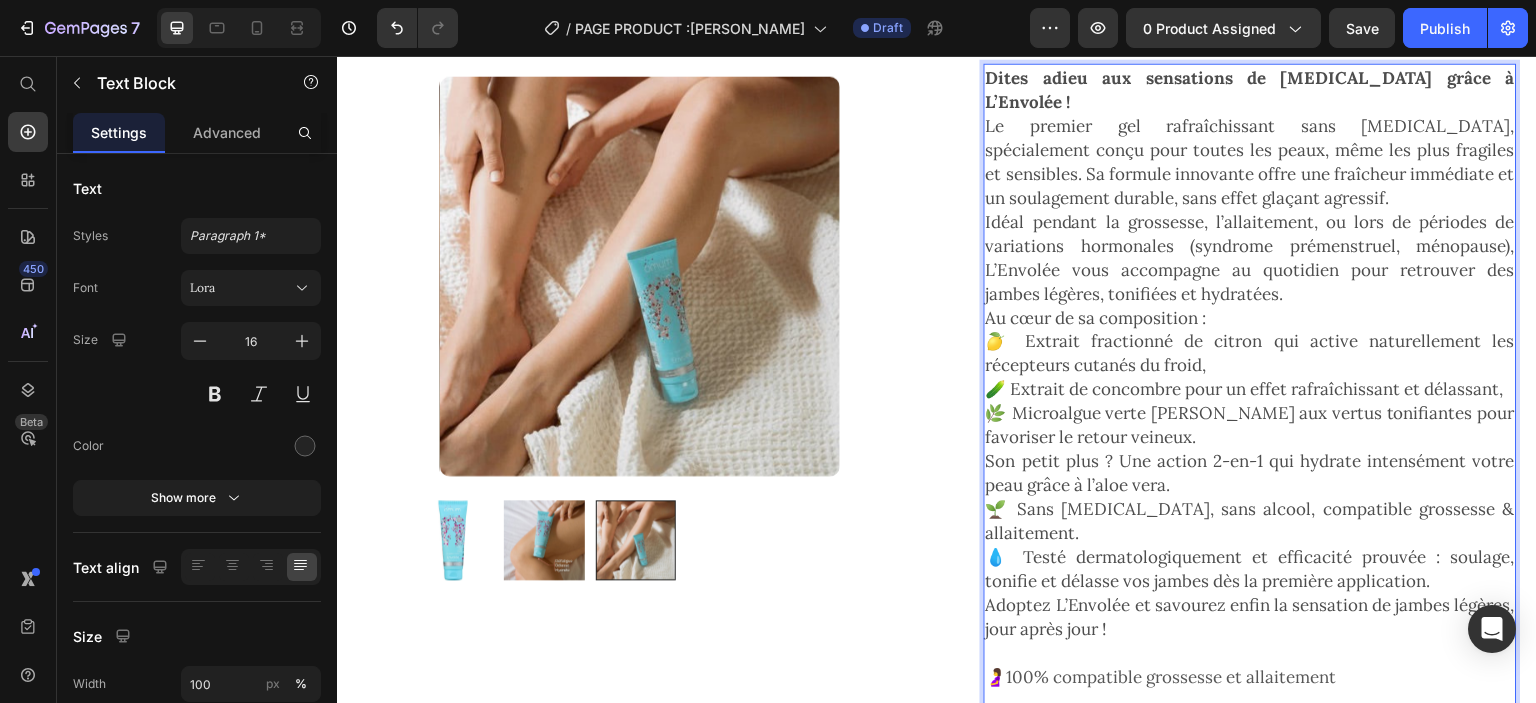 click on "Idéal pendant la grossesse, l’allaitement, ou lors de périodes de variations hormonales (syndrome prémenstruel, ménopause), L’Envolée vous accompagne au quotidien pour retrouver des jambes légères, tonifiées et hydratées." at bounding box center [1250, 257] 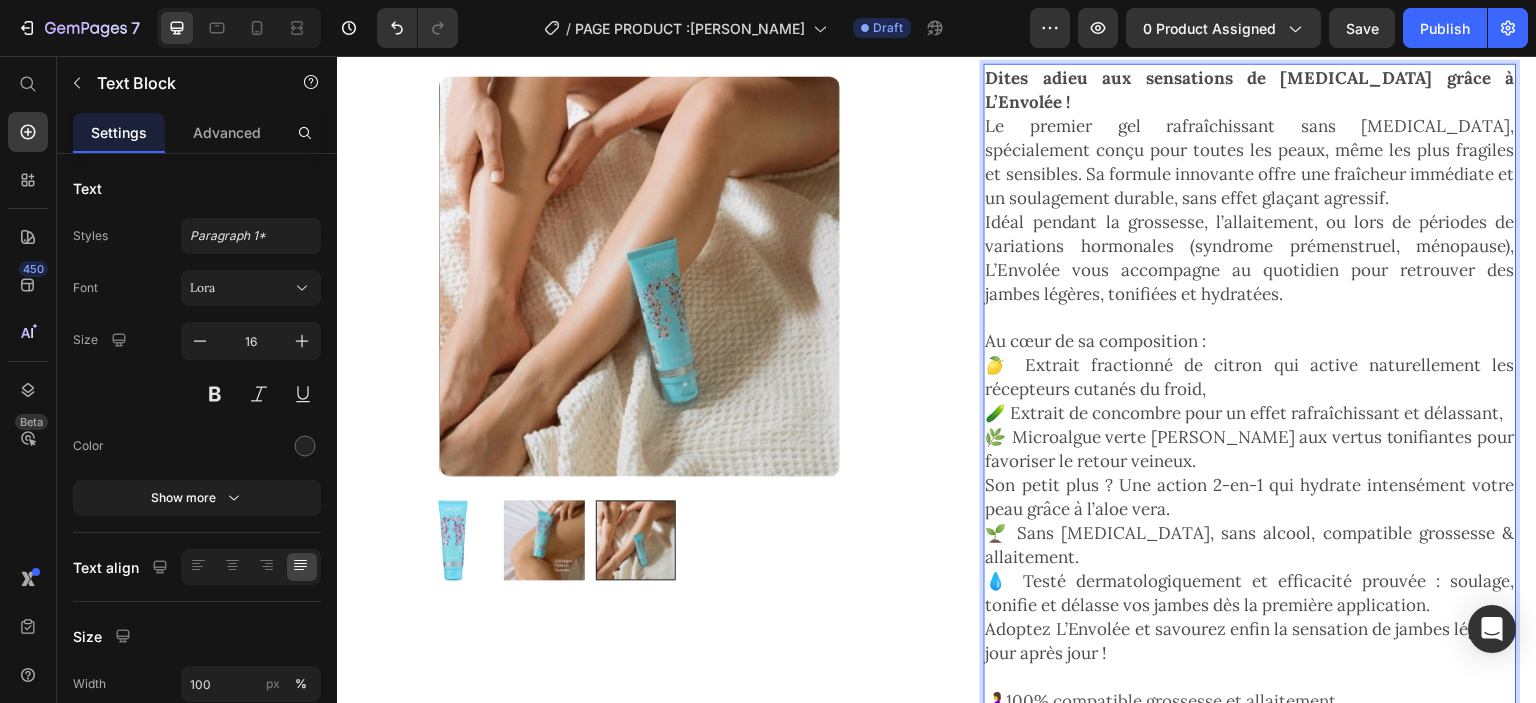 click on "Le premier gel rafraîchissant sans [MEDICAL_DATA], spécialement conçu pour toutes les peaux, même les plus fragiles et sensibles. Sa formule innovante offre une fraîcheur immédiate et un soulagement durable, sans effet glaçant agressif." at bounding box center (1250, 161) 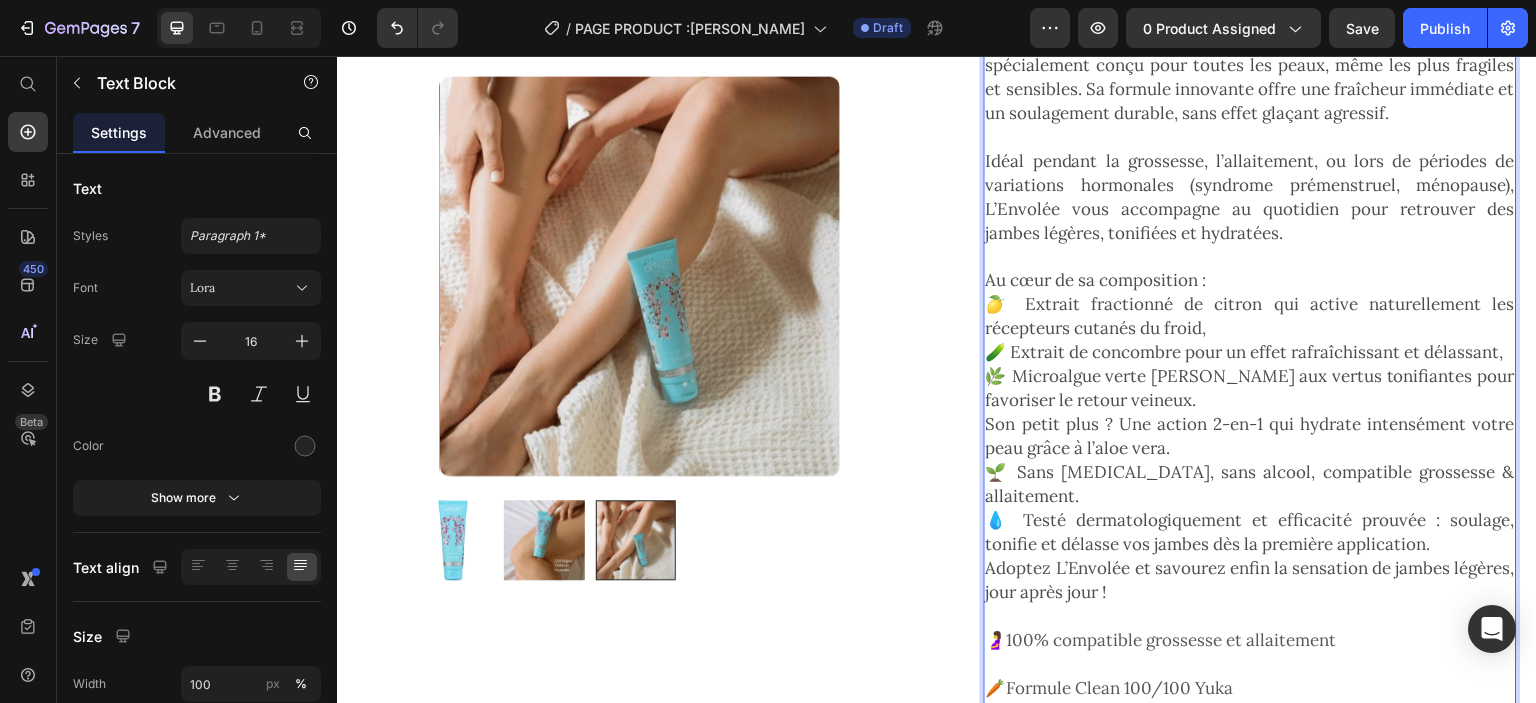 scroll, scrollTop: 406, scrollLeft: 0, axis: vertical 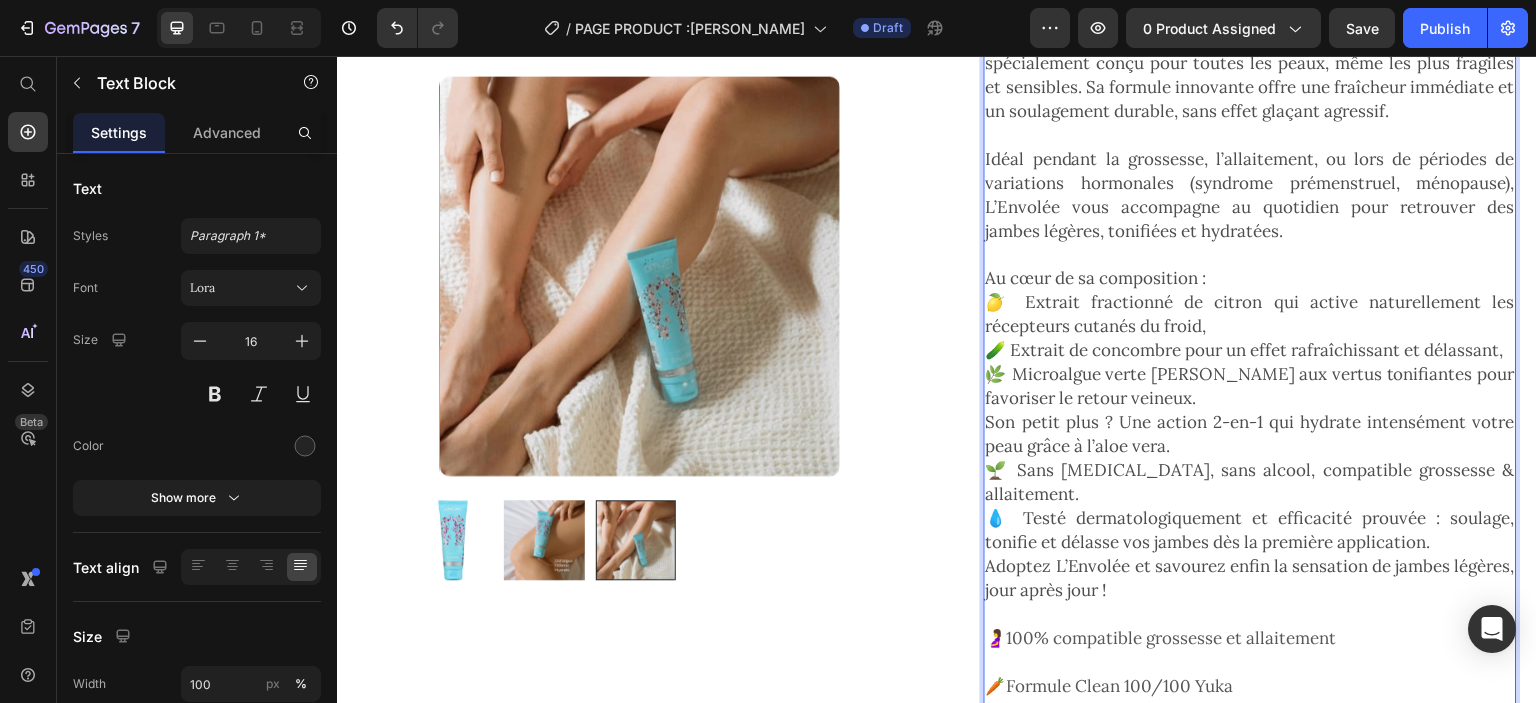 click on "🍋 Extrait fractionné de citron qui active naturellement les récepteurs cutanés du froid," at bounding box center [1250, 314] 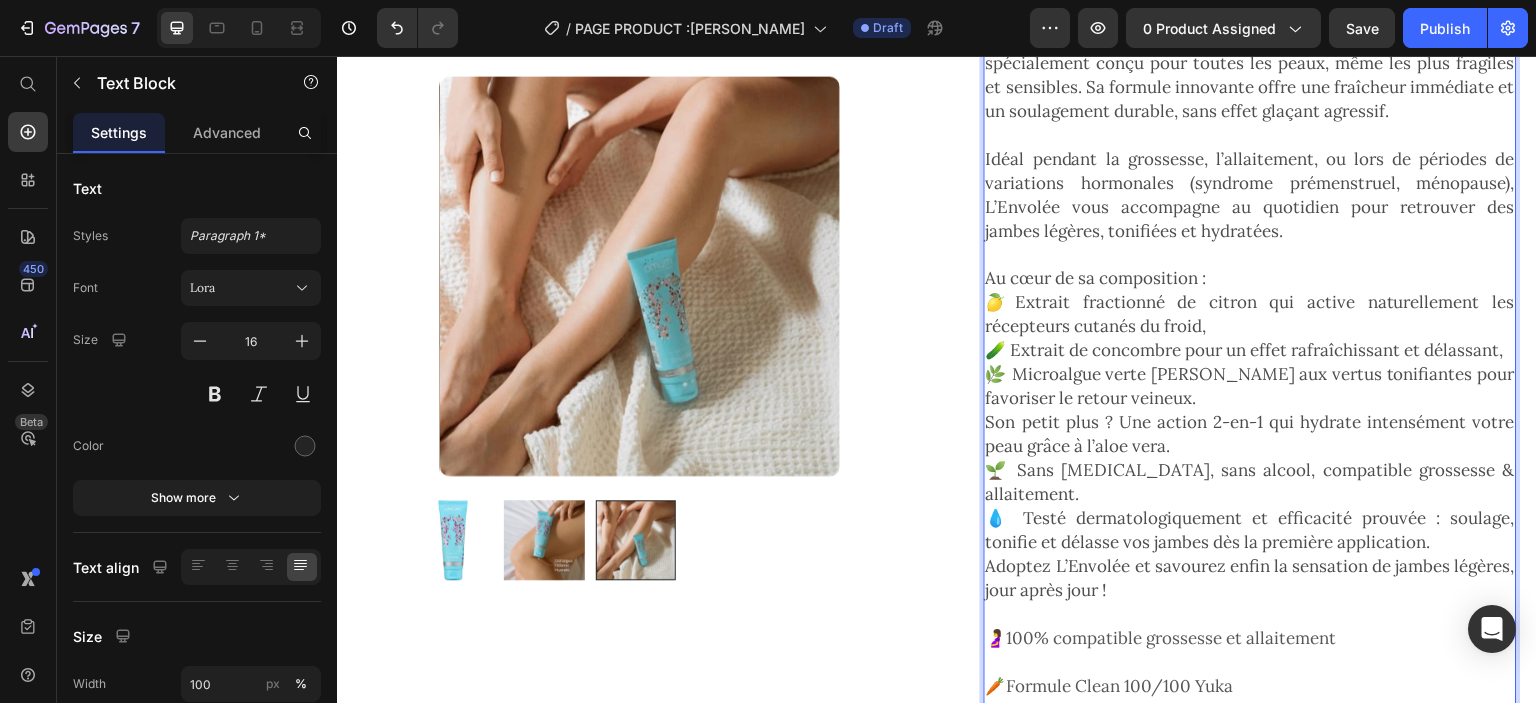 click on "🥒 Extrait de concombre pour un effet rafraîchissant et délassant," at bounding box center (1245, 350) 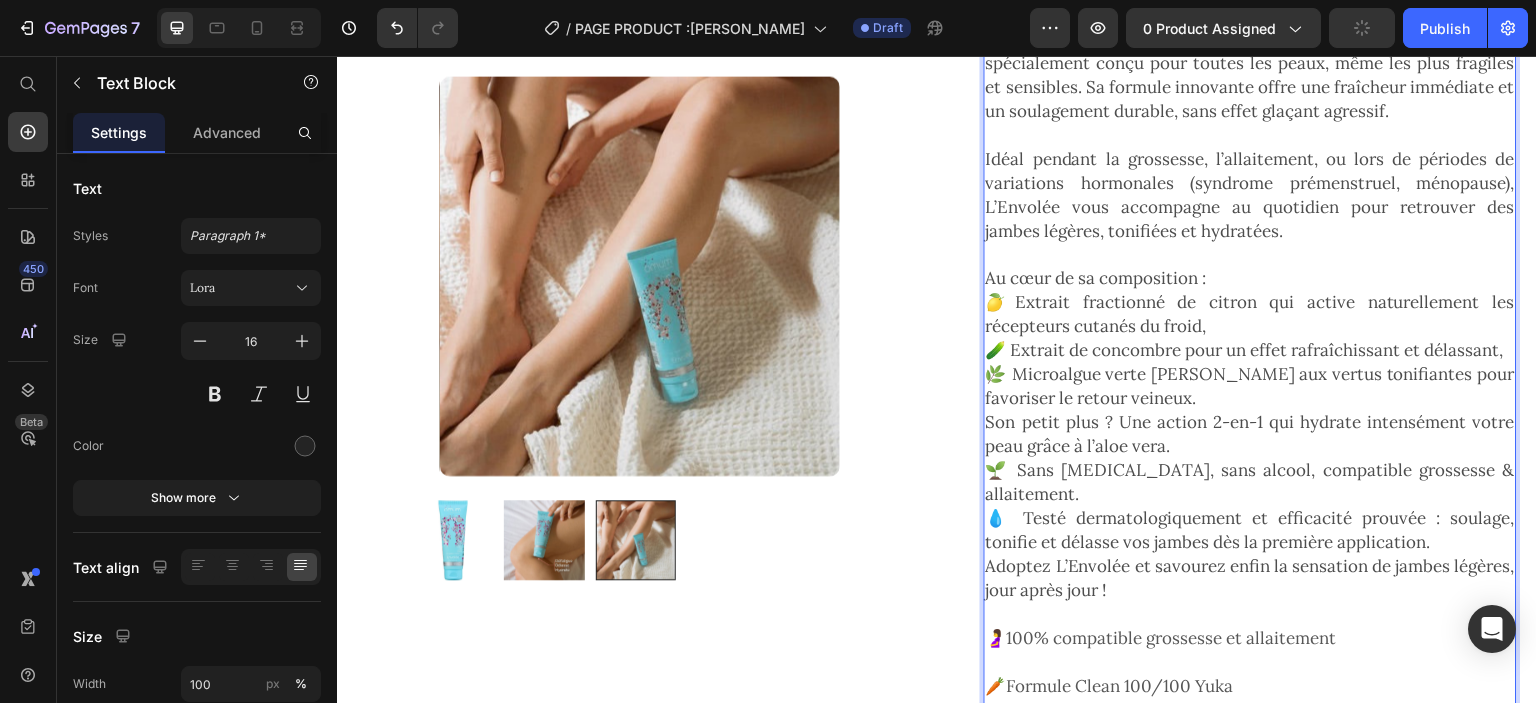 click on "🥒 Extrait de concombre pour un effet rafraîchissant et délassant," at bounding box center (1245, 350) 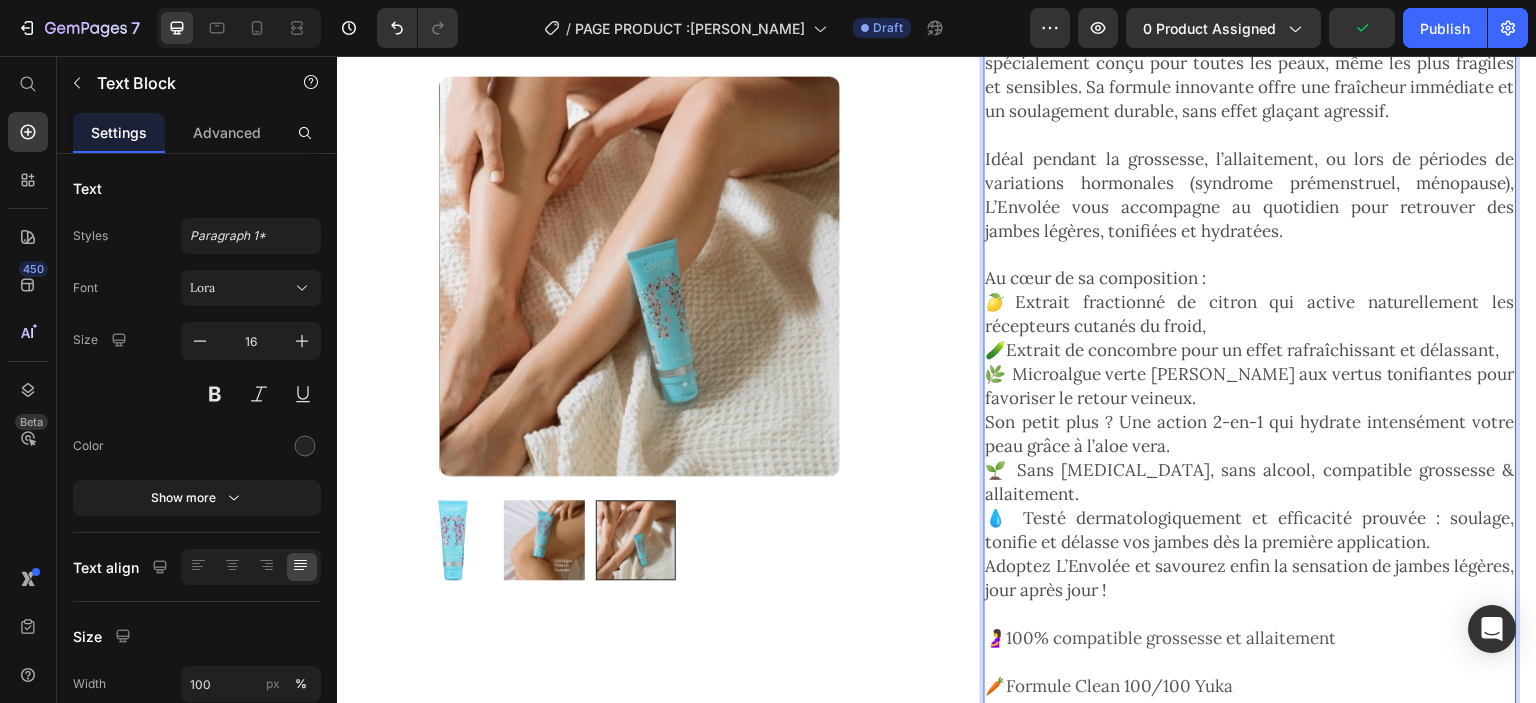 click on "🌿 Microalgue verte [PERSON_NAME] aux vertus tonifiantes pour favoriser le retour veineux." at bounding box center [1250, 386] 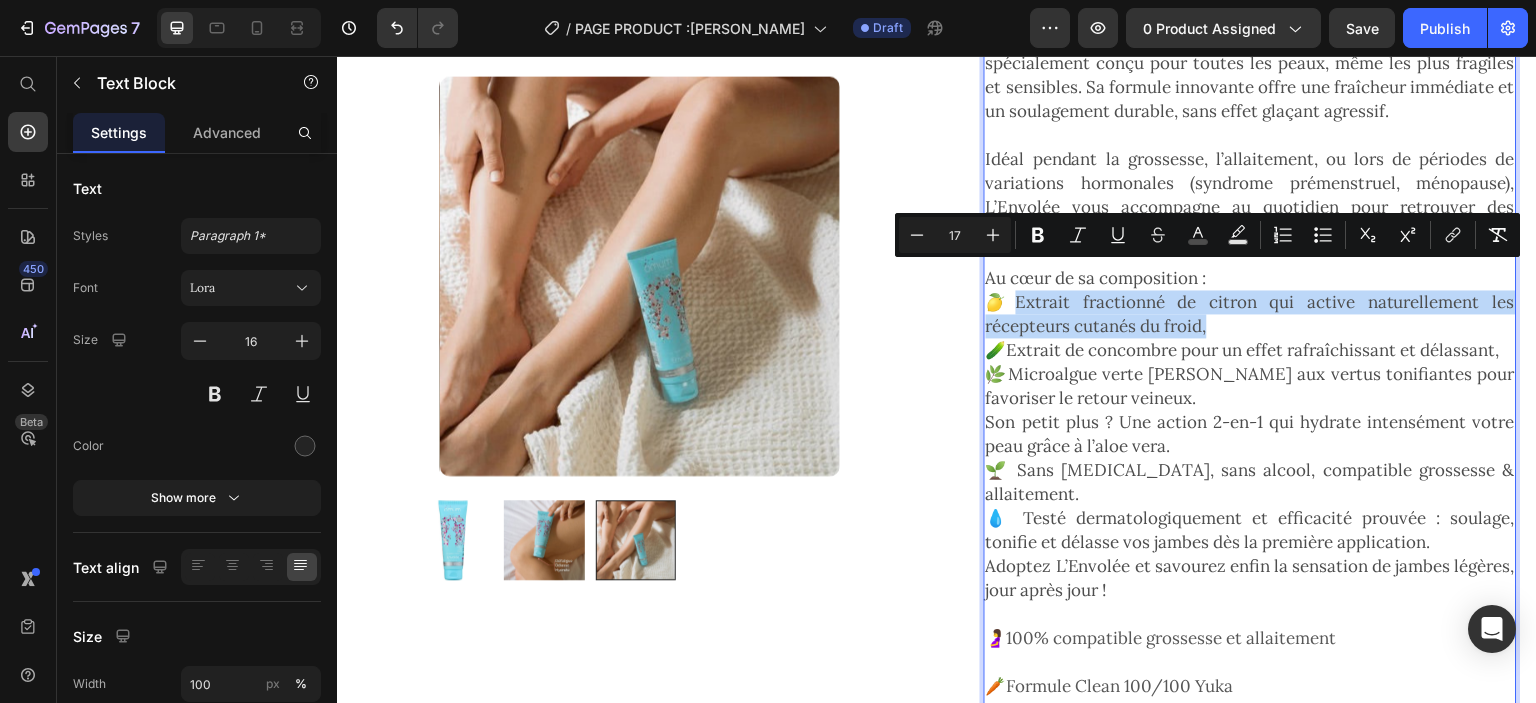 drag, startPoint x: 1129, startPoint y: 291, endPoint x: 1011, endPoint y: 277, distance: 118.82761 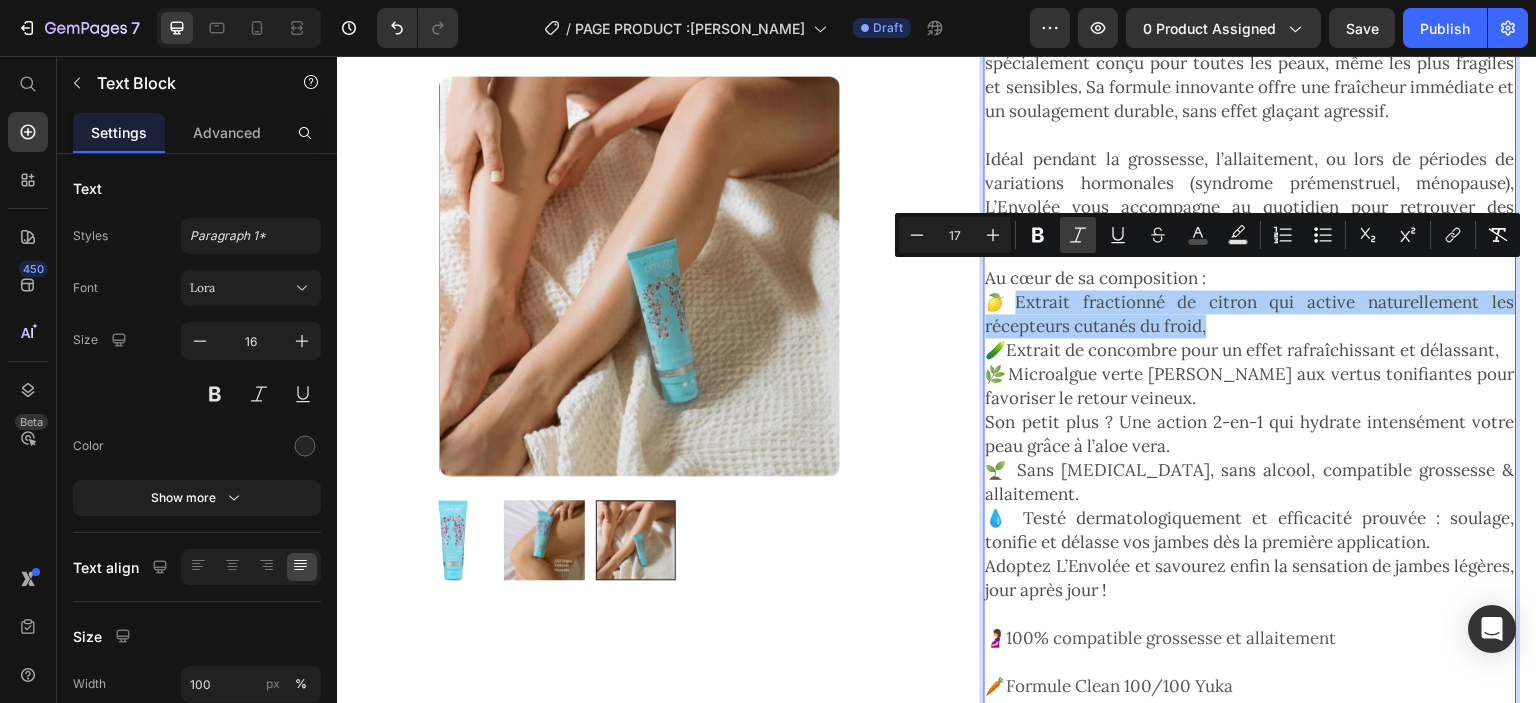 click on "Italic" at bounding box center (1078, 235) 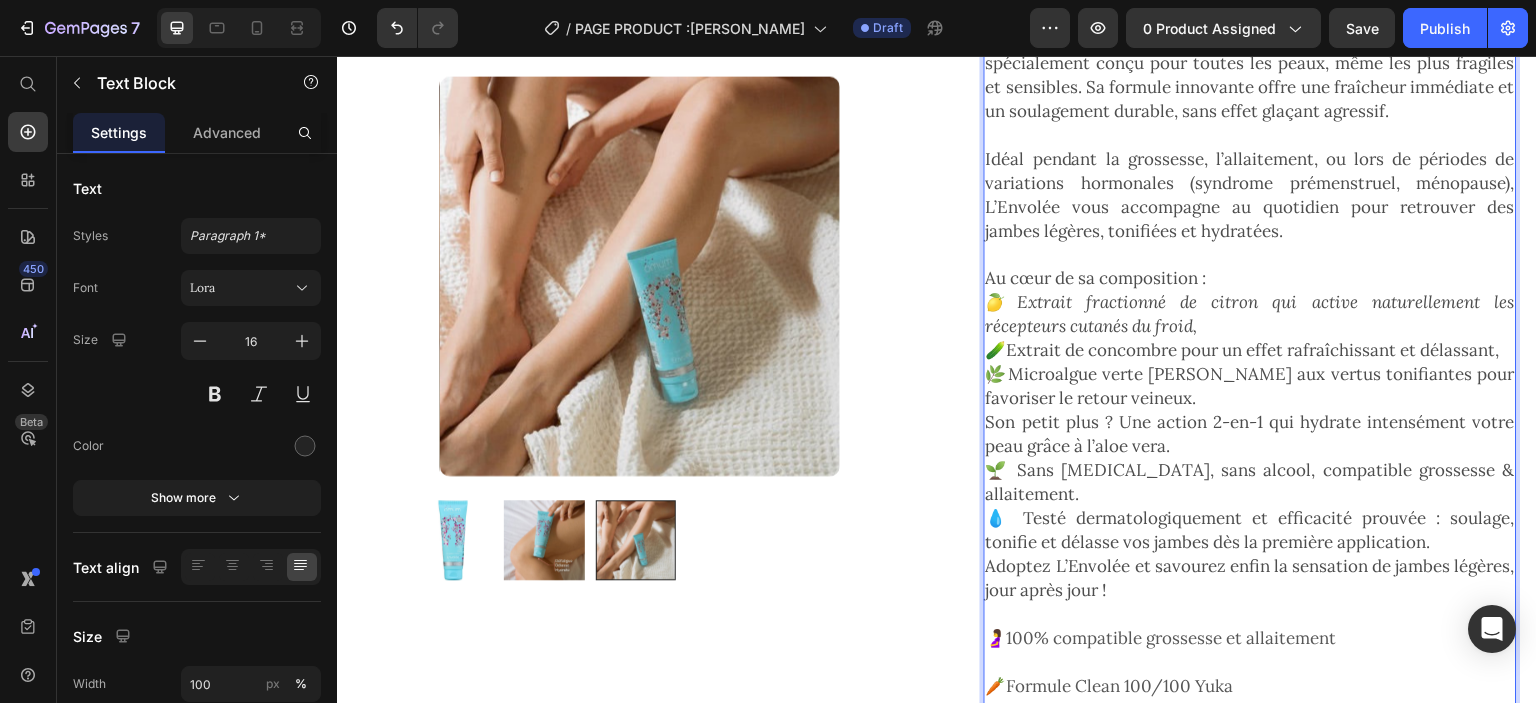 click on "🥒Extrait de concombre pour un effet rafraîchissant et délassant," at bounding box center (1243, 350) 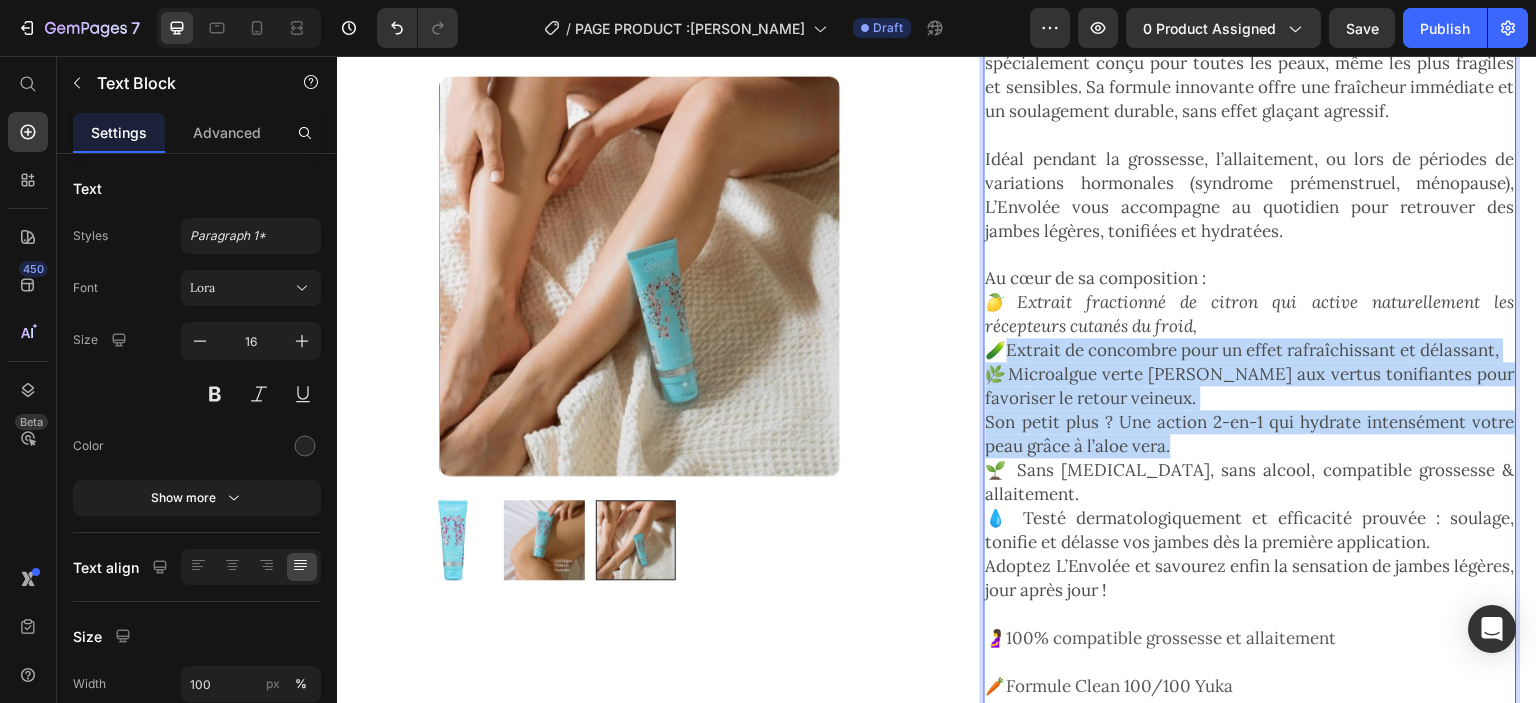 drag, startPoint x: 1179, startPoint y: 423, endPoint x: 1009, endPoint y: 335, distance: 191.42622 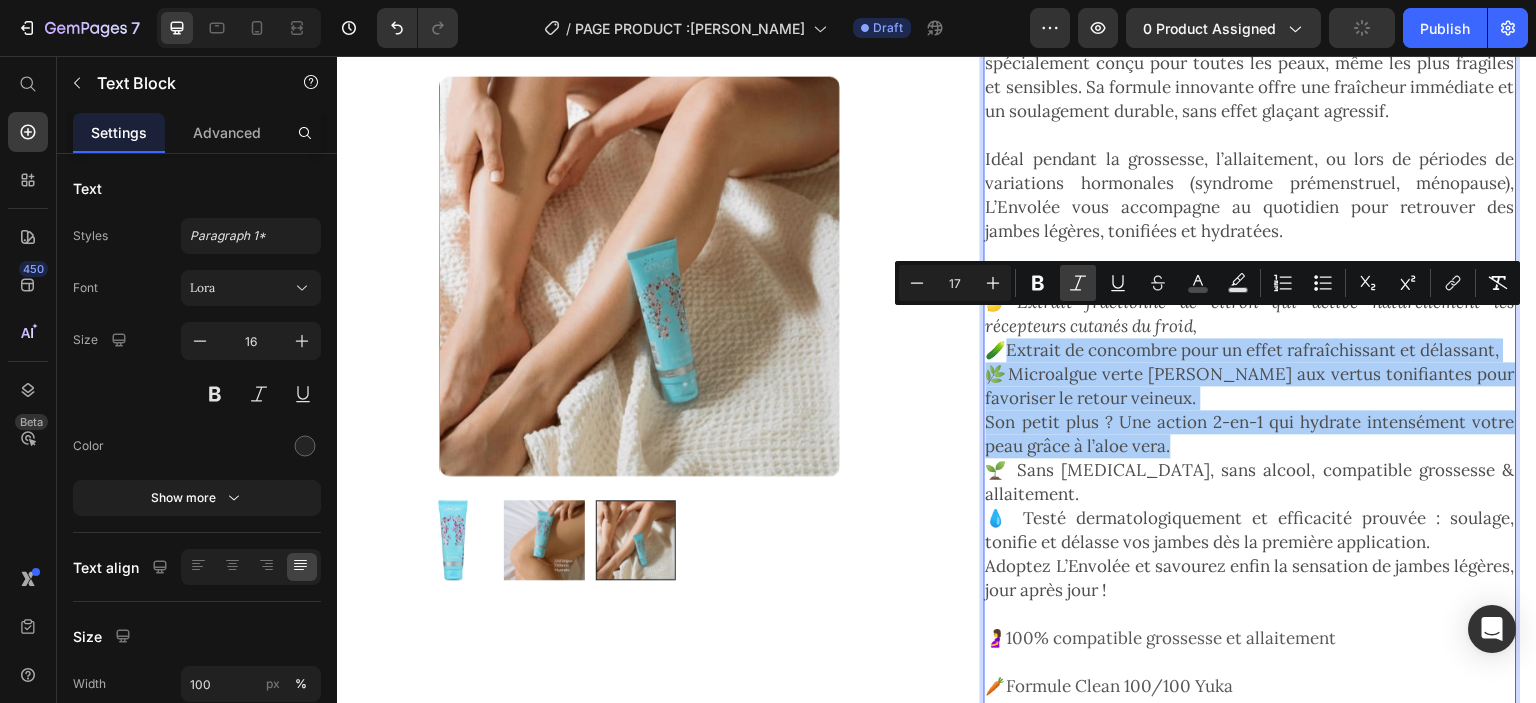 click on "Italic" at bounding box center [1078, 283] 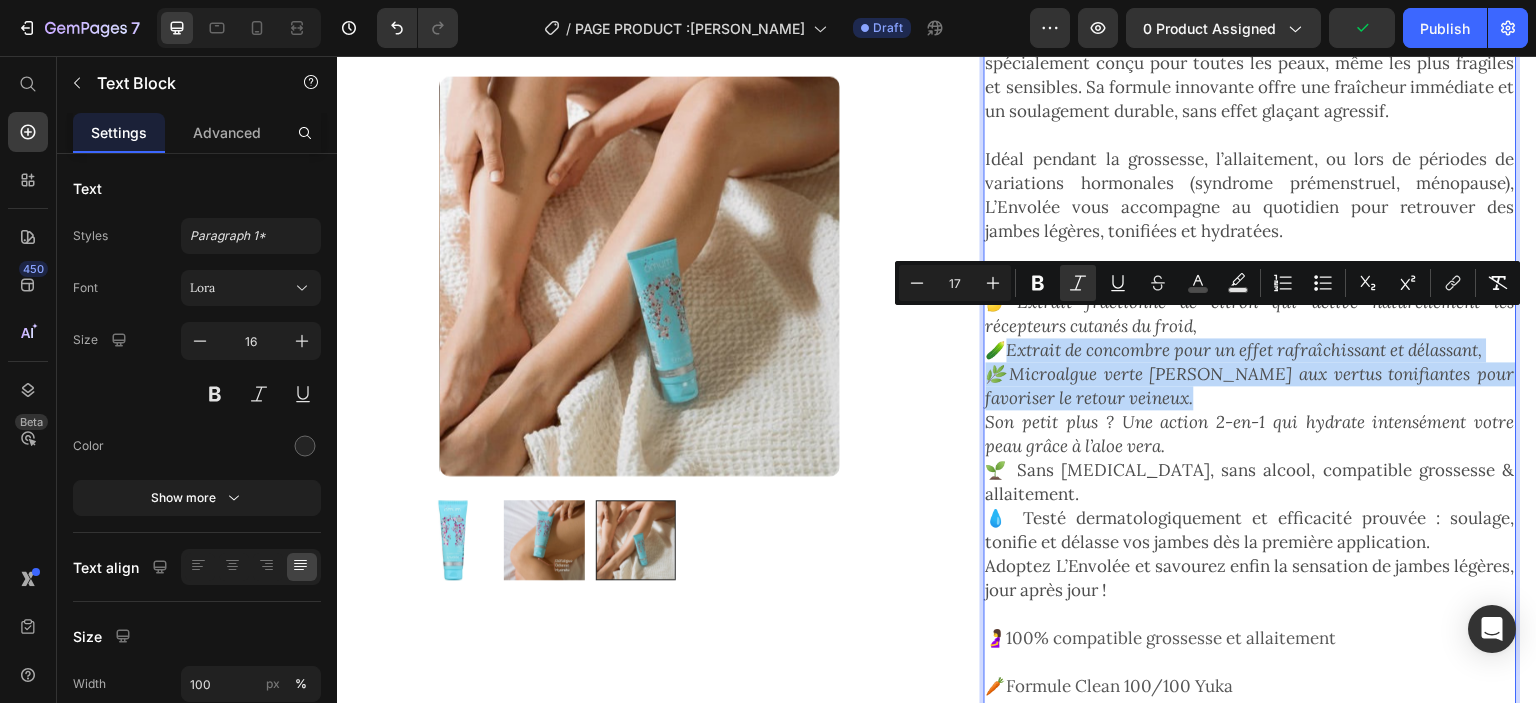 click on "Au cœur de sa composition : 🍋 Extrait fractionné de citron qui active naturellement les récepteurs cutanés du froid, 🥒 Extrait de concombre pour un effet rafraîchissant et délassant, 🌿Microalgue verte Chlorella aux vertus tonifiantes pour favoriser le retour veineux." at bounding box center (1250, 338) 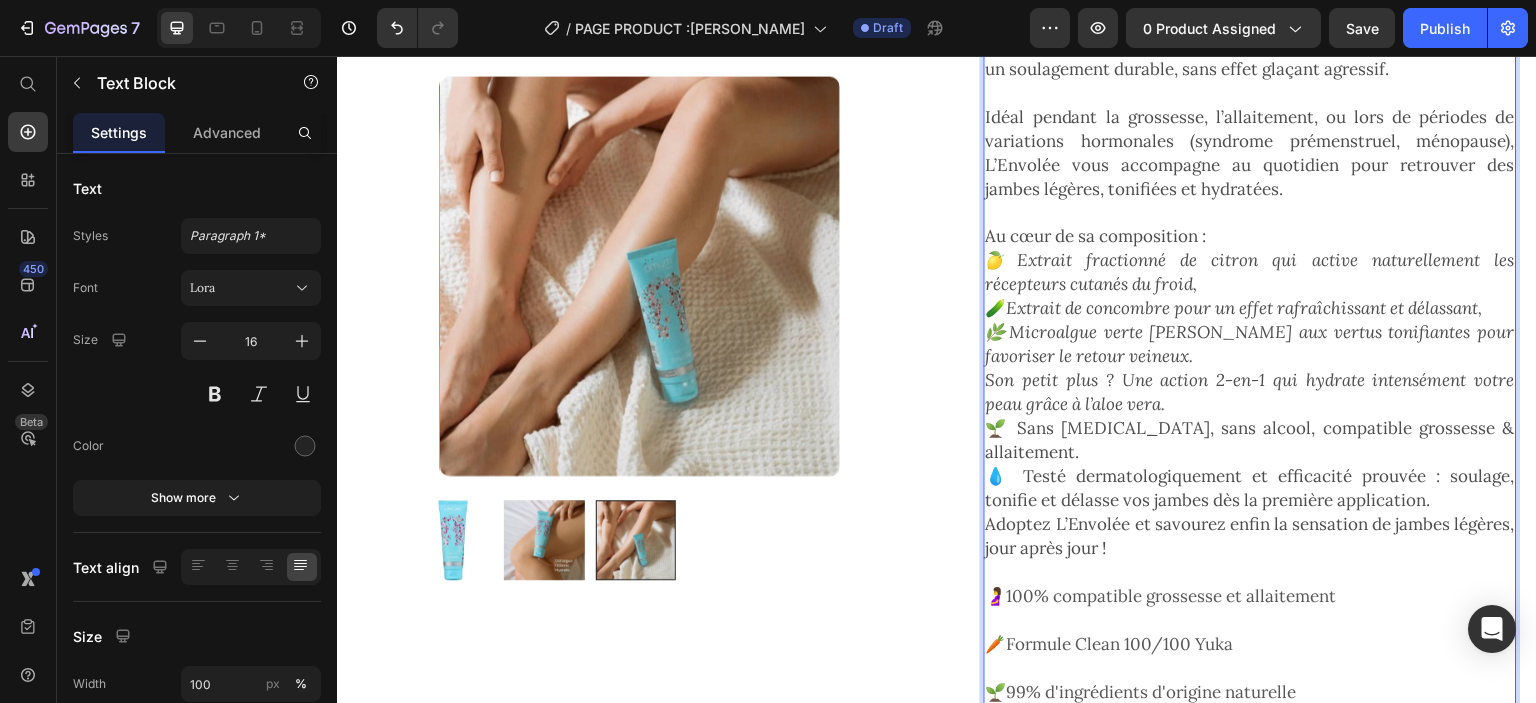 scroll, scrollTop: 456, scrollLeft: 0, axis: vertical 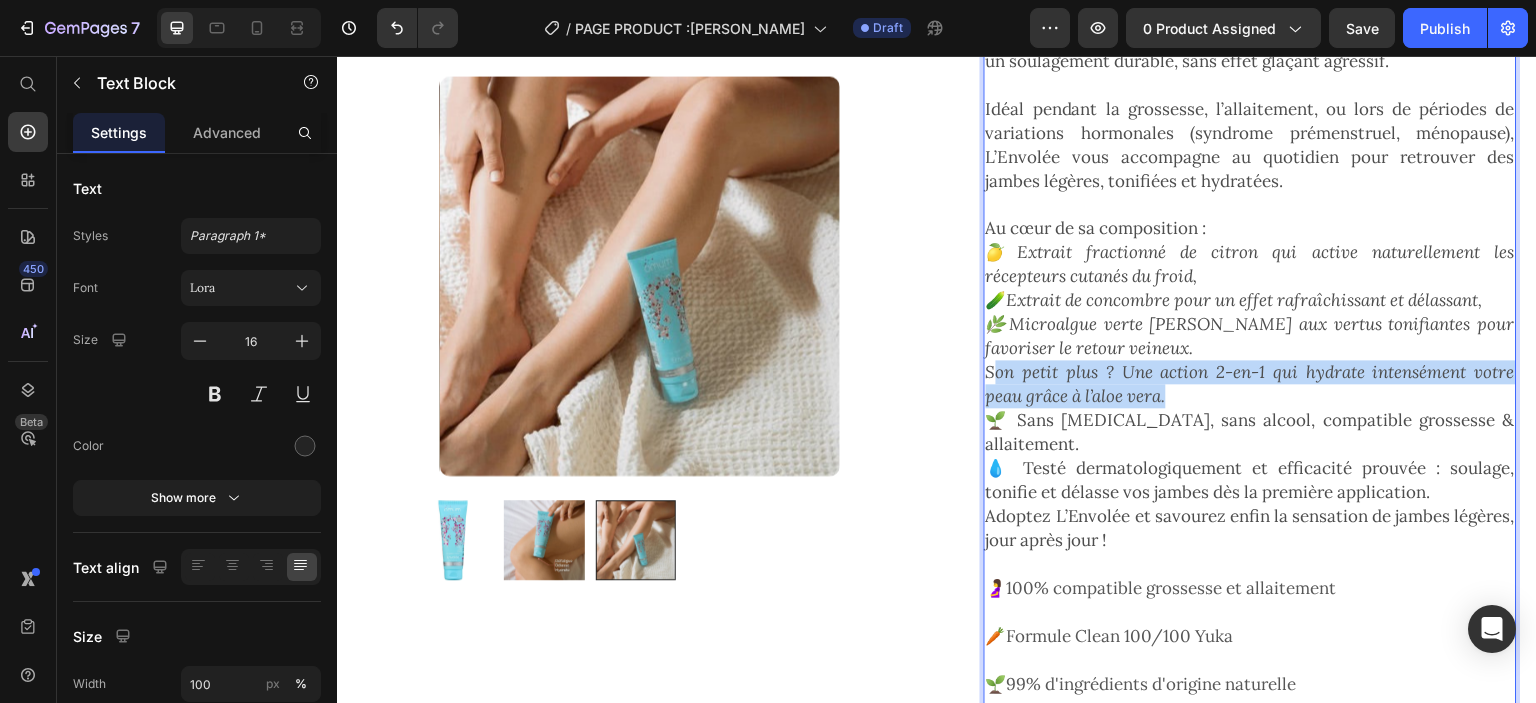 drag, startPoint x: 1181, startPoint y: 373, endPoint x: 1009, endPoint y: 343, distance: 174.59668 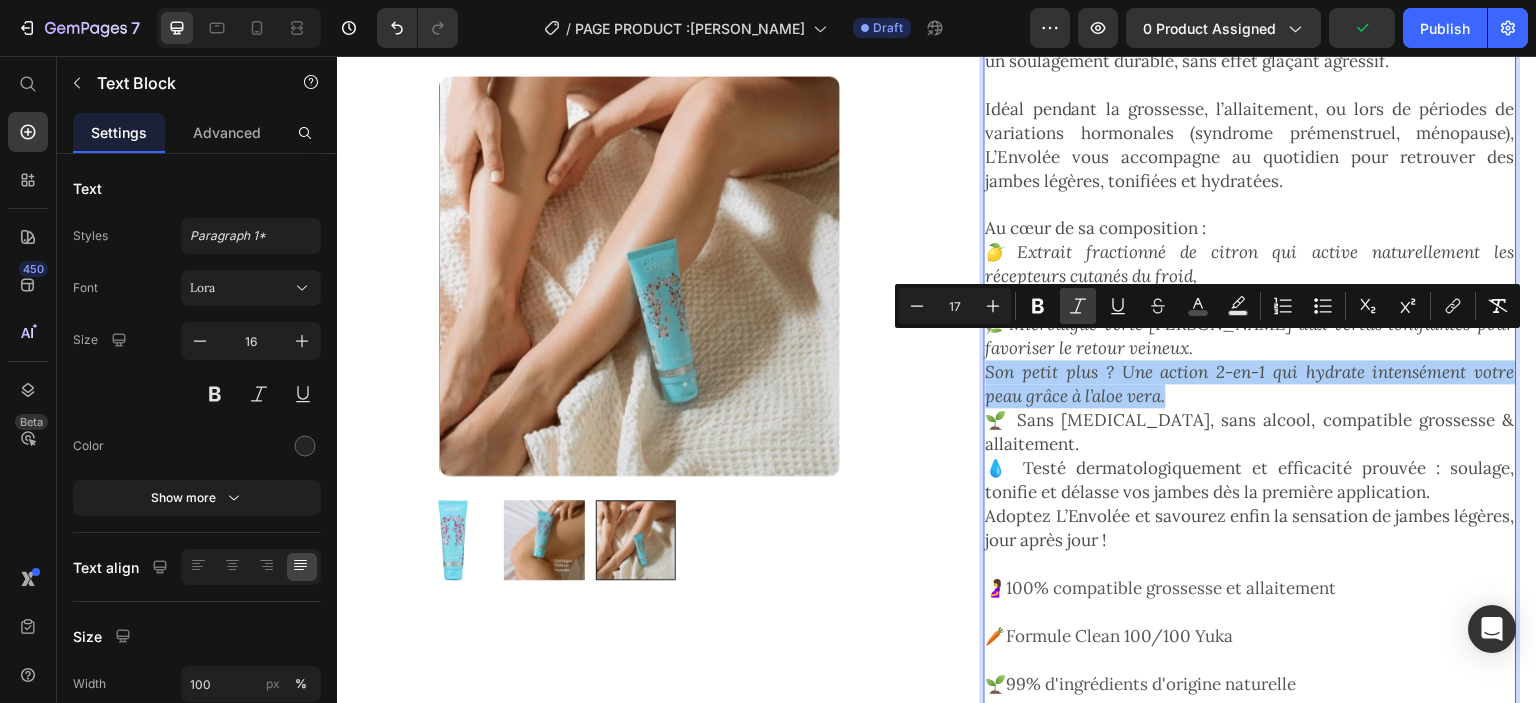 click on "Italic" at bounding box center (1078, 306) 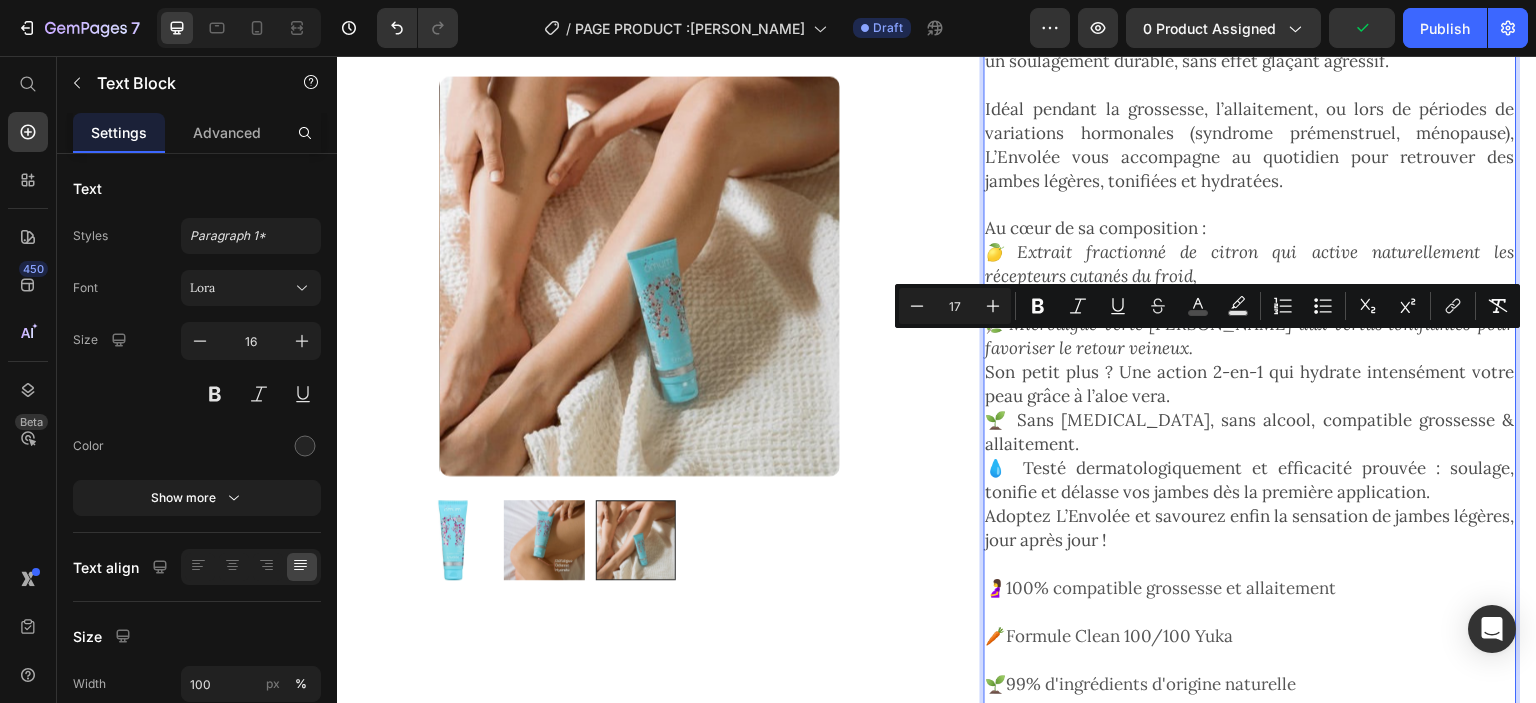 click on "Son petit plus ? Une action 2-en-1 qui hydrate intensément votre peau grâce à l’aloe vera." at bounding box center (1250, 384) 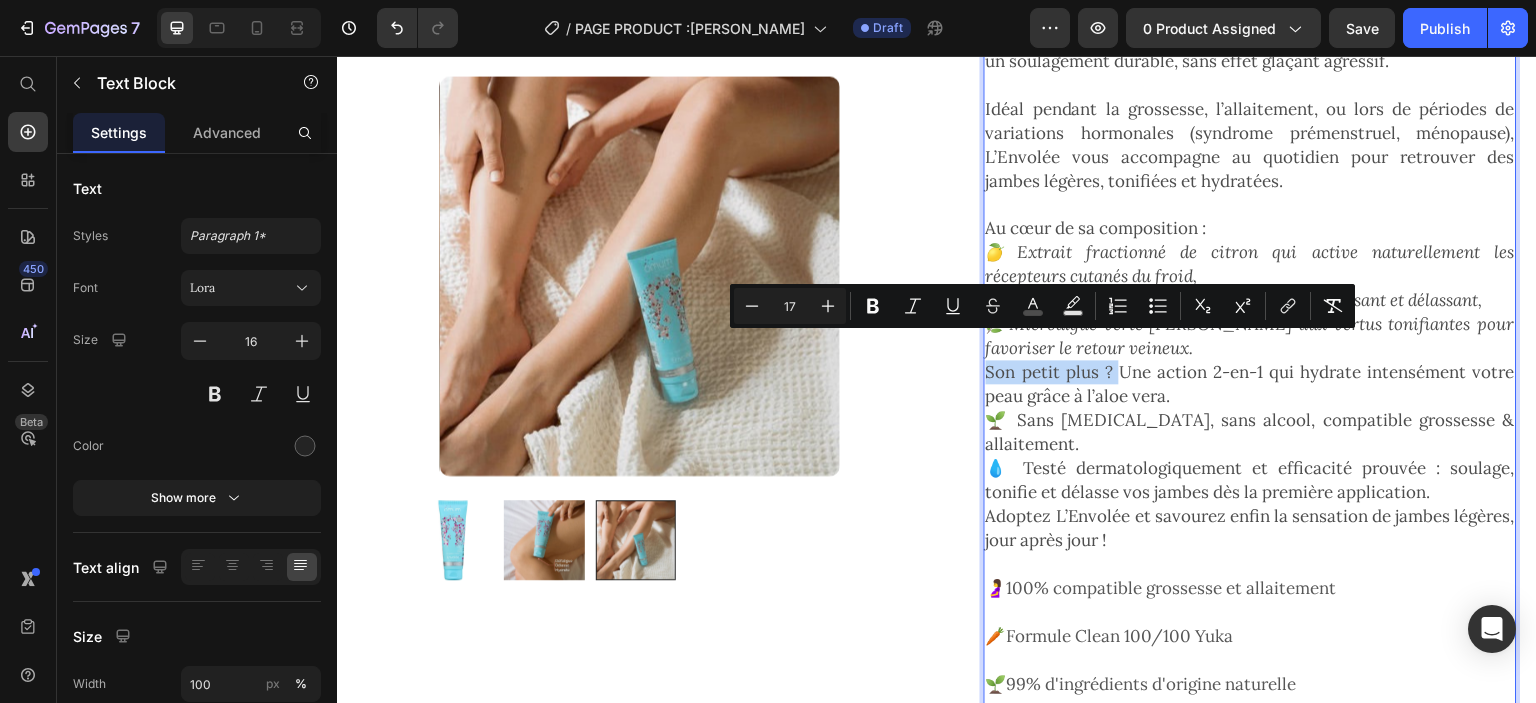 drag, startPoint x: 1105, startPoint y: 348, endPoint x: 982, endPoint y: 345, distance: 123.03658 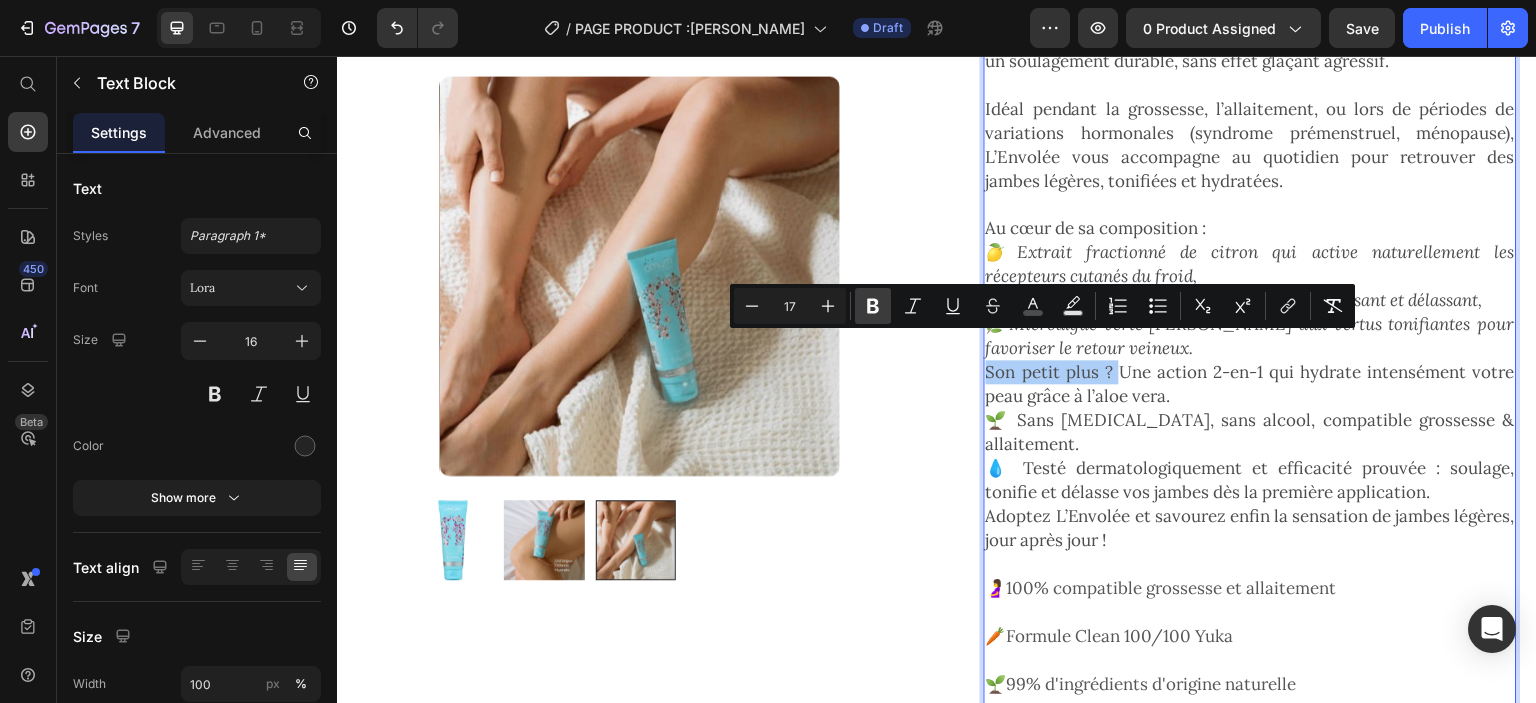 click 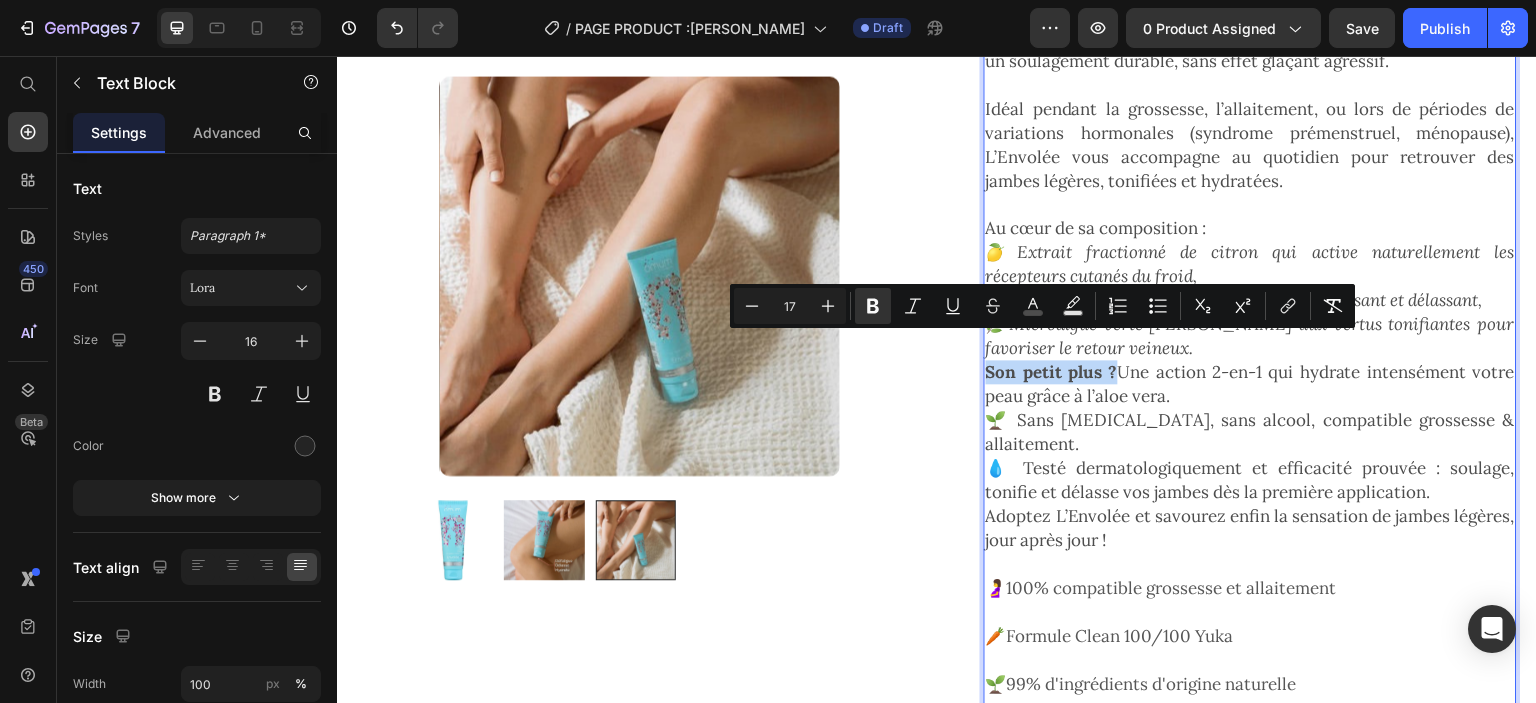 click on "Son petit plus ?  Une action 2-en-1 qui hydrate intensément votre peau grâce à l’aloe vera." at bounding box center [1250, 384] 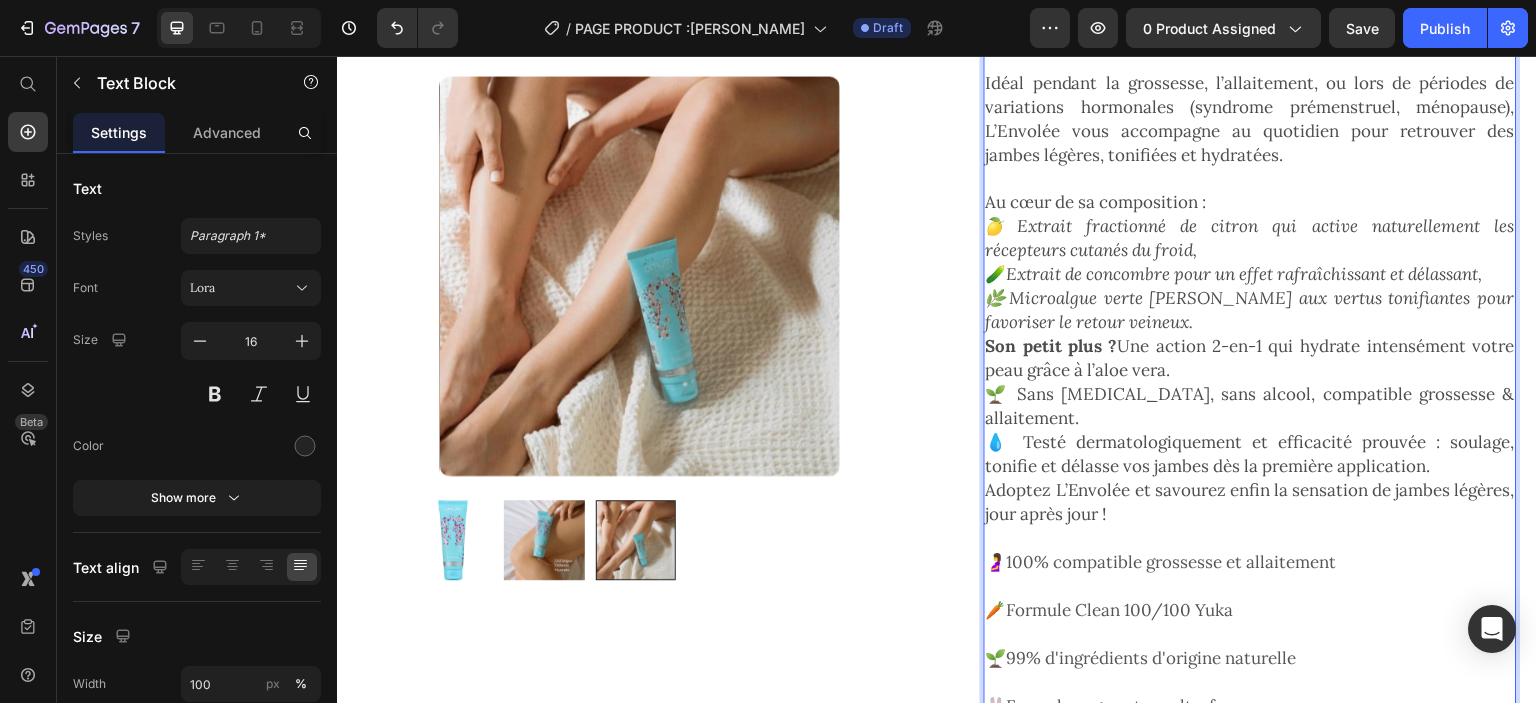 scroll, scrollTop: 484, scrollLeft: 0, axis: vertical 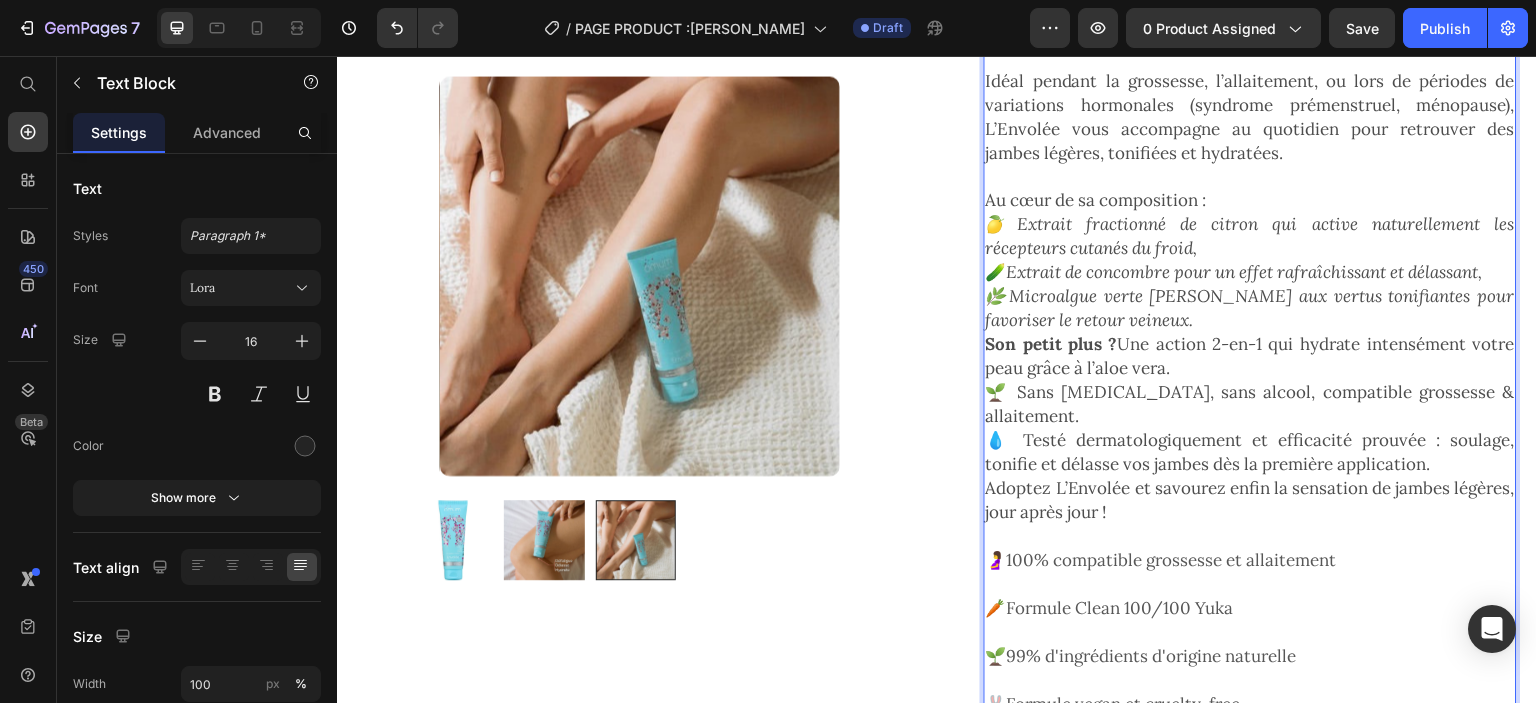 click on "Dites adieu aux sensations de [MEDICAL_DATA] grâce à L’Envolée ! Le premier gel rafraîchissant sans [MEDICAL_DATA], spécialement conçu pour toutes les peaux, même les plus fragiles et sensibles. Sa formule innovante offre une fraîcheur immédiate et un soulagement durable, sans effet glaçant agressif. Idéal pendant la grossesse, l’allaitement, ou lors de périodes de variations hormonales (syndrome prémenstruel, ménopause), L’Envolée vous accompagne au quotidien pour retrouver des jambes légères, tonifiées et hydratées. Au cœur de sa composition : 🍋 Extrait fractionné de citron qui active naturellement les récepteurs cutanés du froid, 🥒 Extrait de concombre pour un effet rafraîchissant et délassant, 🌿Microalgue verte [PERSON_NAME] aux vertus tonifiantes pour favoriser le retour veineux. Son petit plus ?  Une action 2-en-1 qui hydrate intensément votre peau grâce à l’aloe vera. 🌱 Sans [MEDICAL_DATA], sans alcool, compatible grossesse & allaitement. 🤰 🐰" at bounding box center (1250, 308) 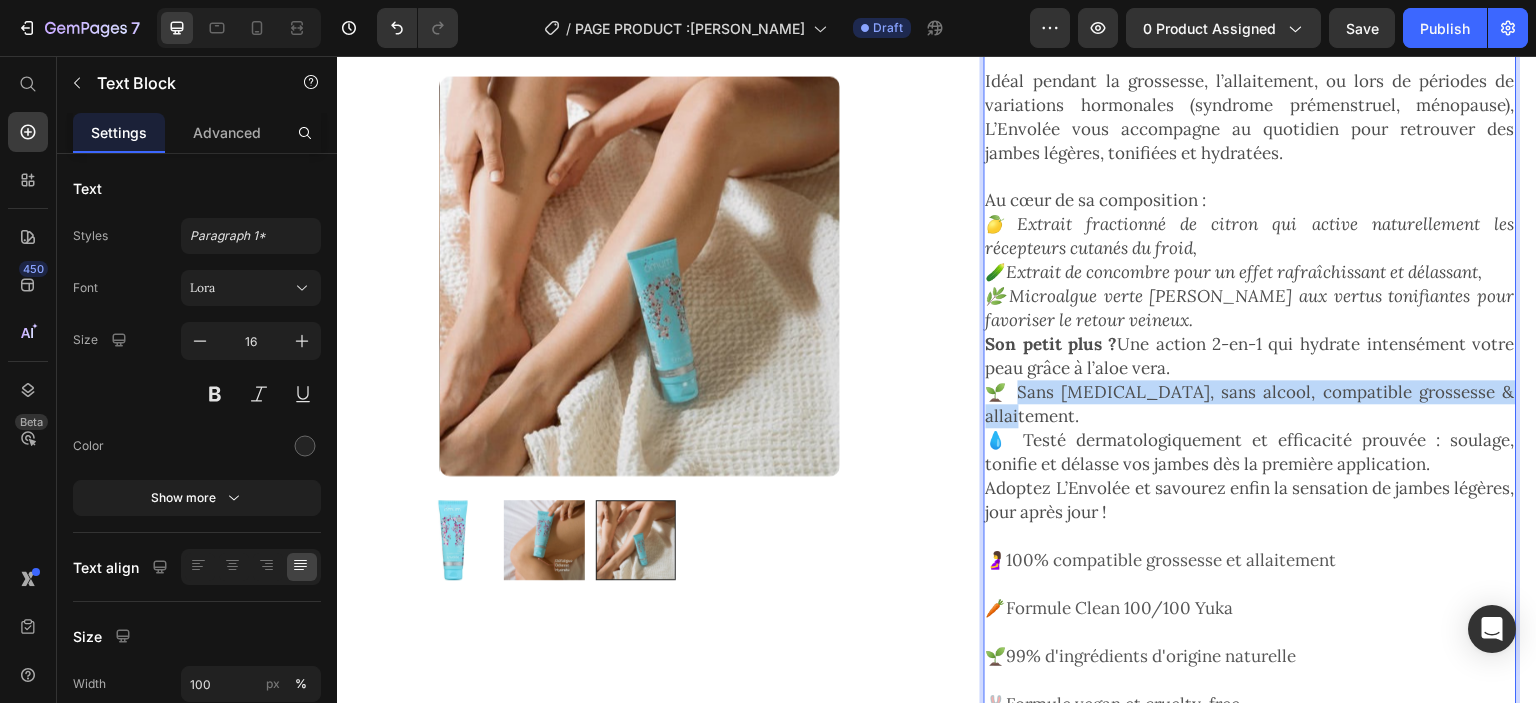 drag, startPoint x: 1500, startPoint y: 371, endPoint x: 1010, endPoint y: 371, distance: 490 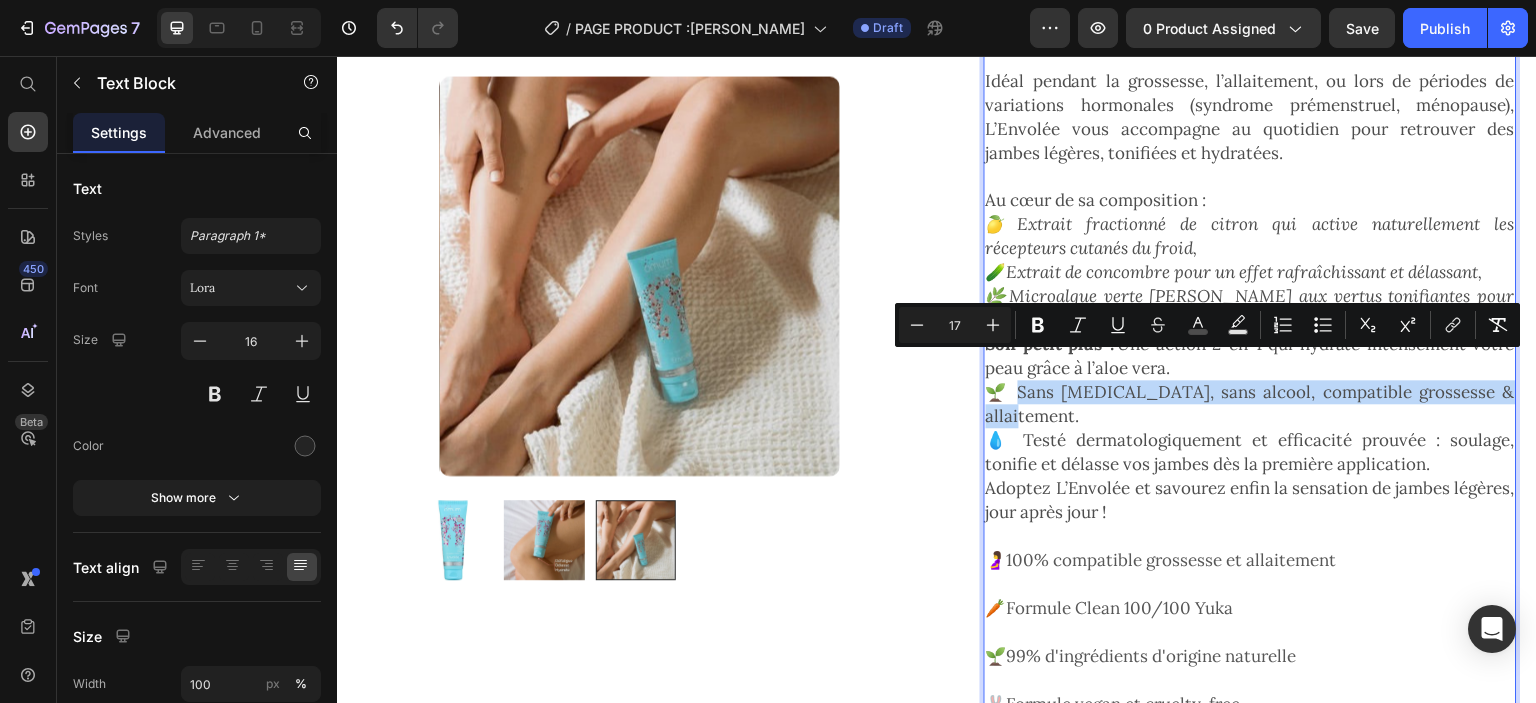 copy on "ans [MEDICAL_DATA], sans alcool, compatible grossesse & allaitement." 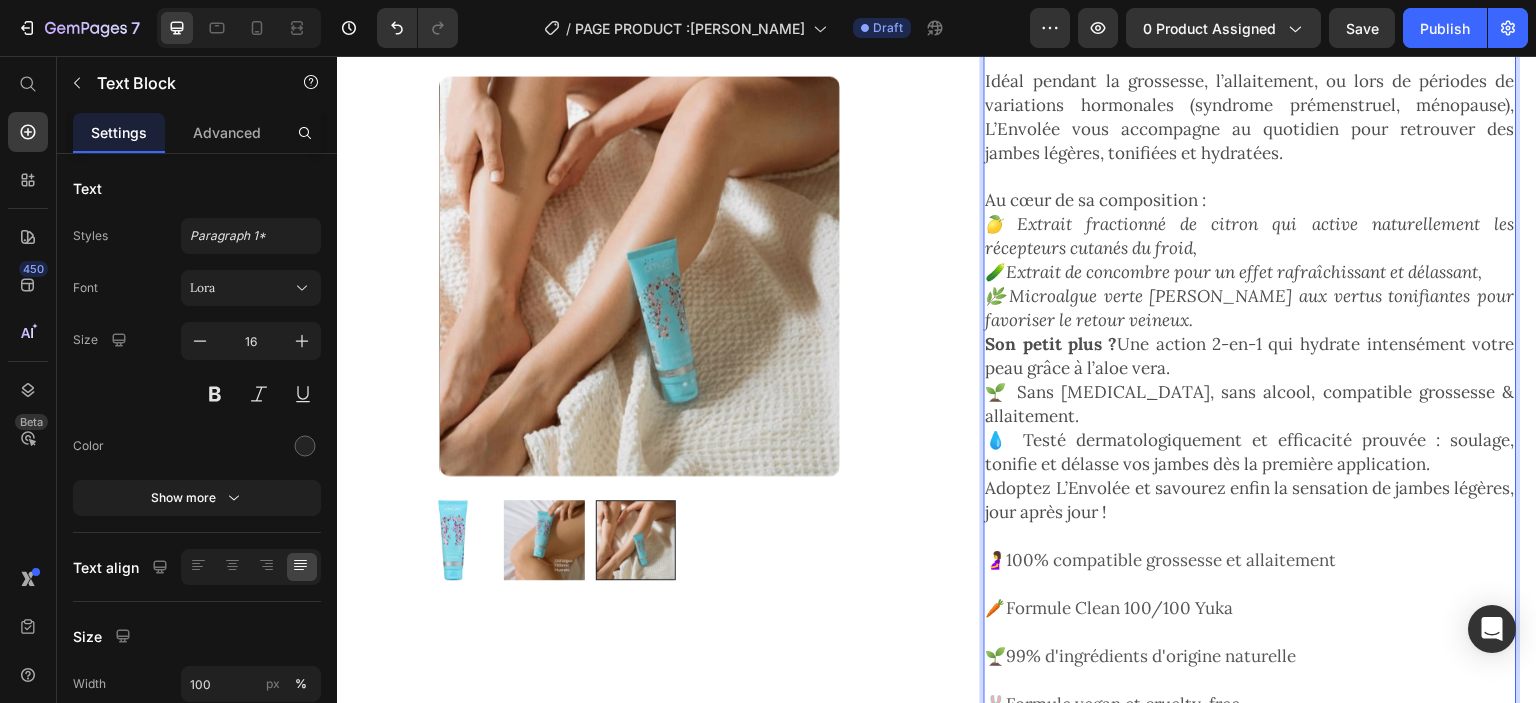 click at bounding box center [1250, 680] 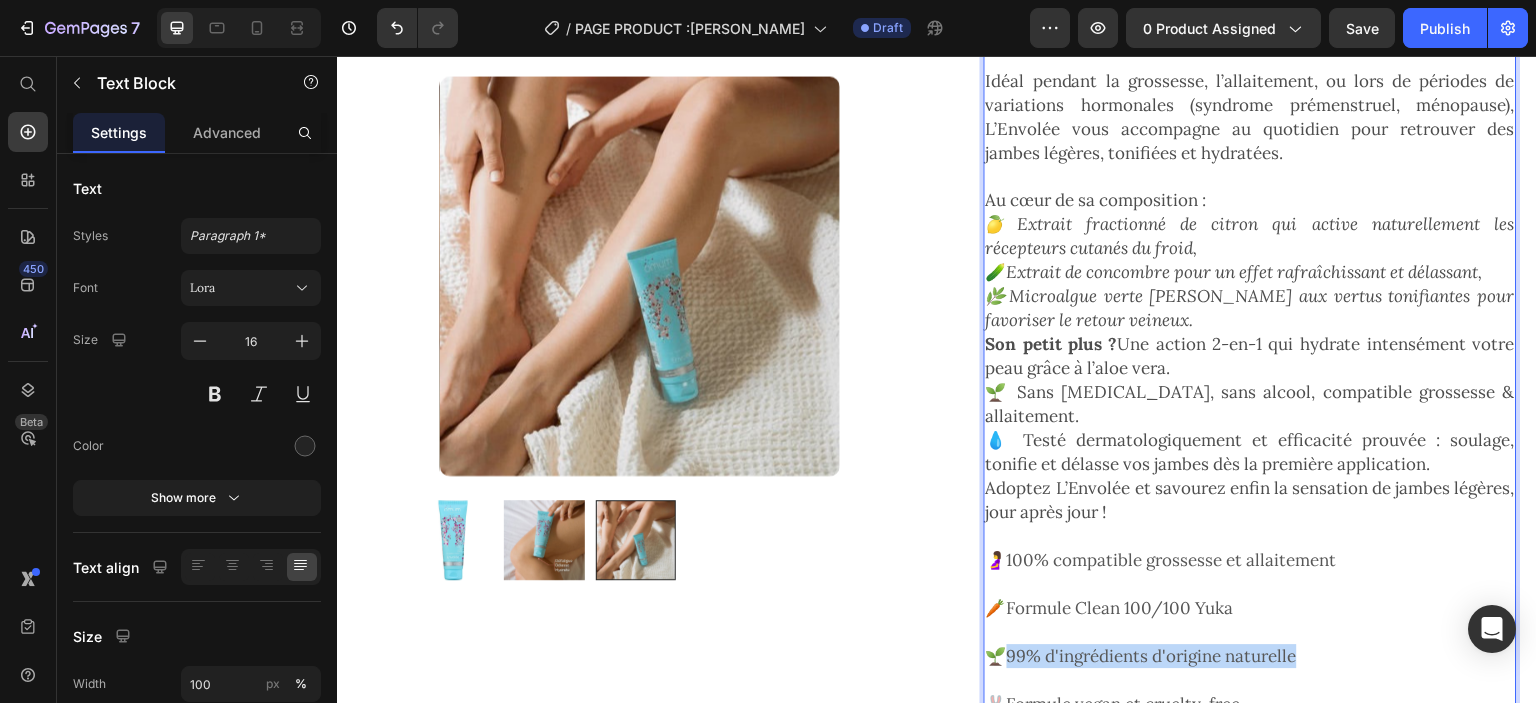 drag, startPoint x: 1305, startPoint y: 608, endPoint x: 1004, endPoint y: 605, distance: 301.01495 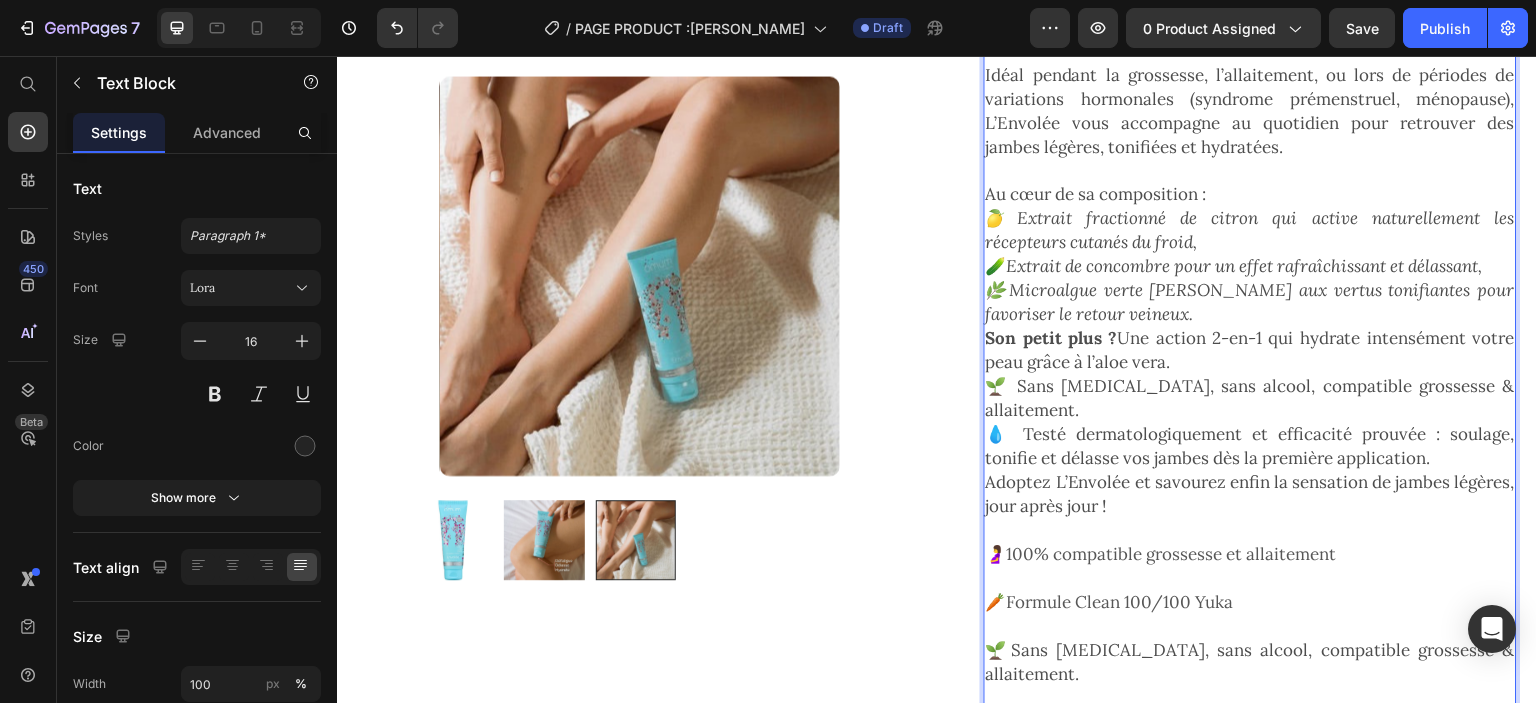 scroll, scrollTop: 492, scrollLeft: 0, axis: vertical 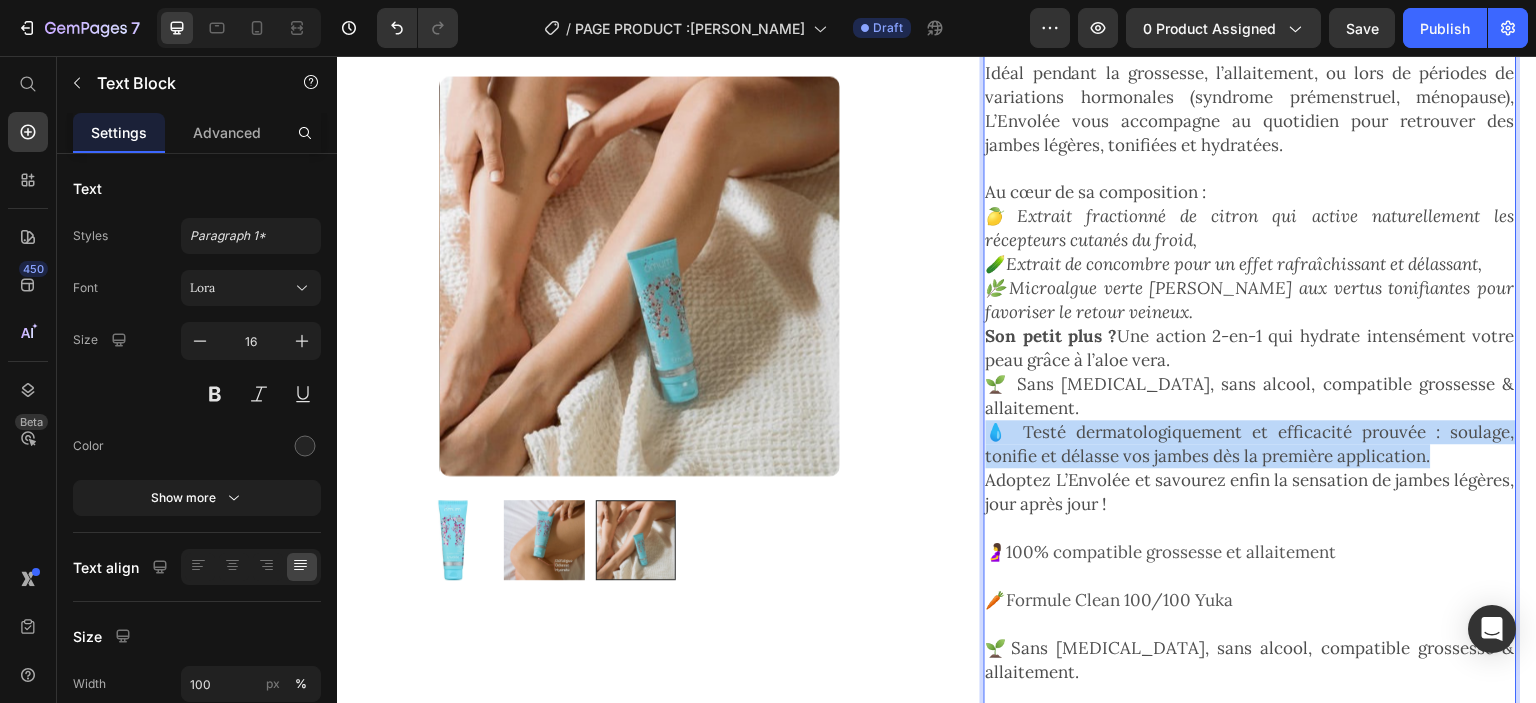 drag, startPoint x: 1444, startPoint y: 406, endPoint x: 982, endPoint y: 378, distance: 462.84772 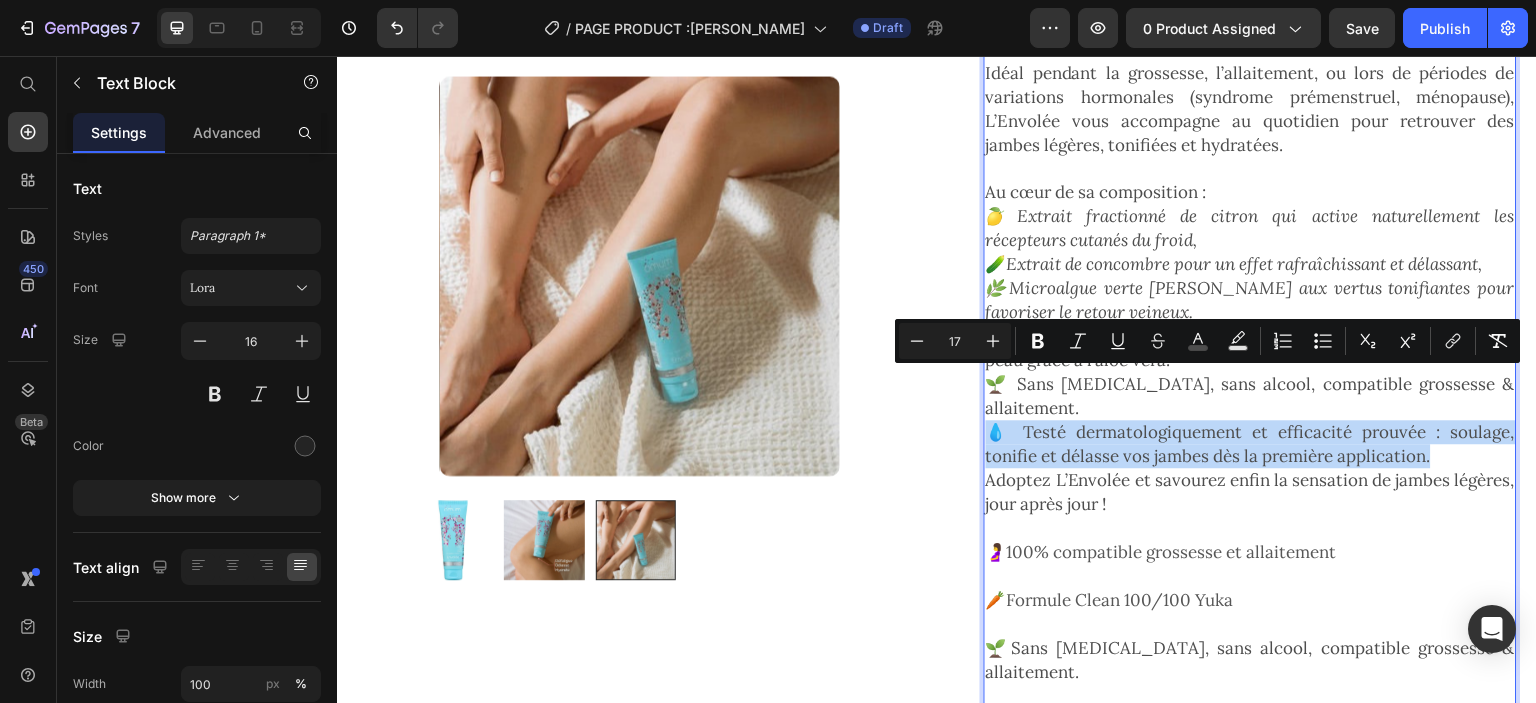 copy on "💧 Testé dermatologiquement et efficacité prouvée : soulage, tonifie et délasse vos jambes dès la première application." 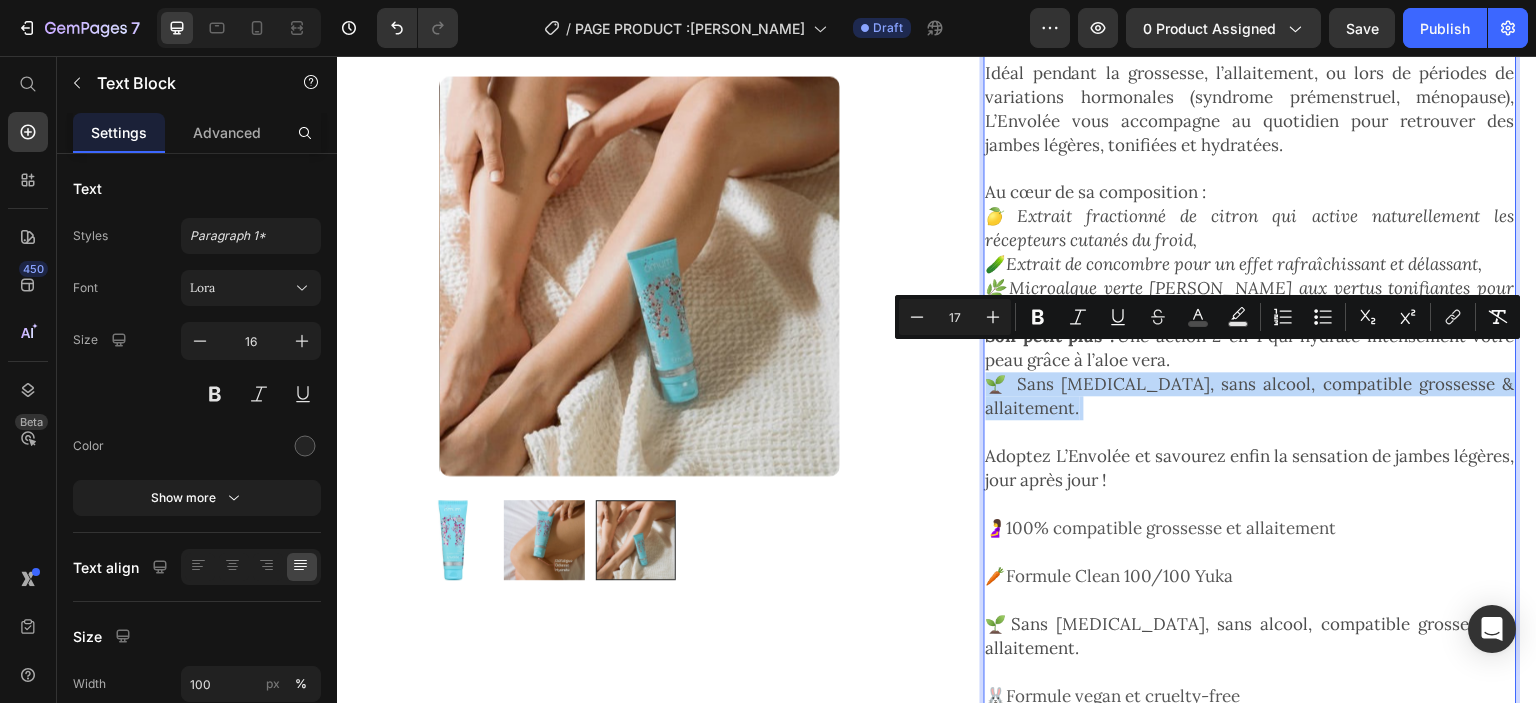 drag, startPoint x: 982, startPoint y: 378, endPoint x: 977, endPoint y: 362, distance: 16.763054 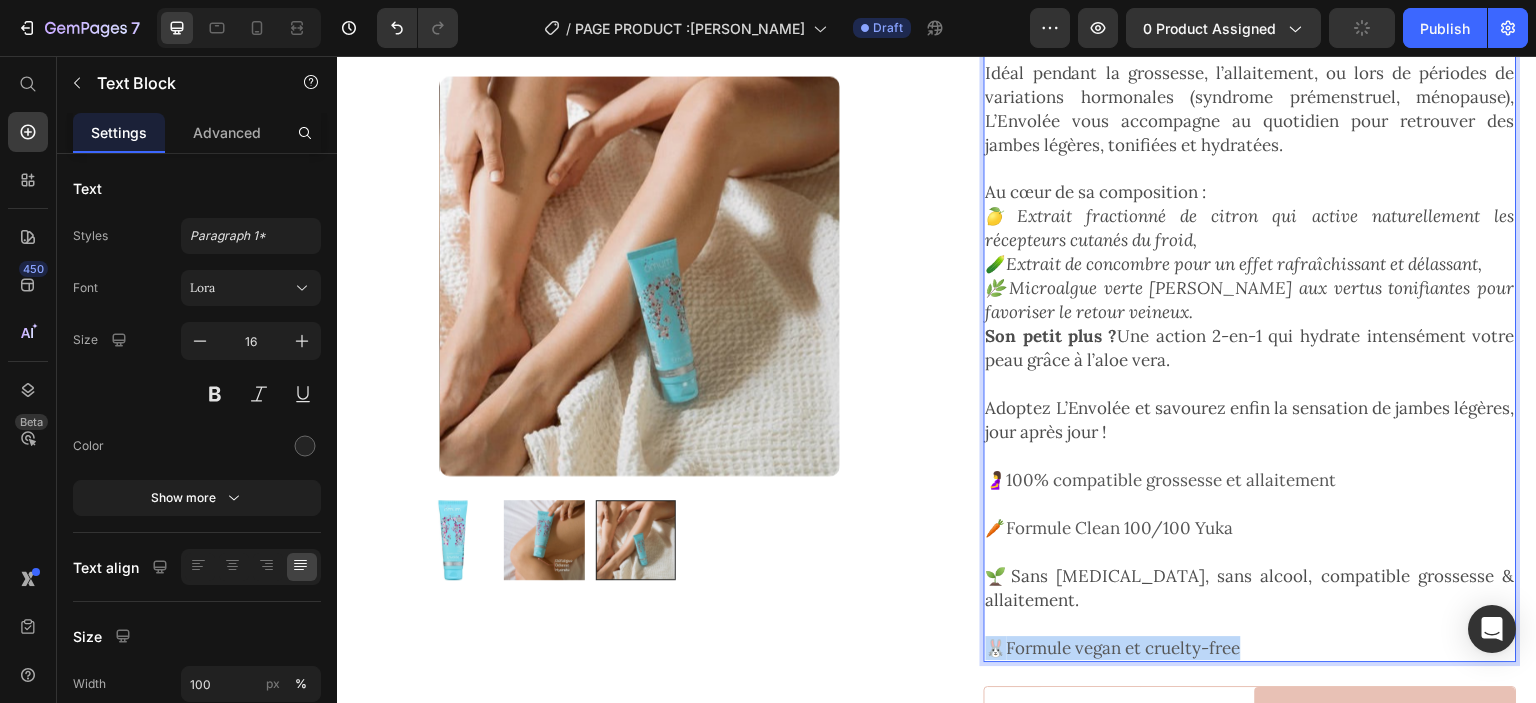 drag, startPoint x: 1259, startPoint y: 601, endPoint x: 980, endPoint y: 605, distance: 279.0287 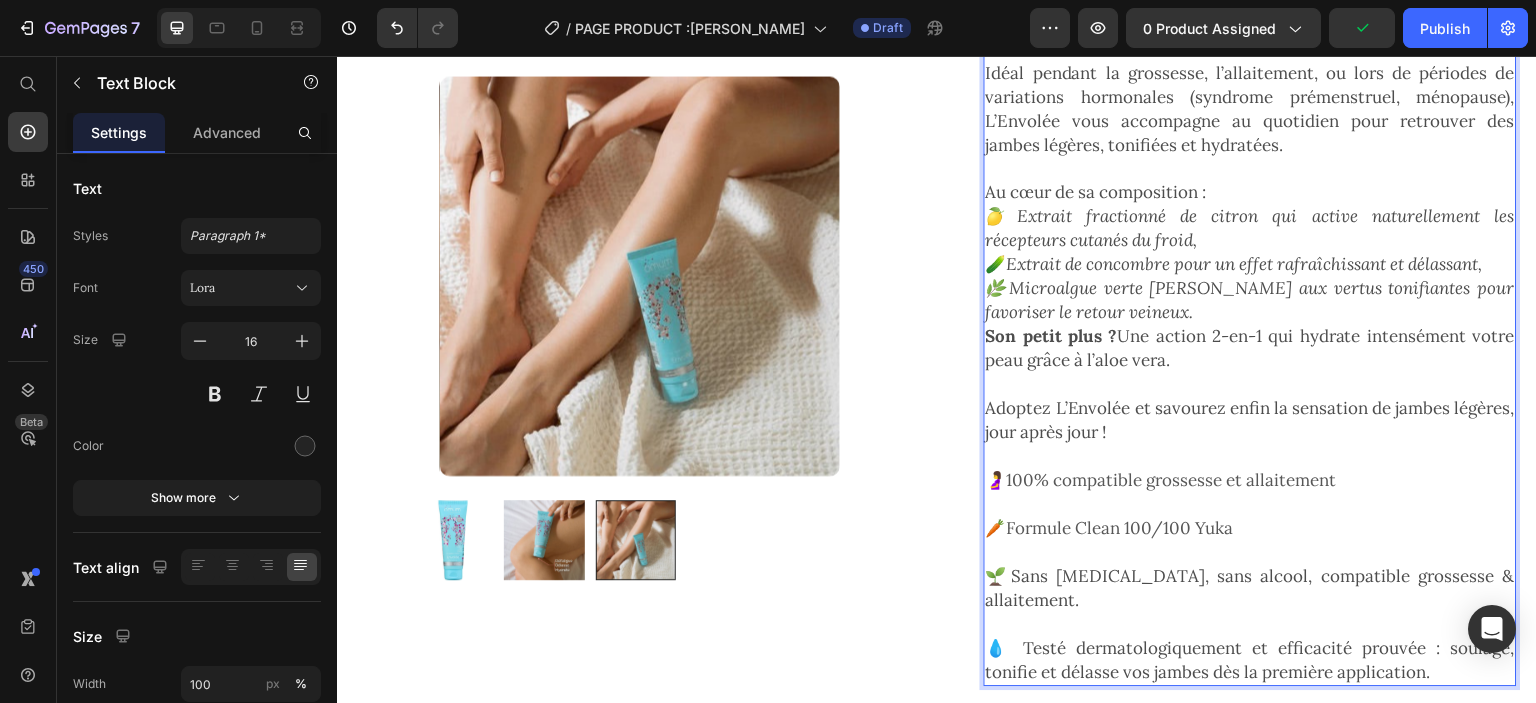 click on "💧 Testé dermatologiquement et efficacité prouvée : soulage, tonifie et délasse vos jambes dès la première application." at bounding box center (1250, 660) 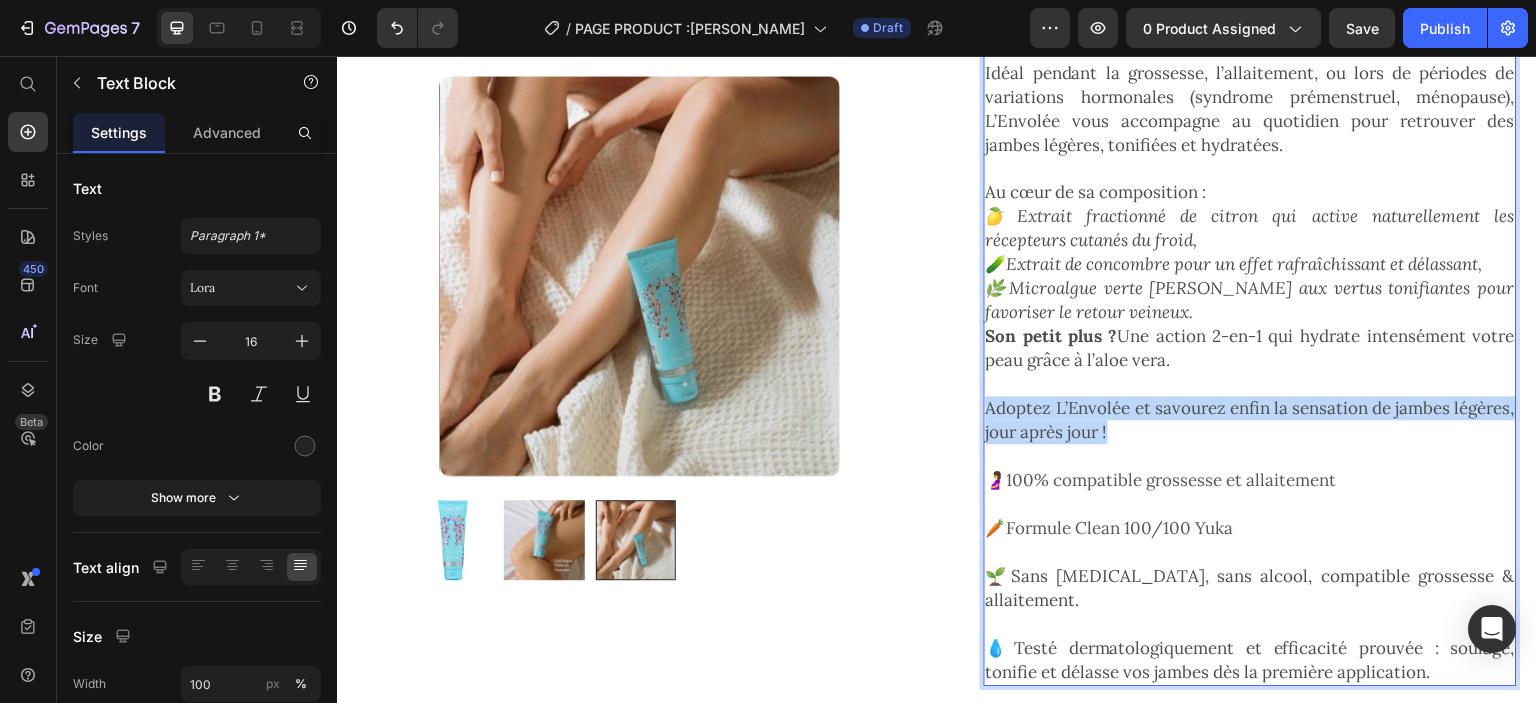 drag, startPoint x: 1171, startPoint y: 410, endPoint x: 975, endPoint y: 392, distance: 196.8248 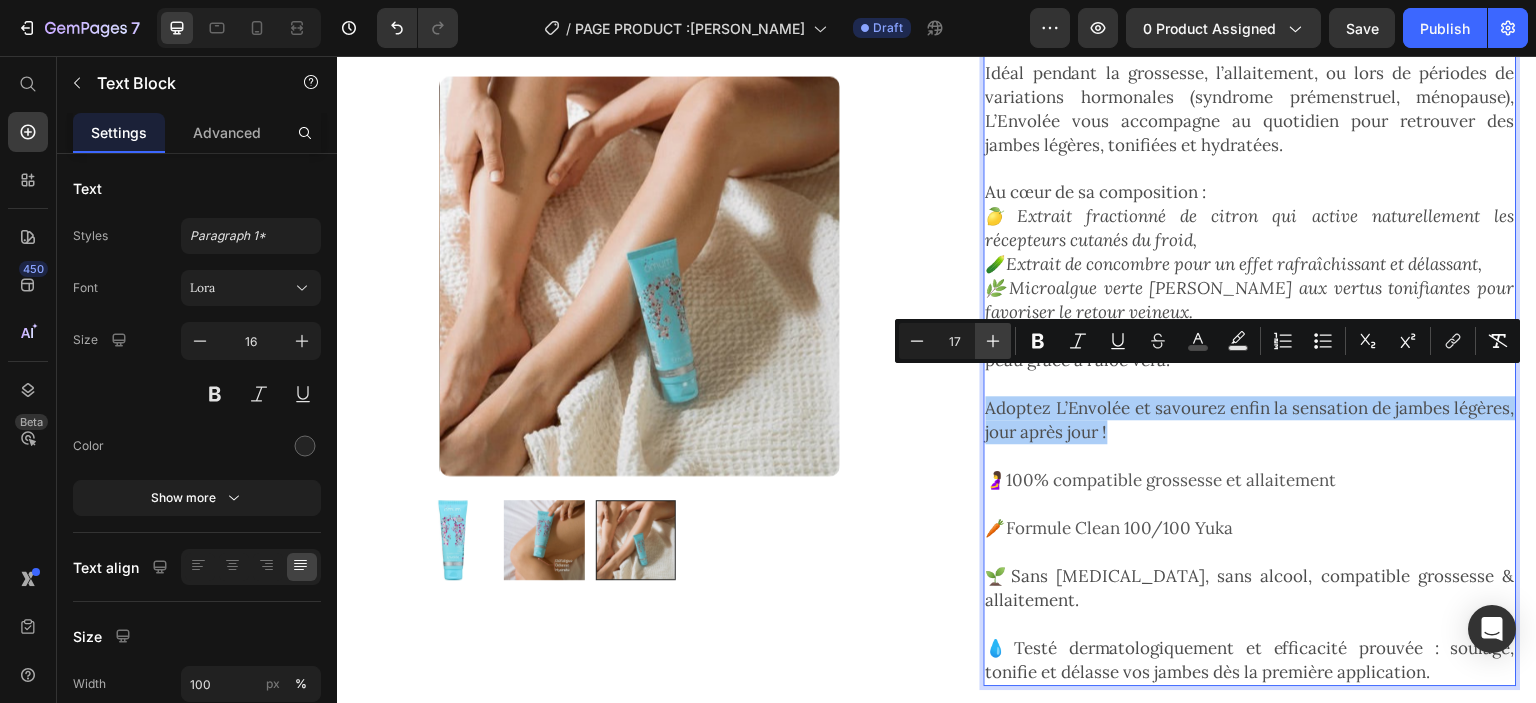 click 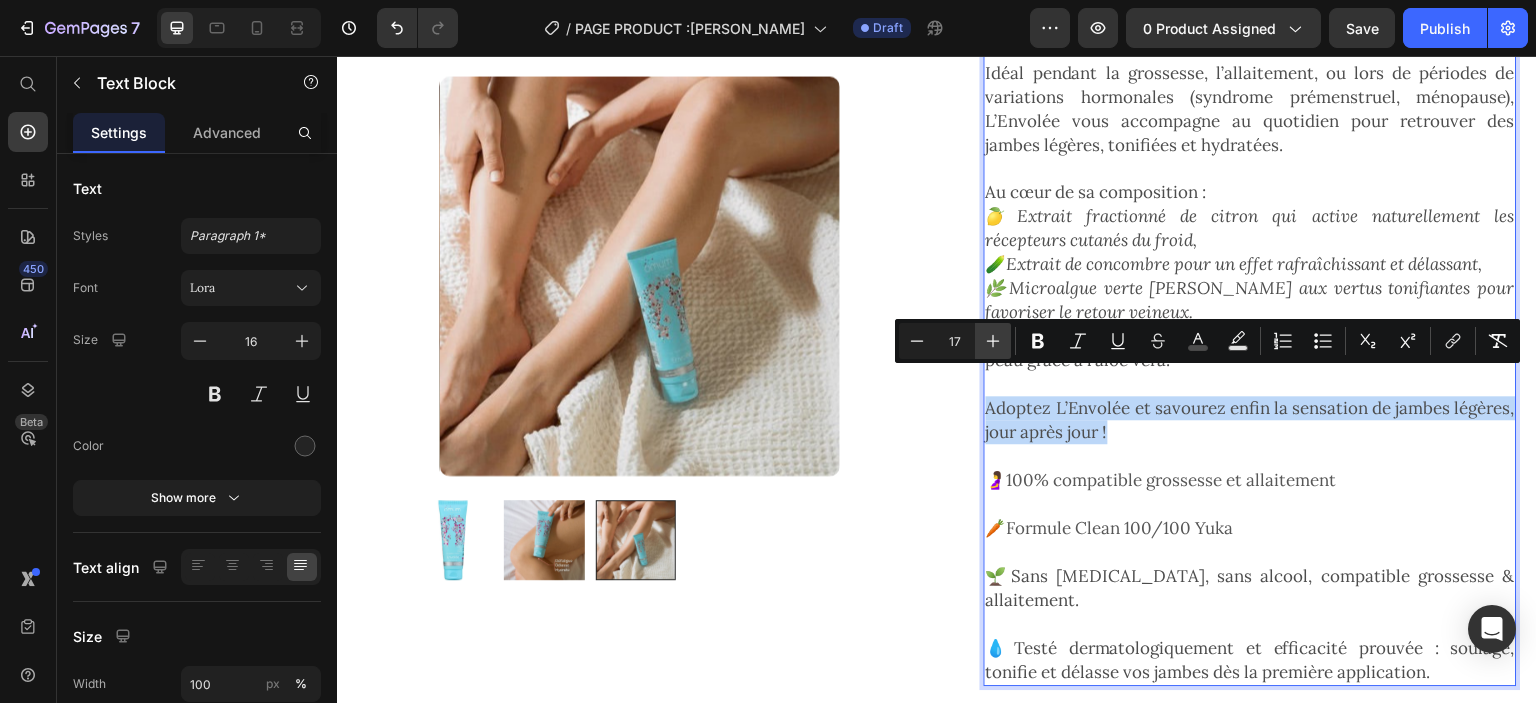 type on "18" 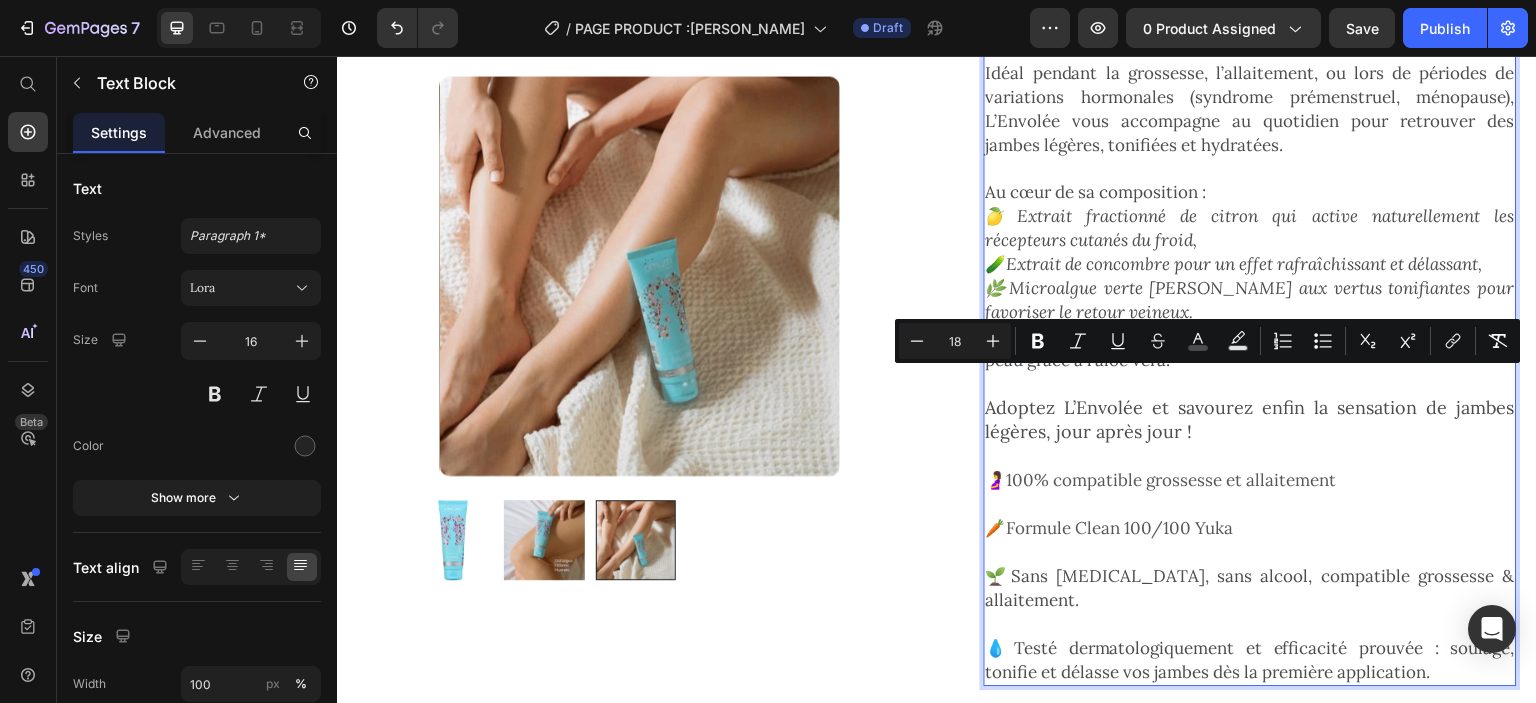 click on "Adoptez L’Envolée et savourez enfin la sensation de jambes légères, jour après jour !" at bounding box center [1250, 419] 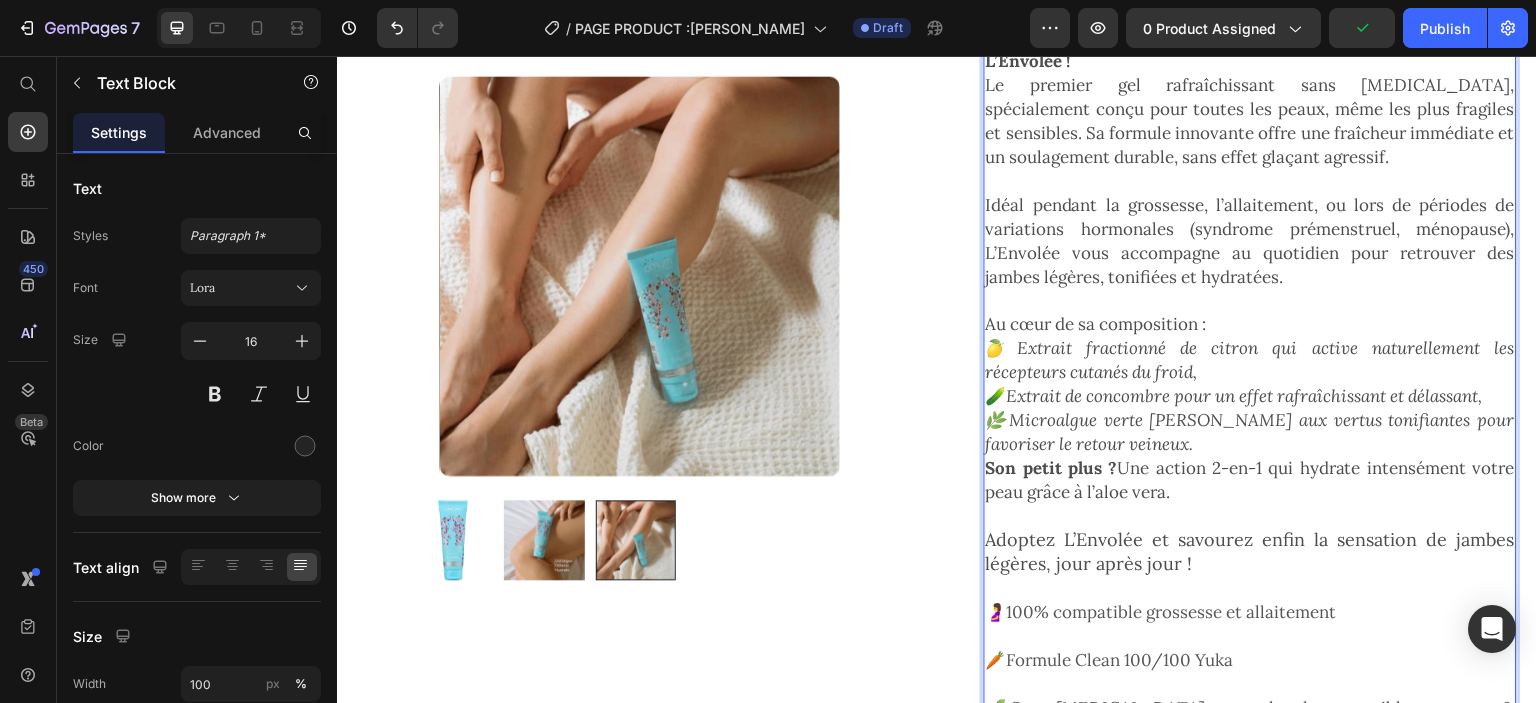 scroll, scrollTop: 358, scrollLeft: 0, axis: vertical 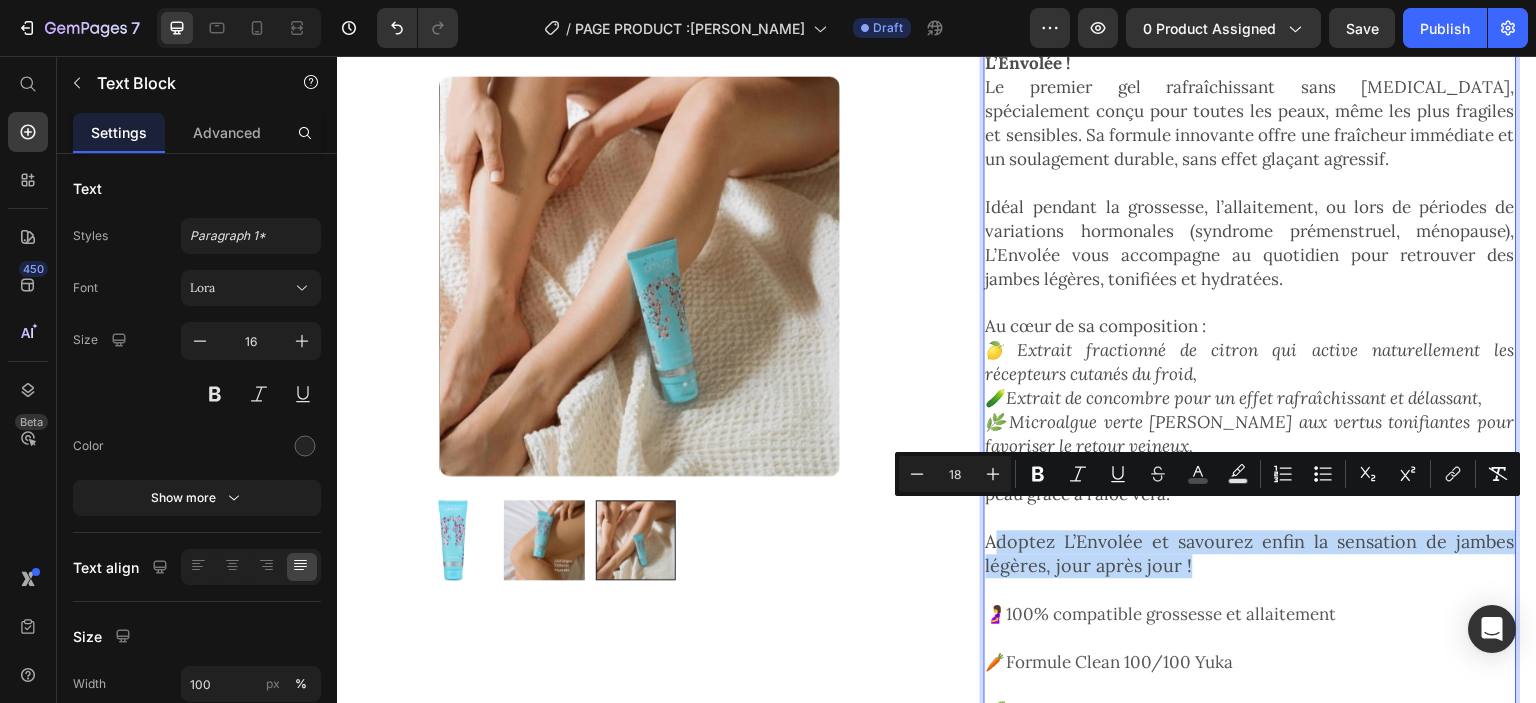 drag, startPoint x: 1199, startPoint y: 541, endPoint x: 987, endPoint y: 516, distance: 213.46896 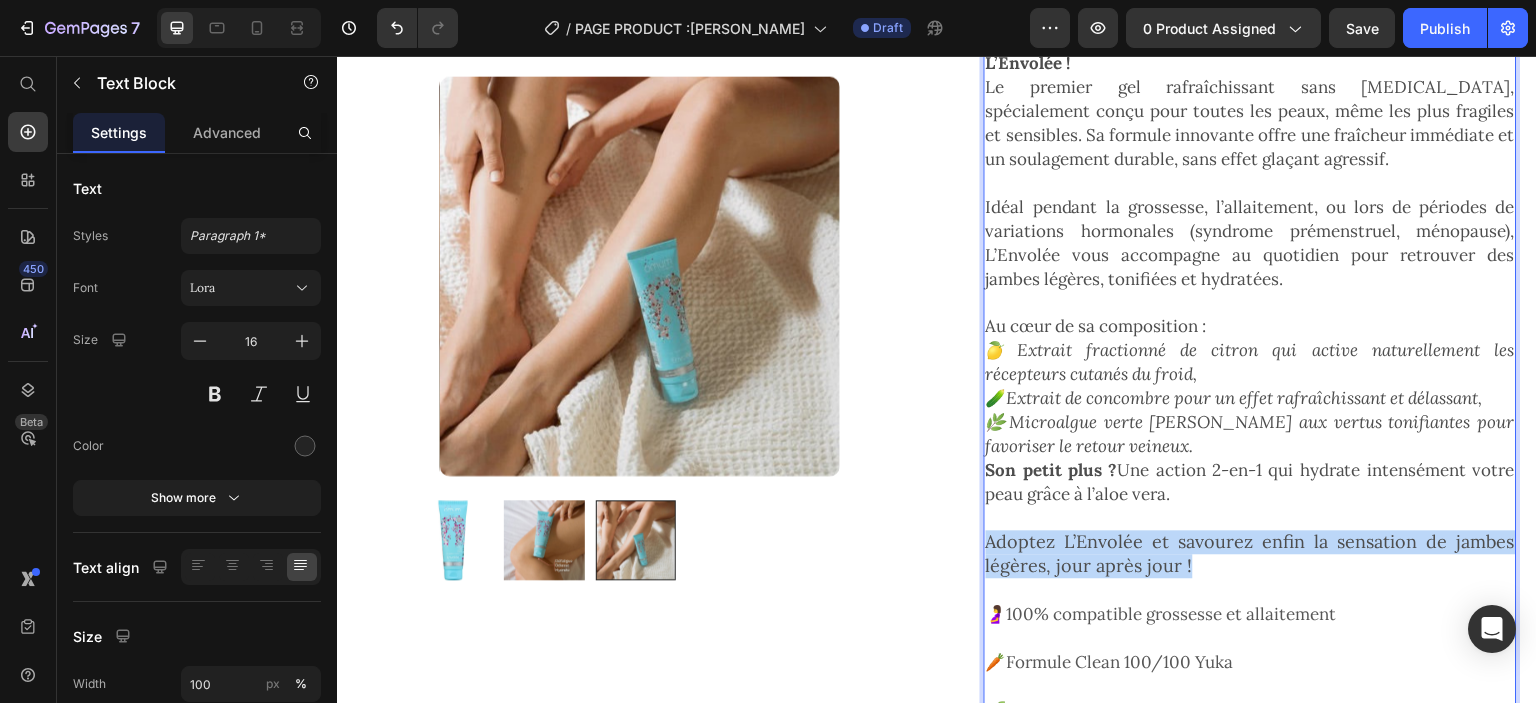 drag, startPoint x: 1204, startPoint y: 547, endPoint x: 976, endPoint y: 519, distance: 229.71286 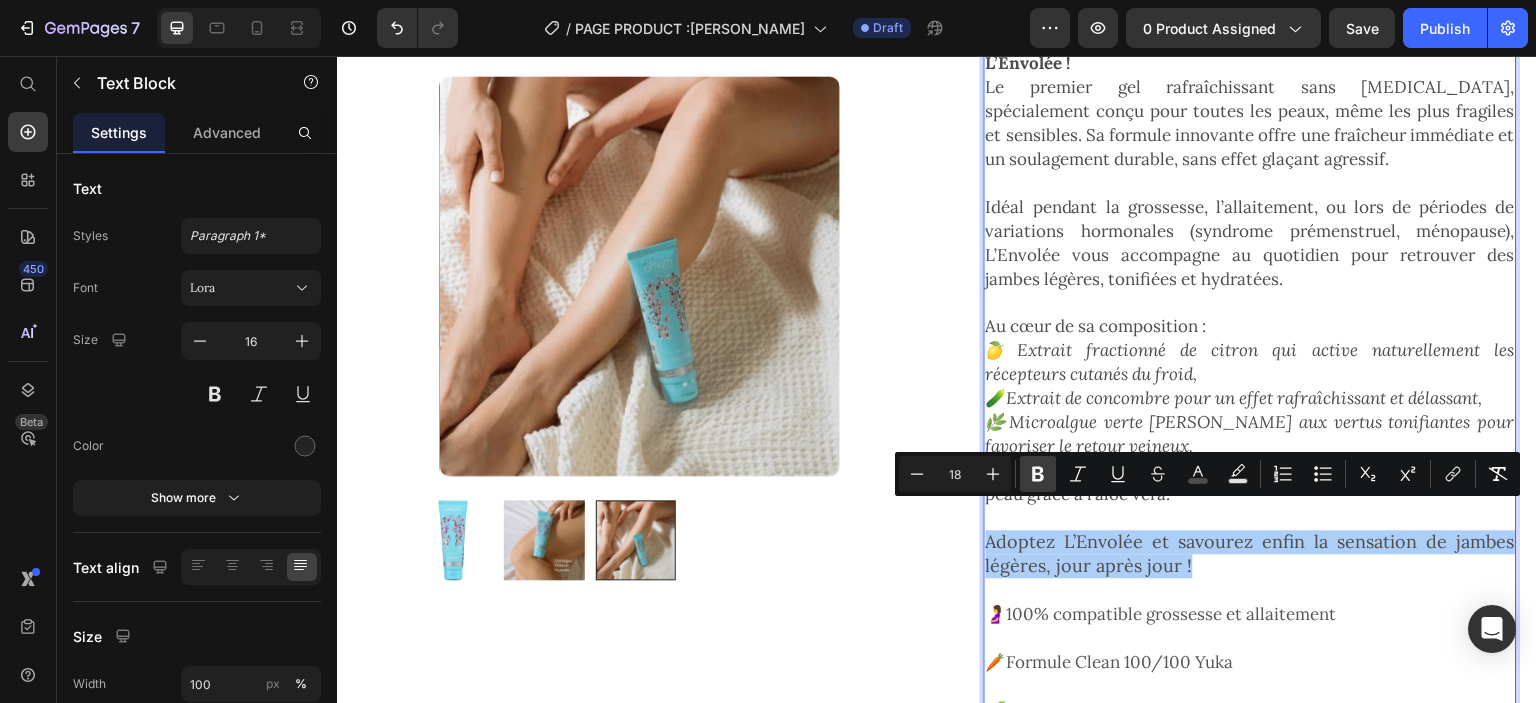 click 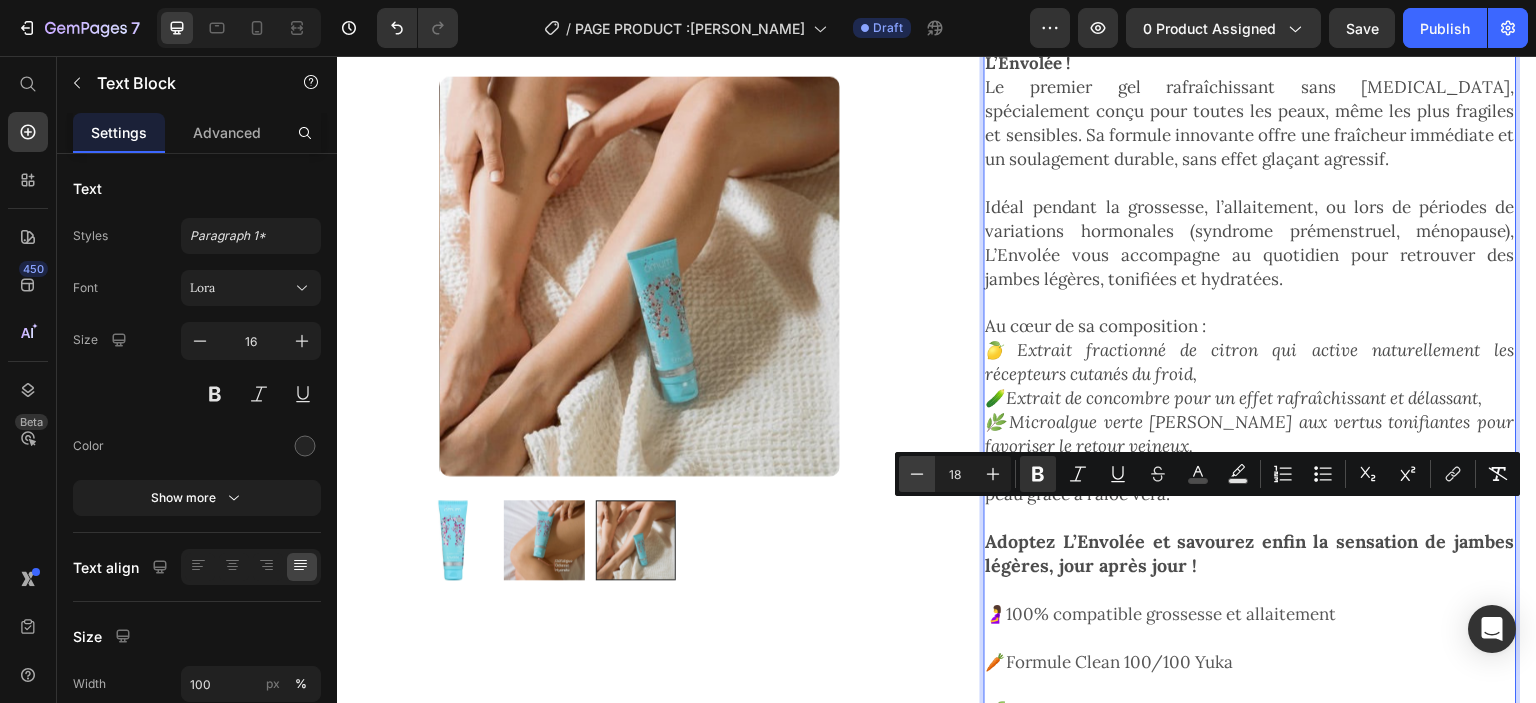 click on "Minus" at bounding box center [917, 474] 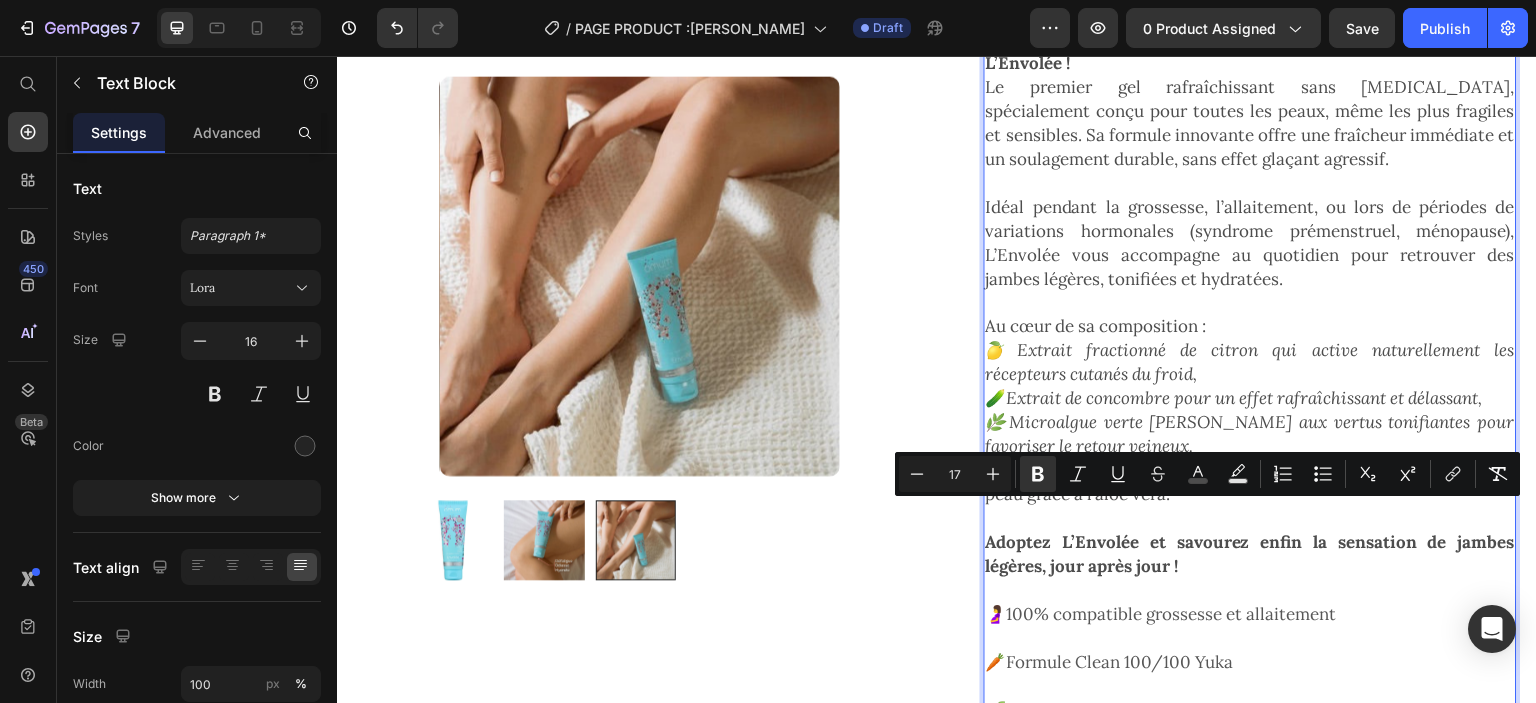 click on "Adoptez L’Envolée et savourez enfin la sensation de jambes légères, jour après jour !" at bounding box center [1250, 554] 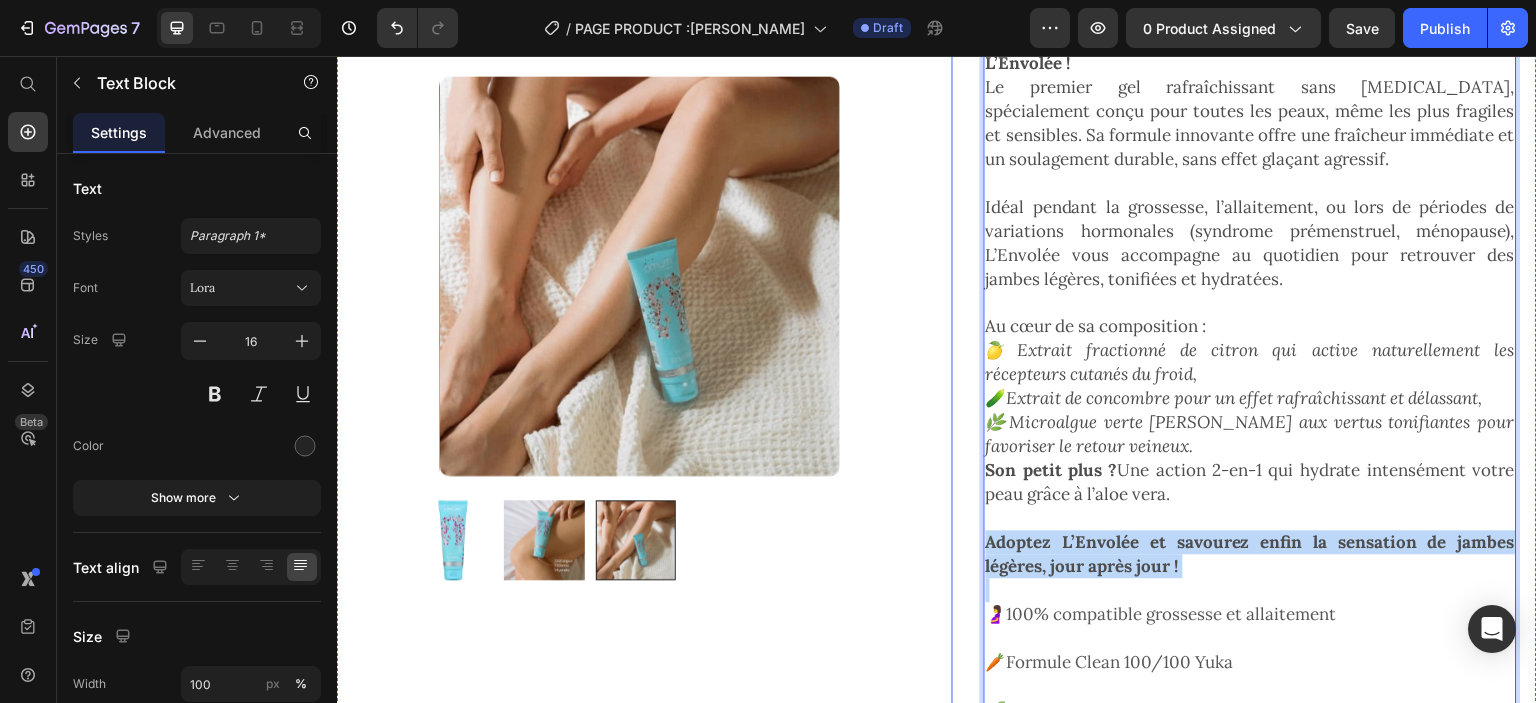 drag, startPoint x: 1096, startPoint y: 532, endPoint x: 958, endPoint y: 510, distance: 139.74261 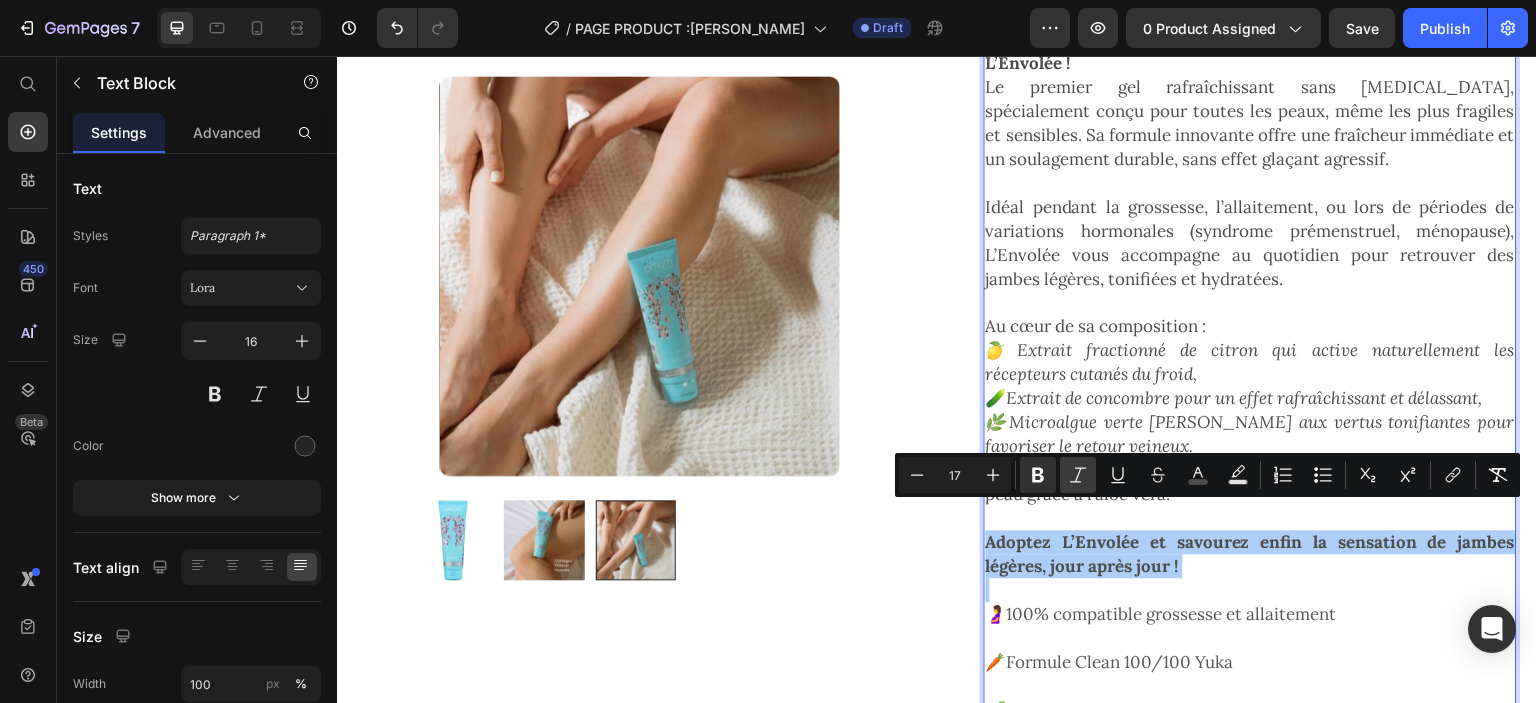 click on "Italic" at bounding box center [1078, 475] 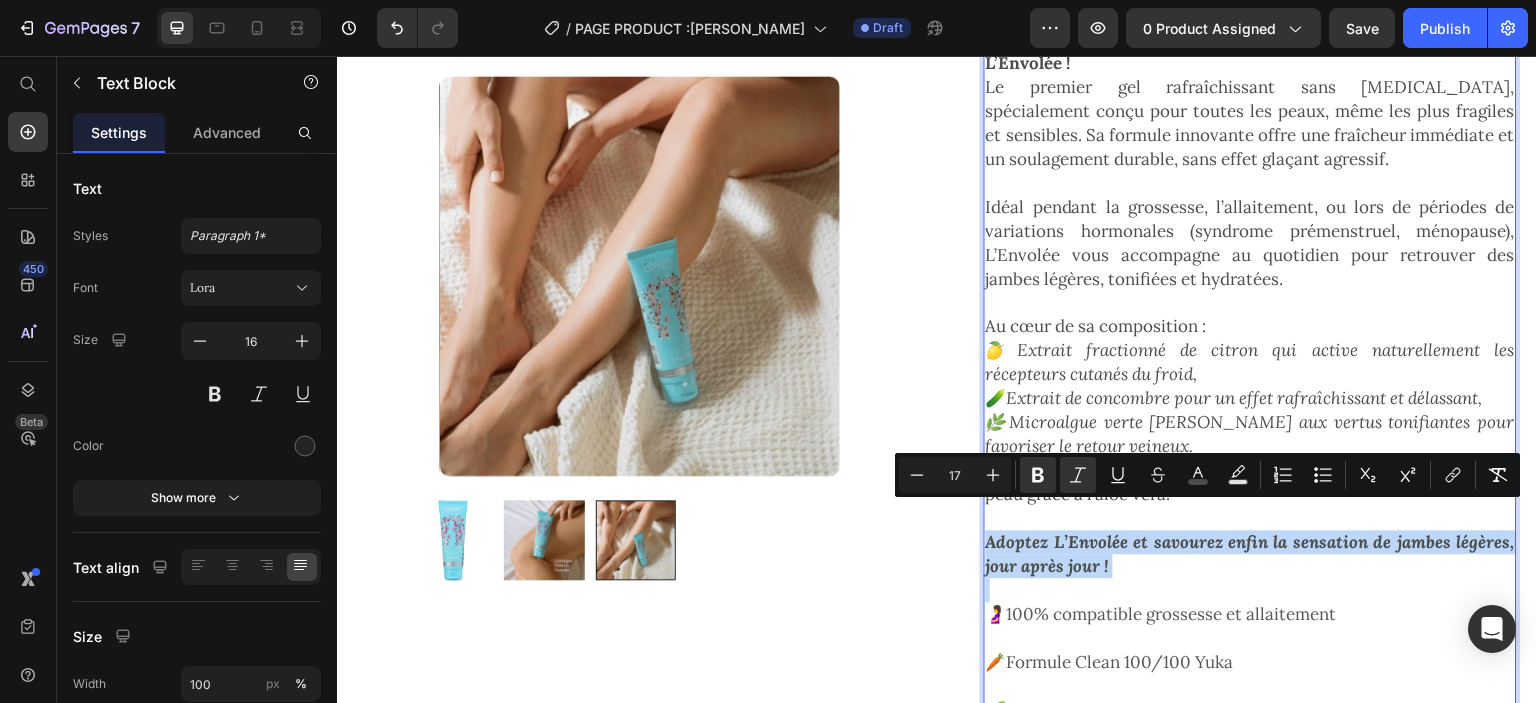 click at bounding box center [1250, 590] 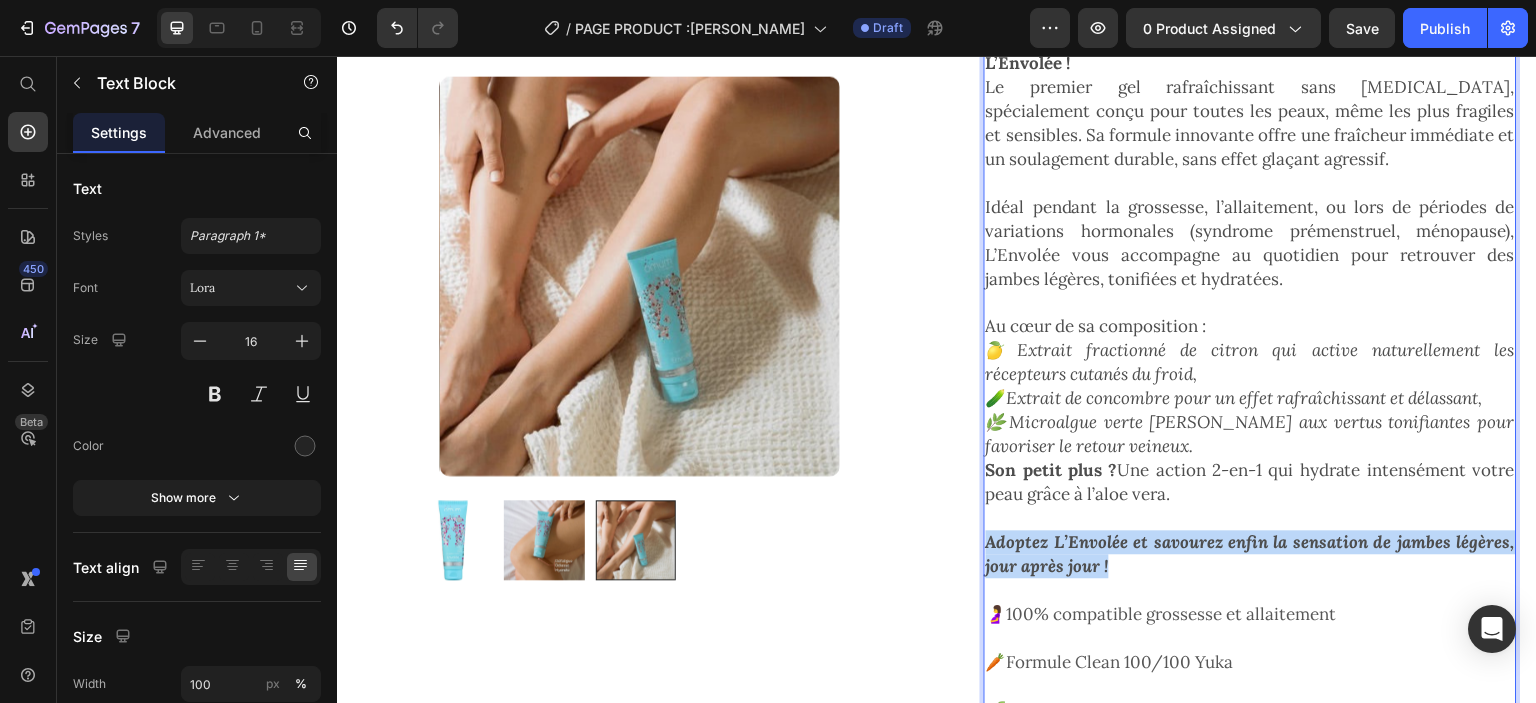 drag, startPoint x: 1151, startPoint y: 533, endPoint x: 978, endPoint y: 517, distance: 173.73831 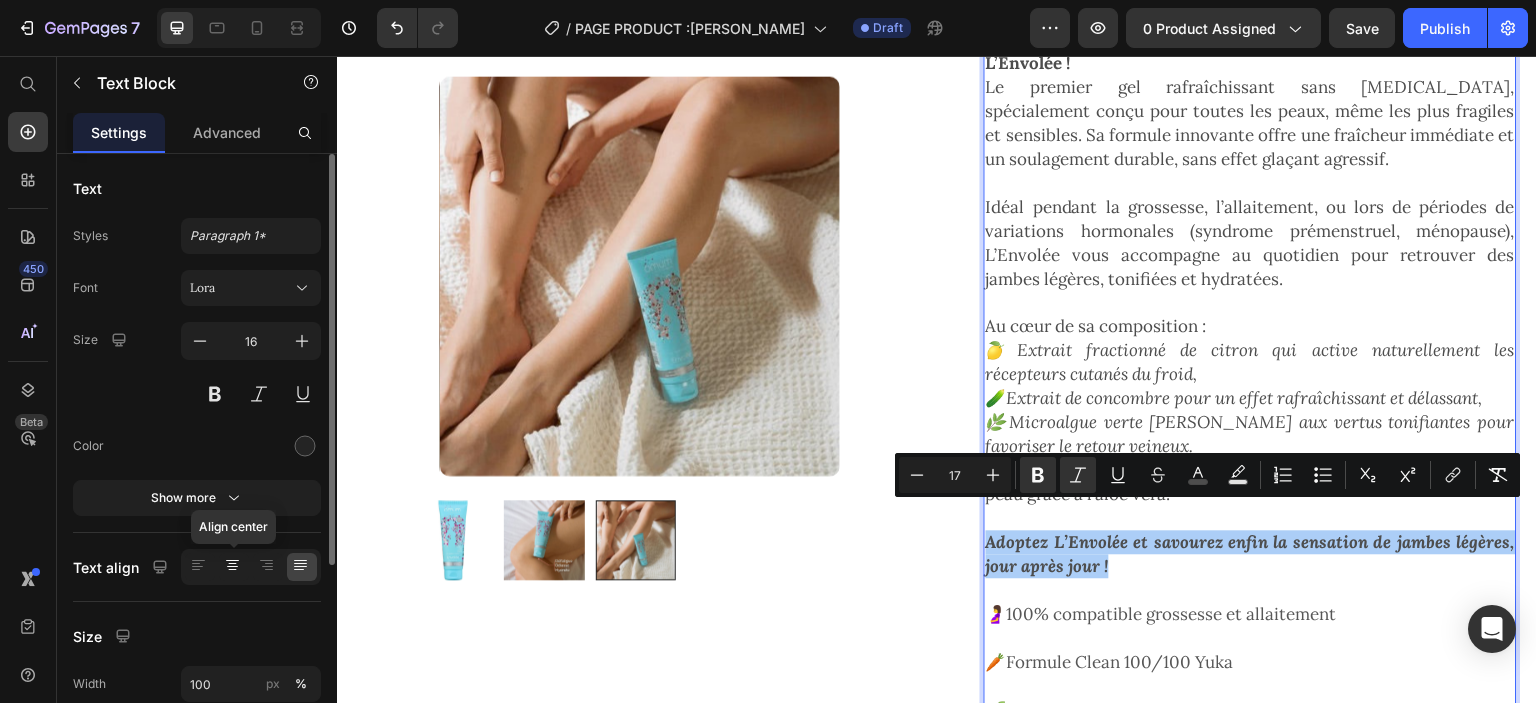 click 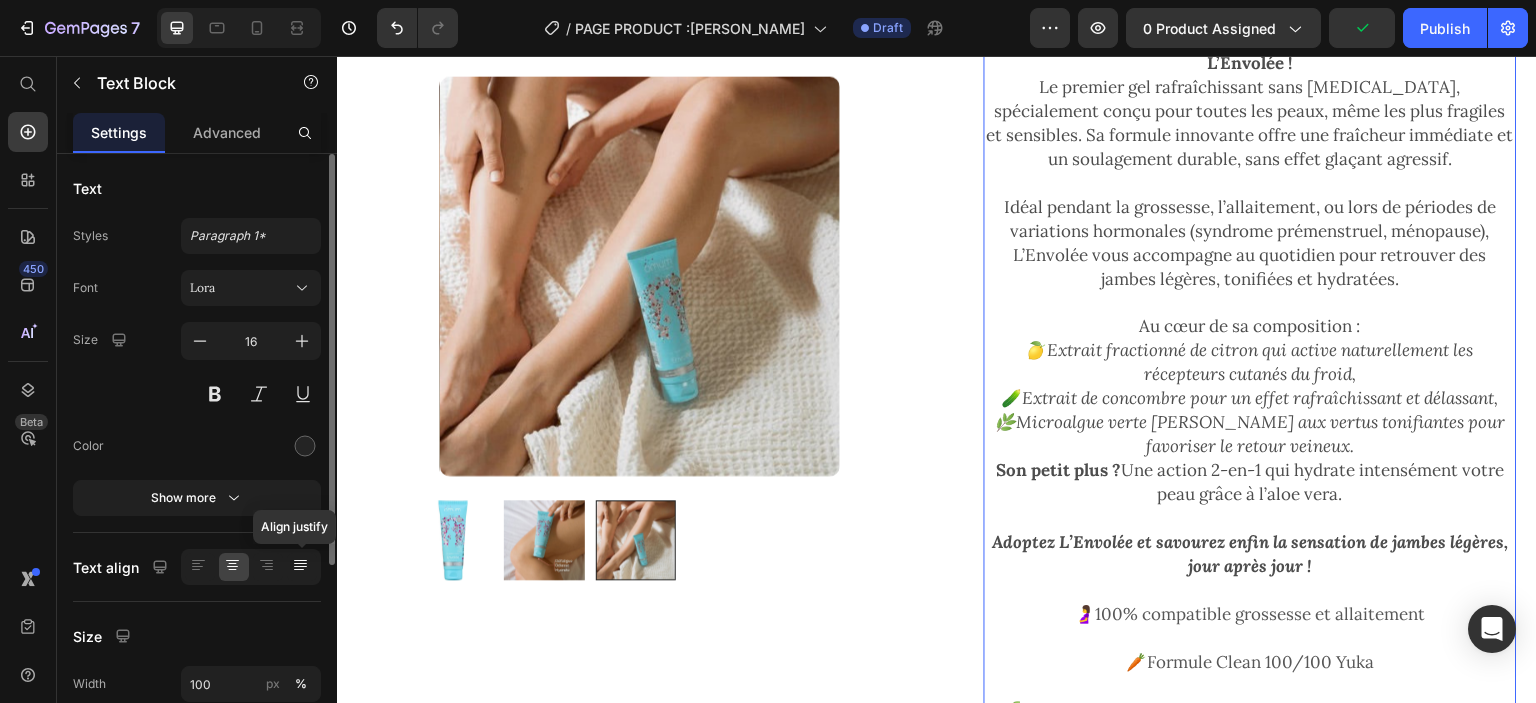 click 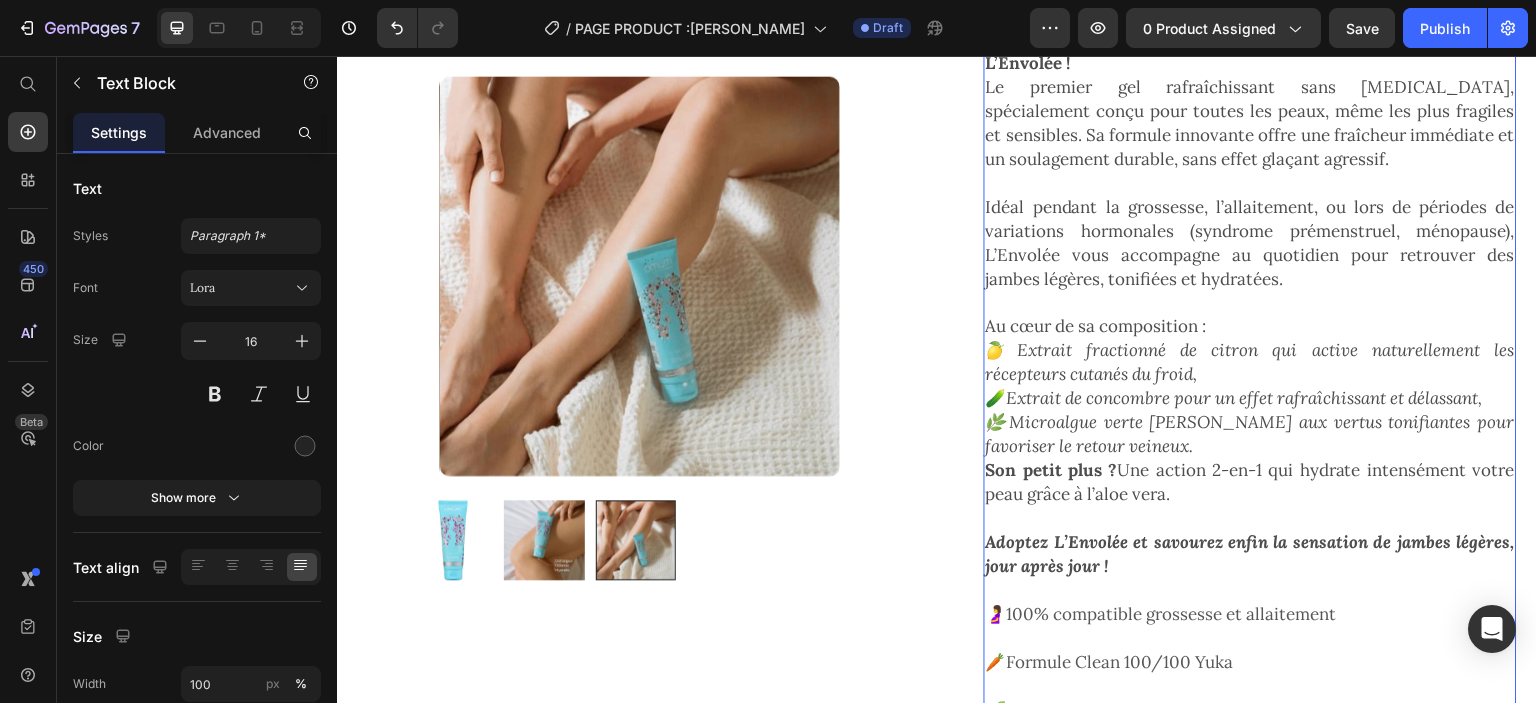click on "Adoptez L’Envolée et savourez enfin la sensation de jambes légères, jour après jour !" at bounding box center (1250, 554) 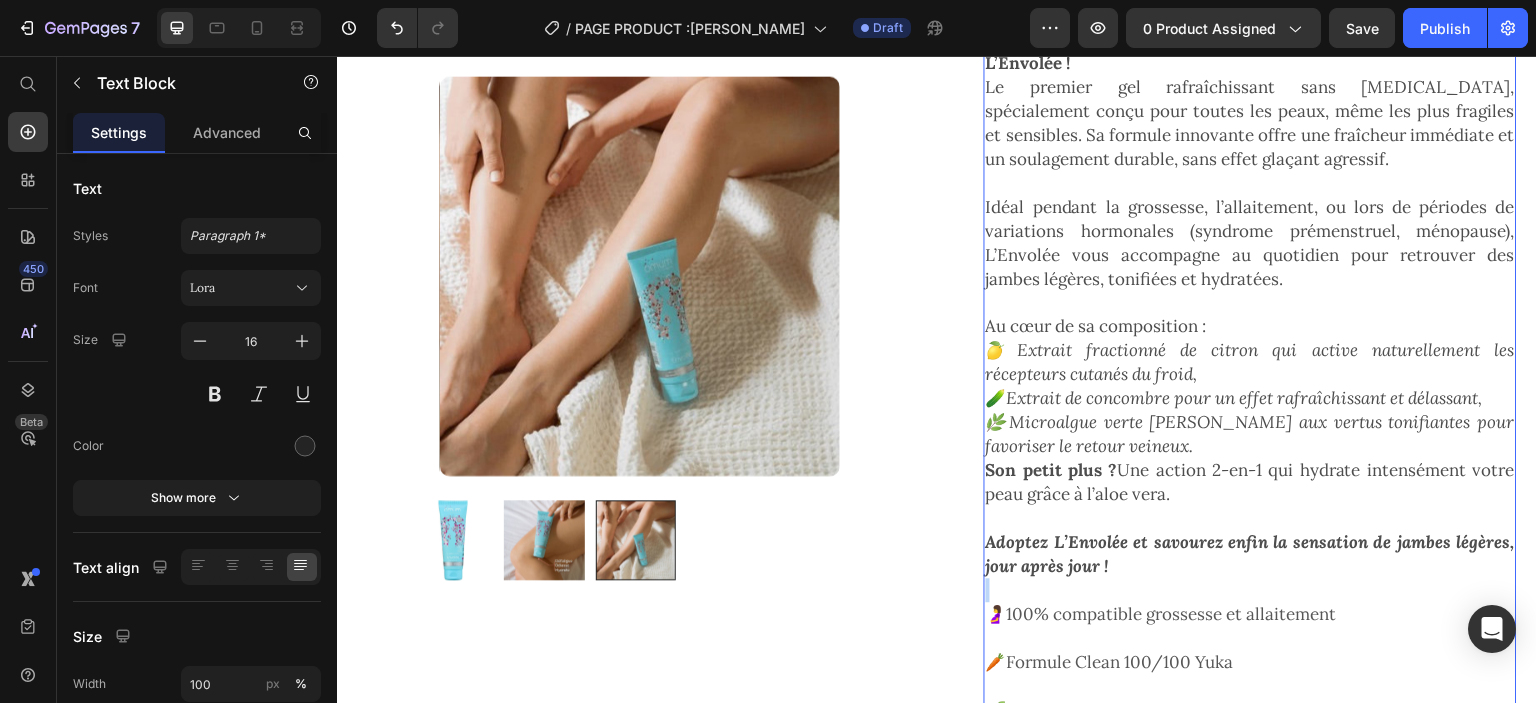 click on "Adoptez L’Envolée et savourez enfin la sensation de jambes légères, jour après jour !" at bounding box center [1250, 554] 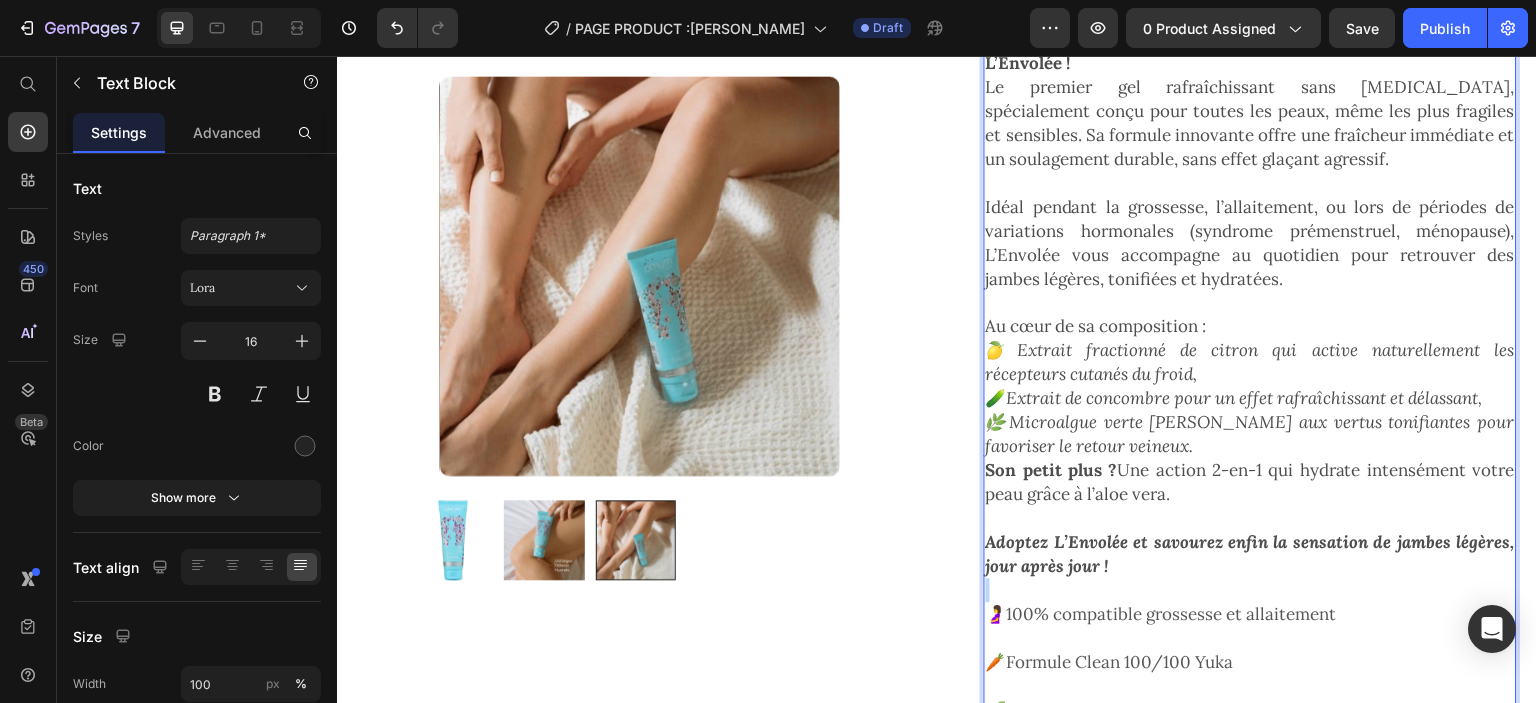 click on "Adoptez L’Envolée et savourez enfin la sensation de jambes légères, jour après jour !" at bounding box center (1250, 554) 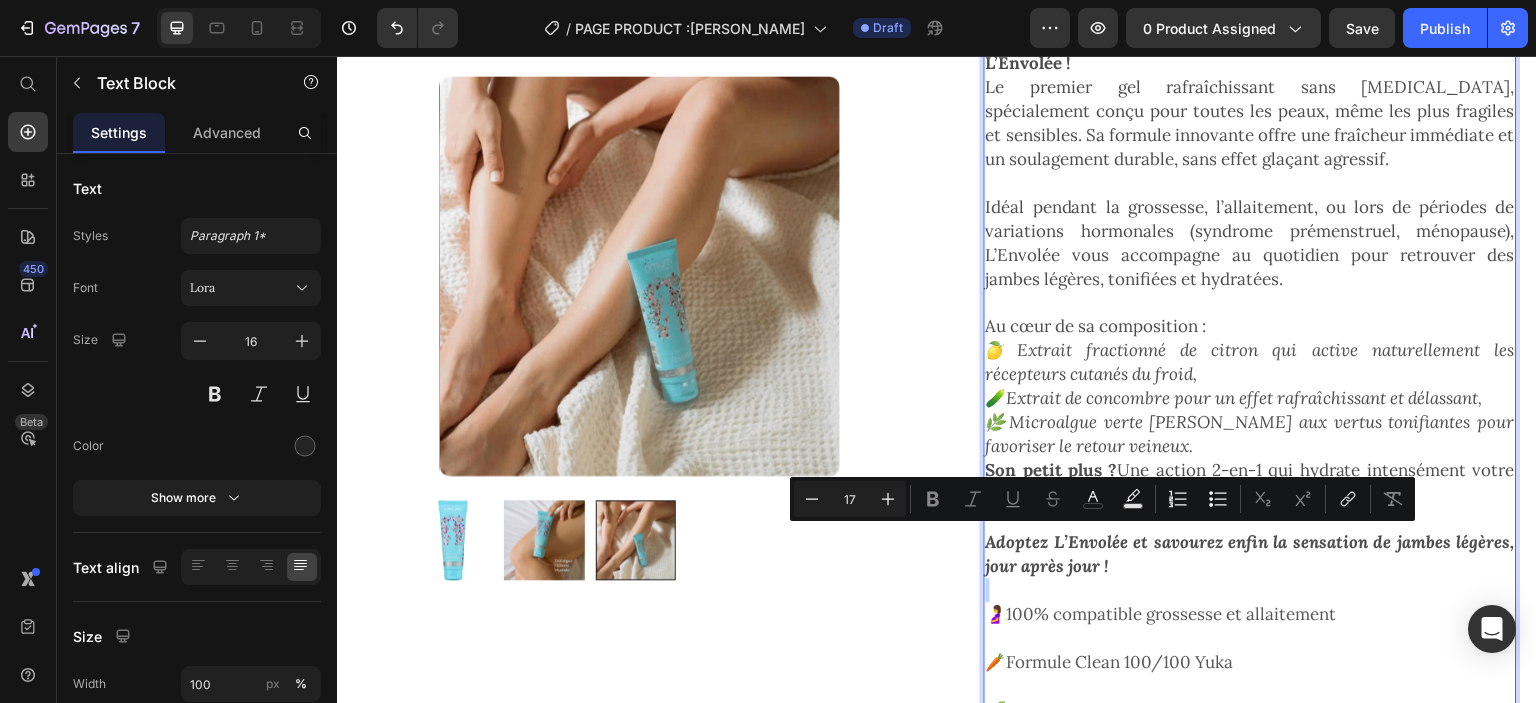 click on "Adoptez L’Envolée et savourez enfin la sensation de jambes légères, jour après jour !" at bounding box center [1250, 554] 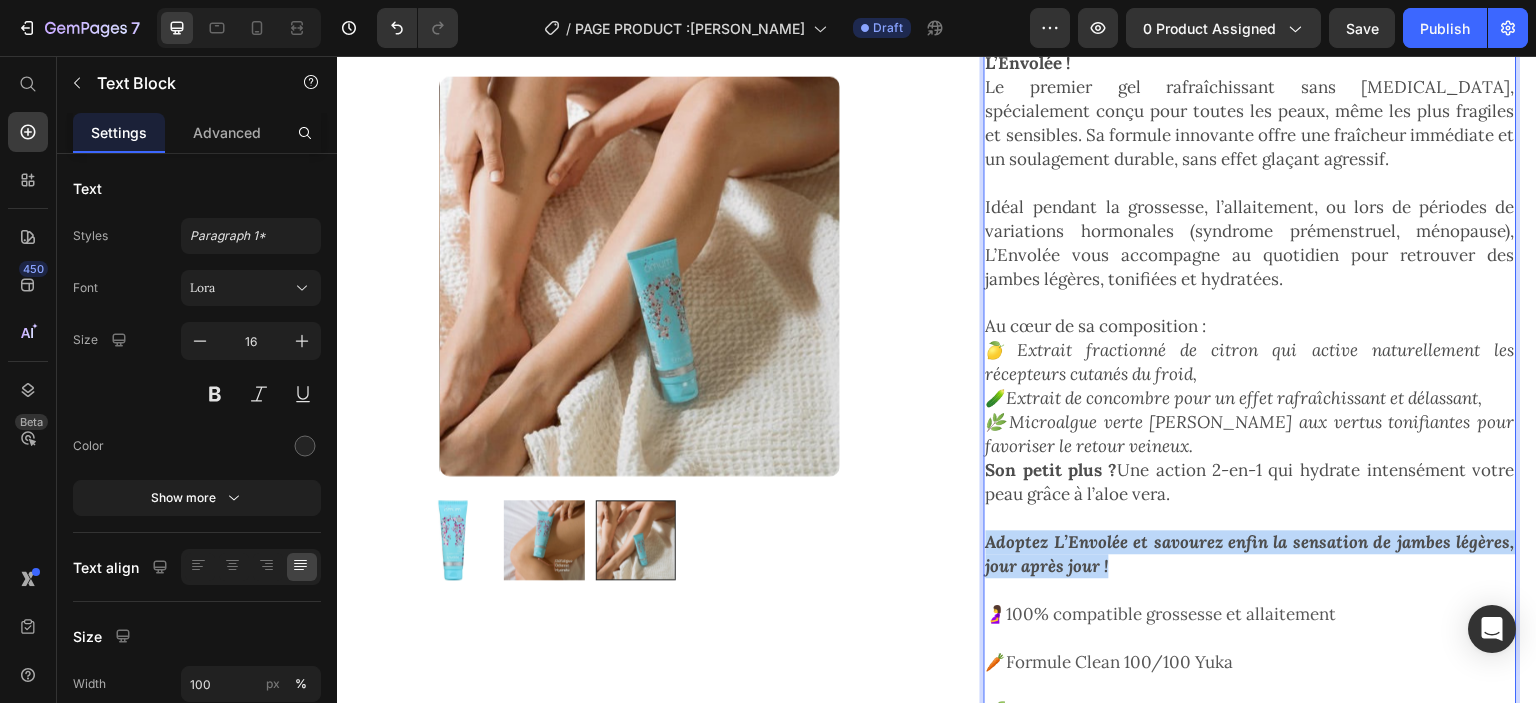 drag, startPoint x: 1114, startPoint y: 540, endPoint x: 977, endPoint y: 523, distance: 138.05072 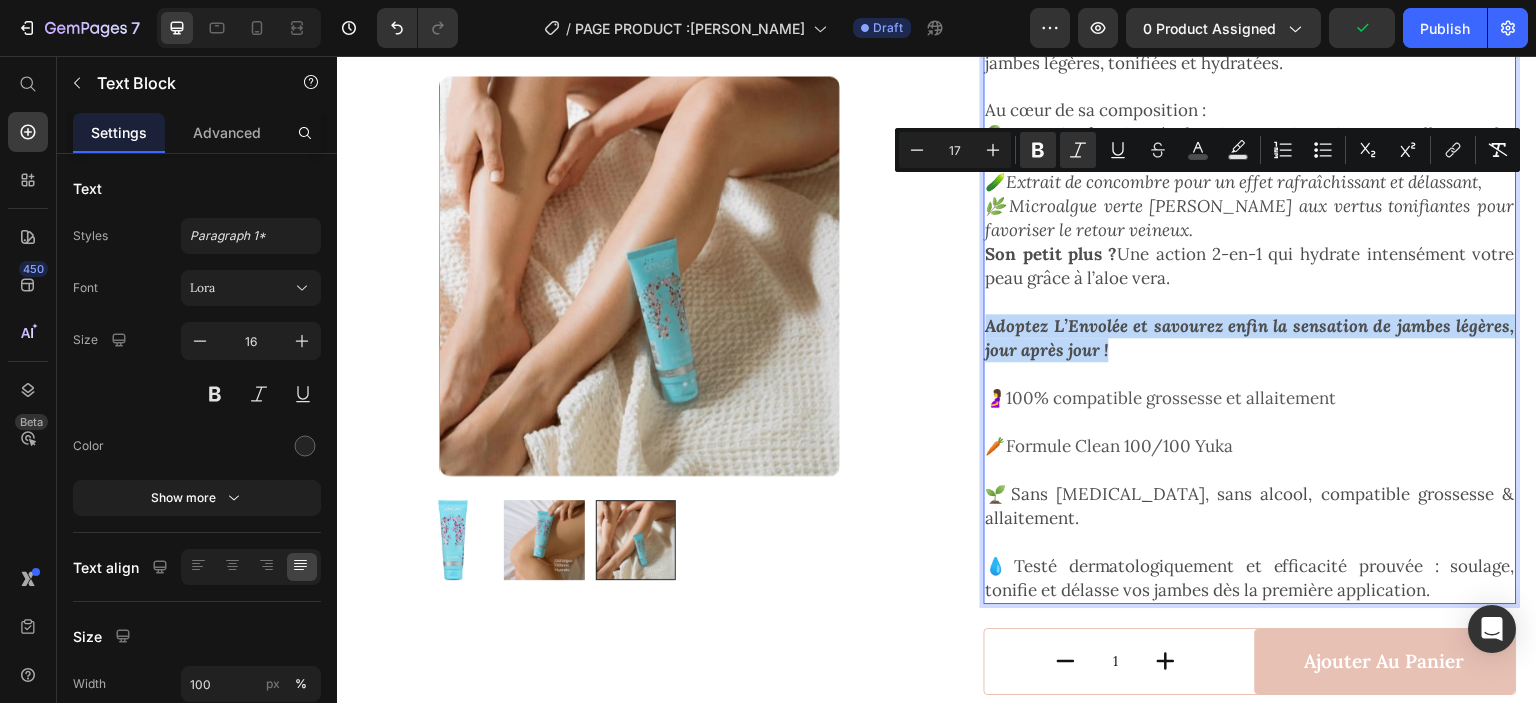 scroll, scrollTop: 794, scrollLeft: 0, axis: vertical 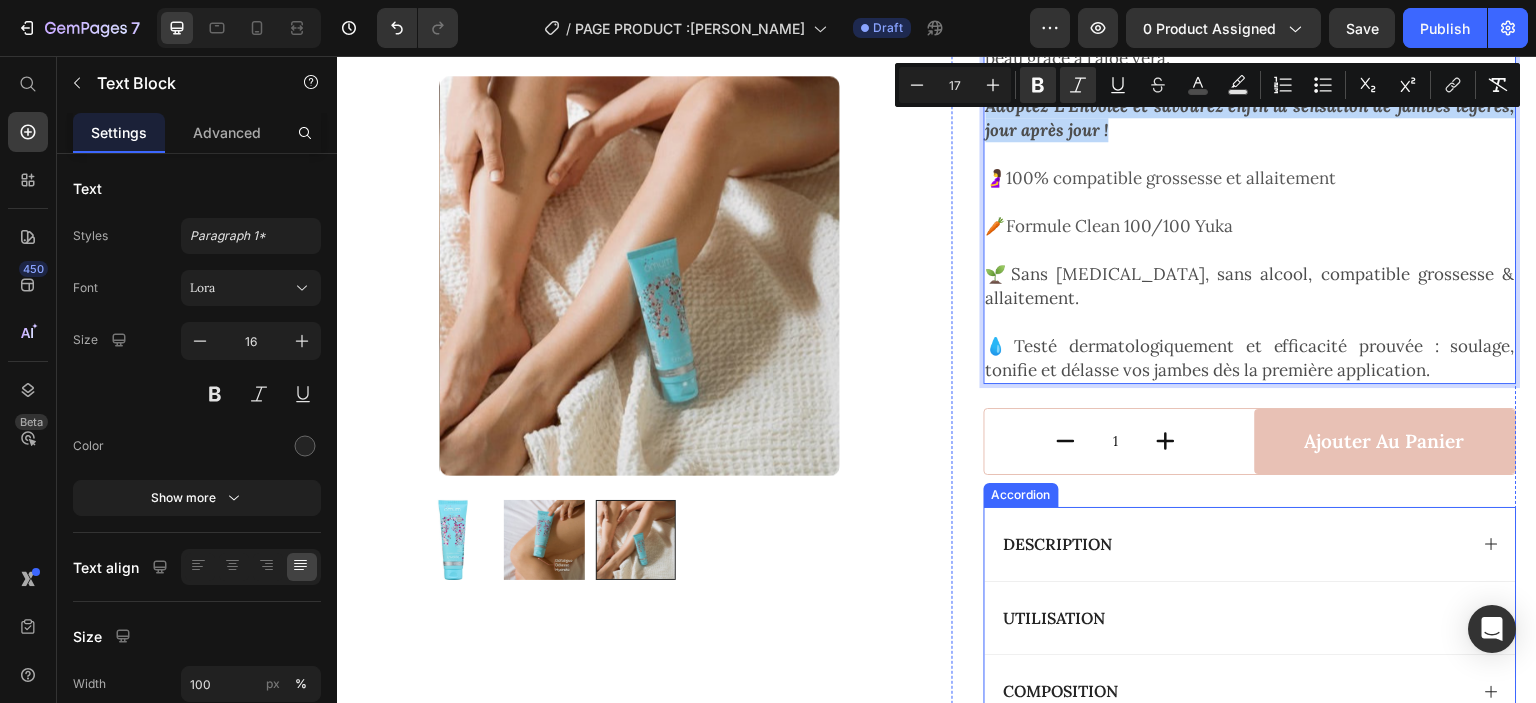 click on "DESCRIPTION" at bounding box center [1234, 544] 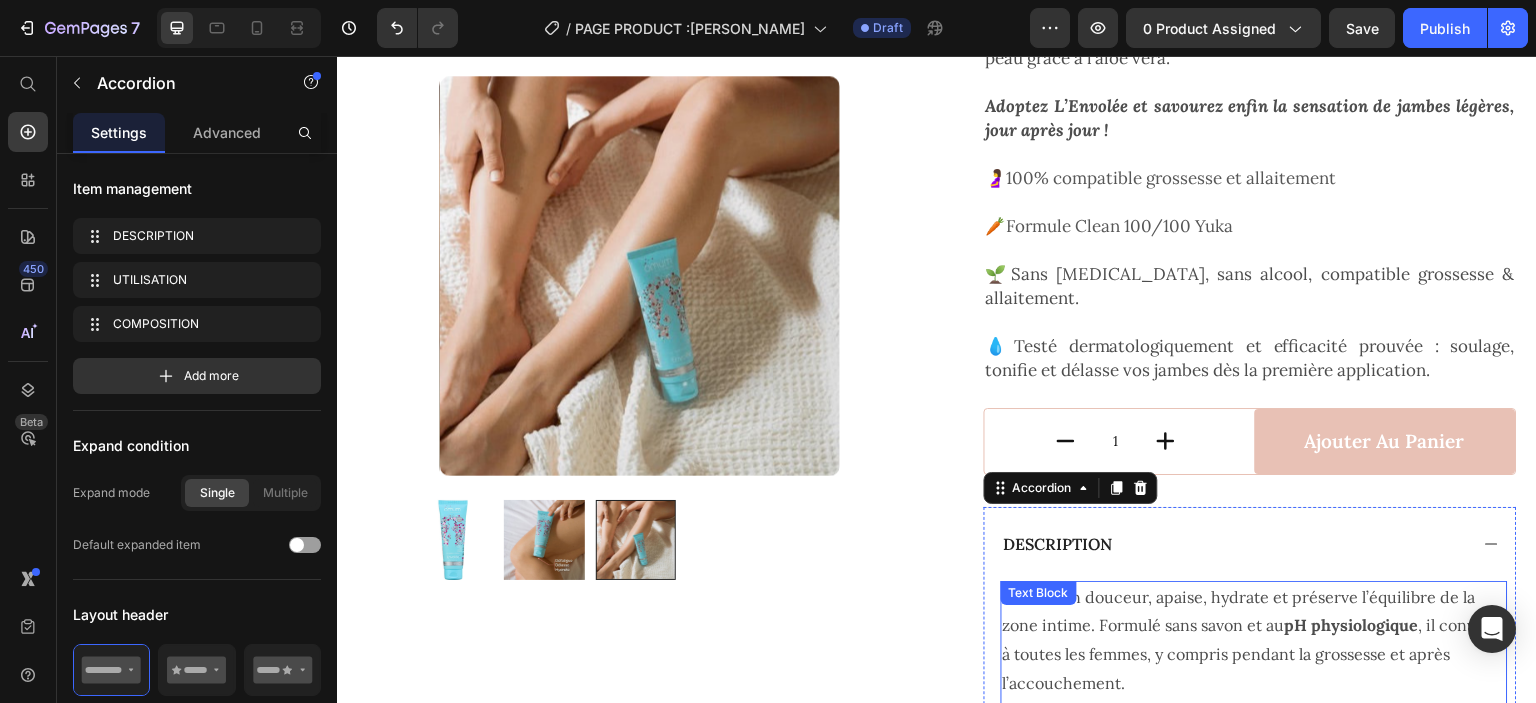 scroll, scrollTop: 980, scrollLeft: 0, axis: vertical 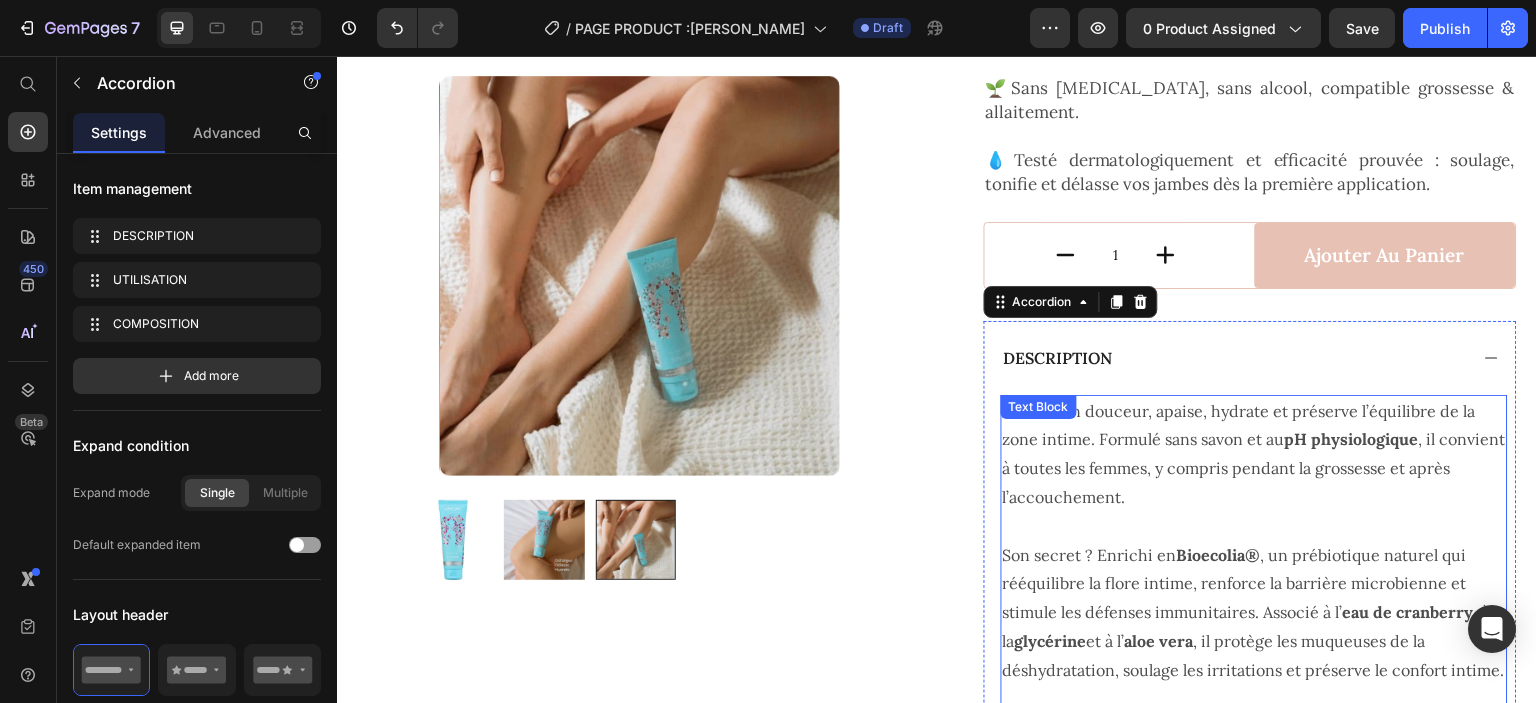 click on "Le petit plus :  sa fraîcheur naturelle pour une vraie sensation de bien-être." at bounding box center [1254, 800] 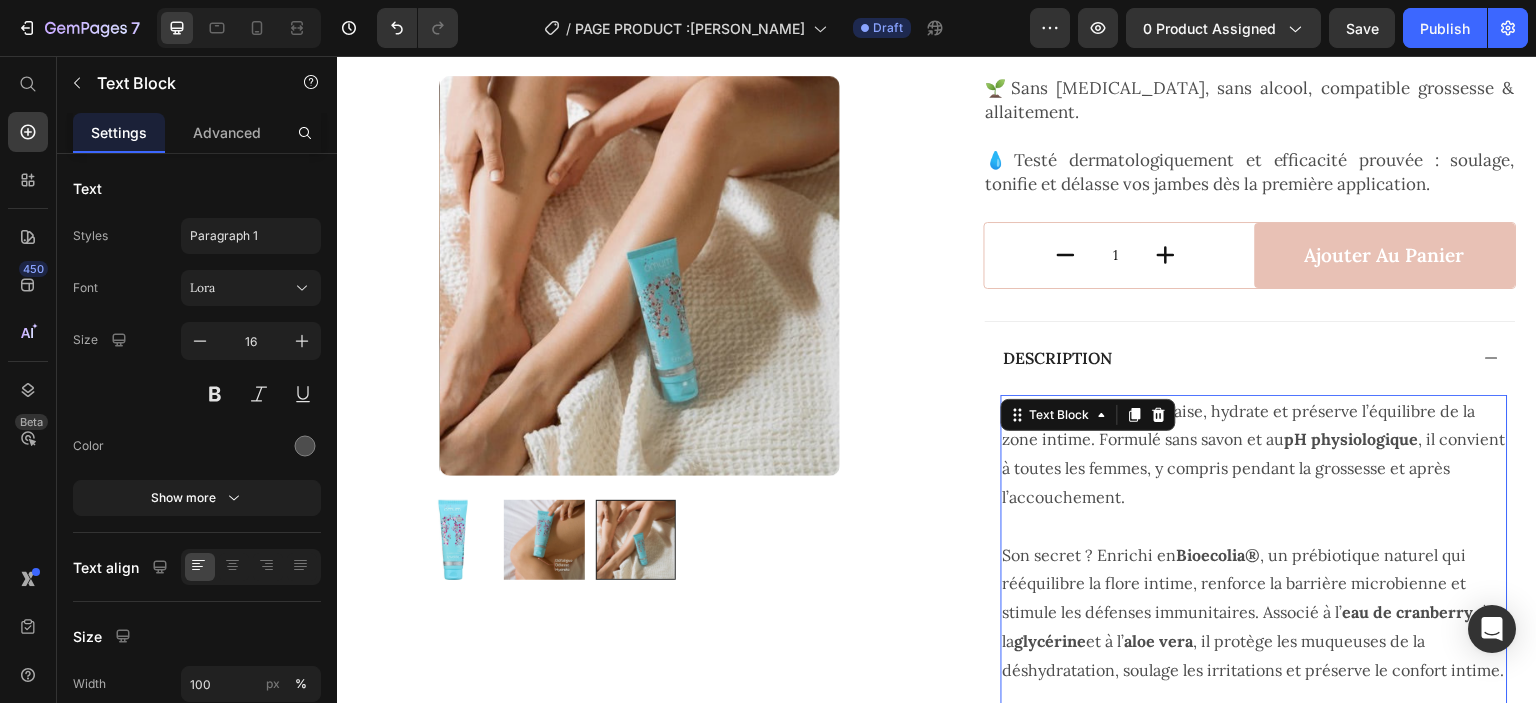 click on "Le petit plus :  sa fraîcheur naturelle pour une vraie sensation de bien-être." at bounding box center [1254, 800] 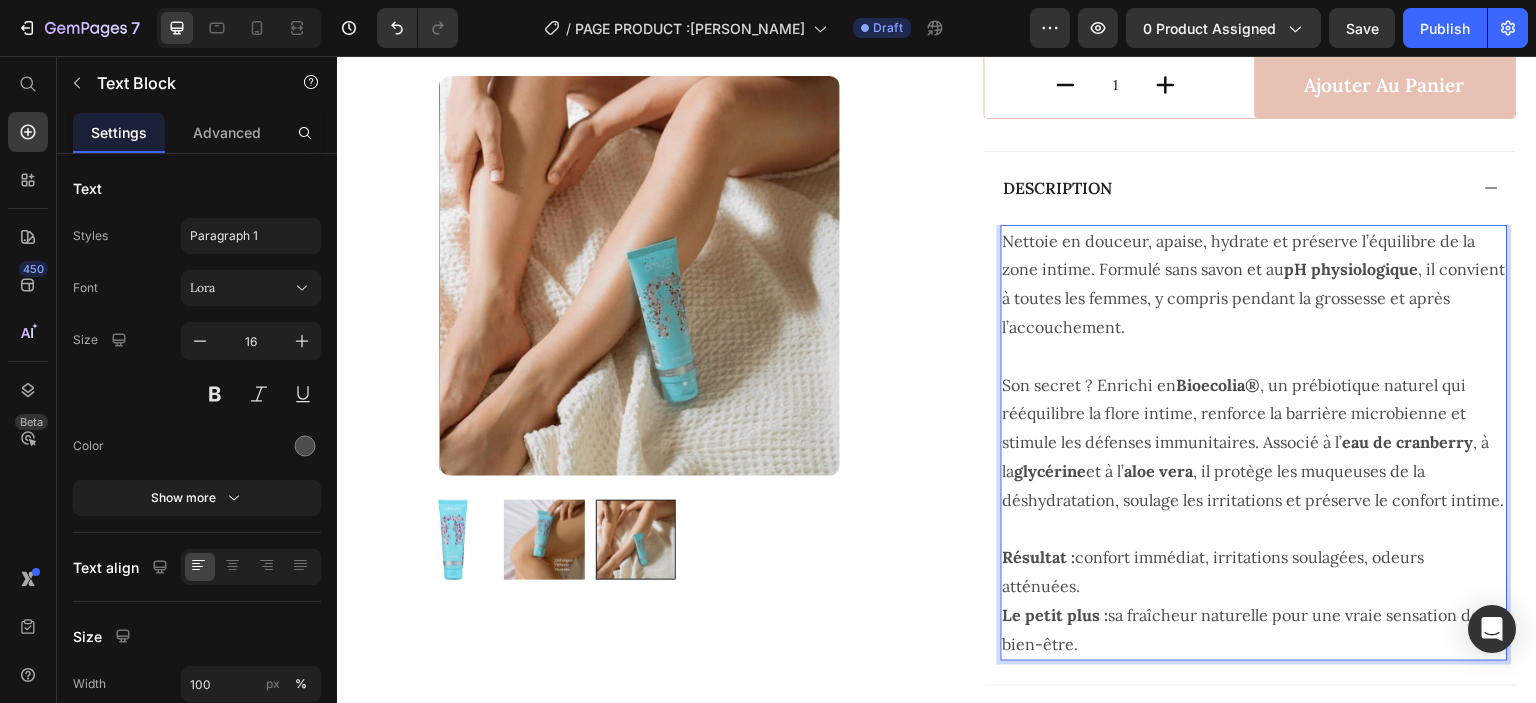 click on "Son secret ? Enrichi en  Bioecolia® , un prébiotique naturel qui rééquilibre la flore intime, renforce la barrière microbienne et stimule les défenses immunitaires. Associé à l’ eau de cranberry , à la  glycérine  et à l’ aloe vera , il protège les muqueuses de la déshydratation, soulage les irritations et préserve le confort intime." at bounding box center (1254, 443) 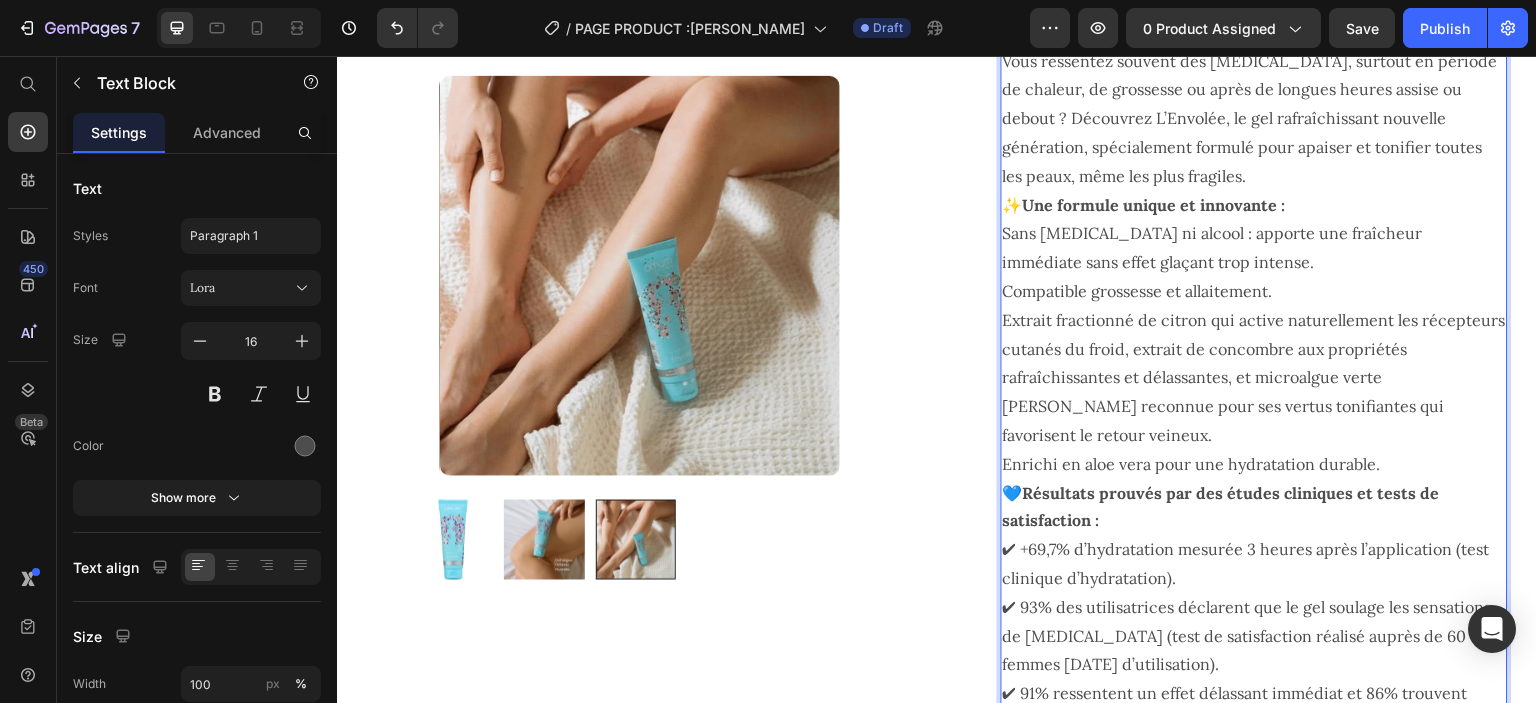 scroll, scrollTop: 1244, scrollLeft: 0, axis: vertical 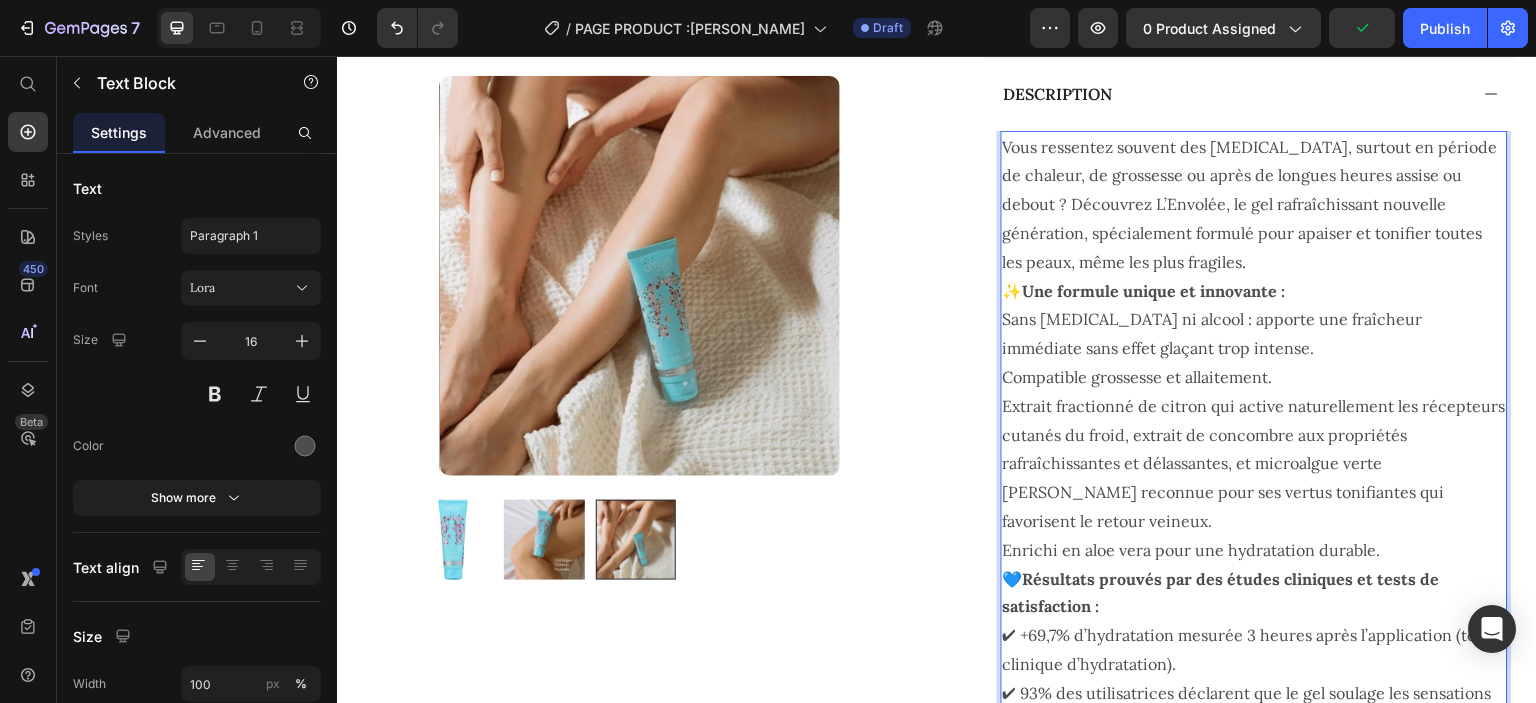 drag, startPoint x: 1270, startPoint y: 190, endPoint x: 1022, endPoint y: 564, distance: 448.75385 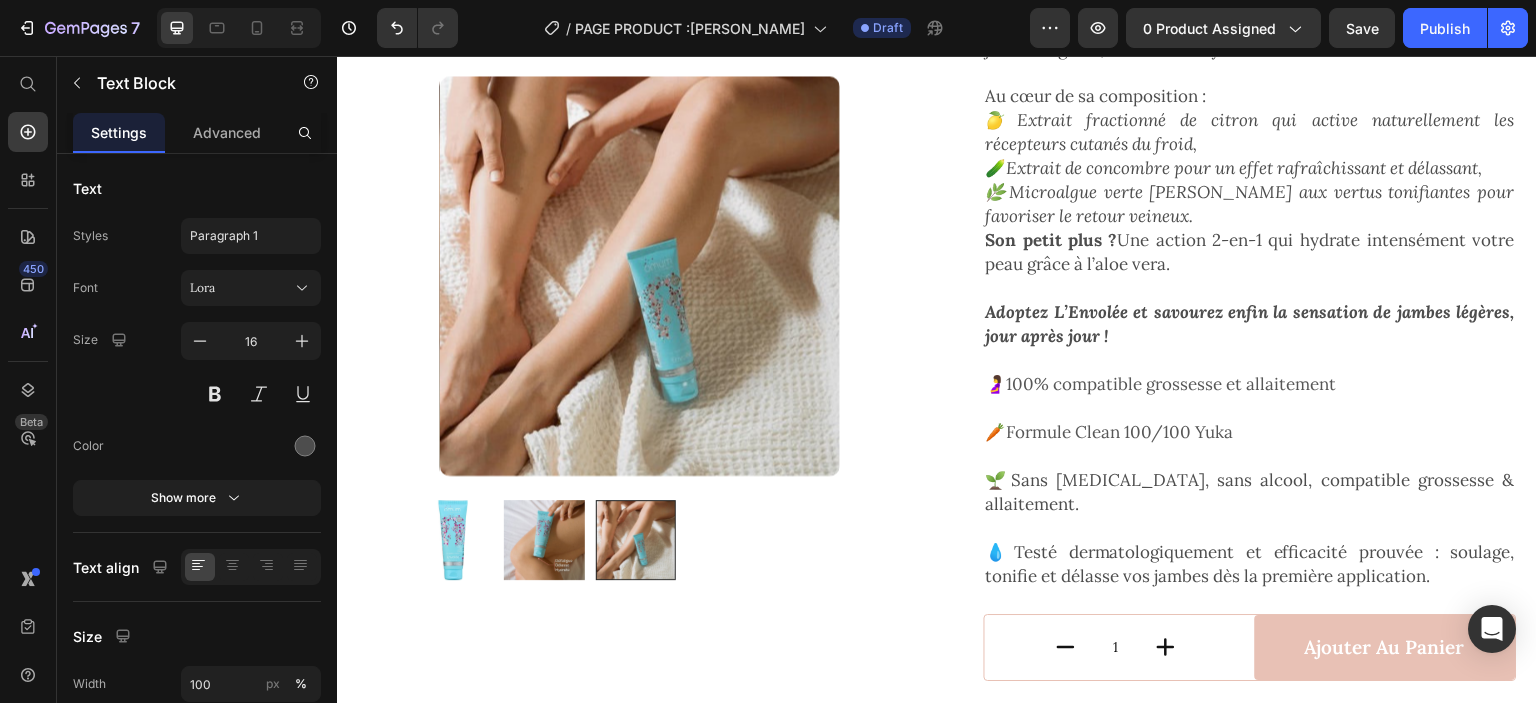 drag, startPoint x: 1022, startPoint y: 564, endPoint x: 1166, endPoint y: 404, distance: 215.25798 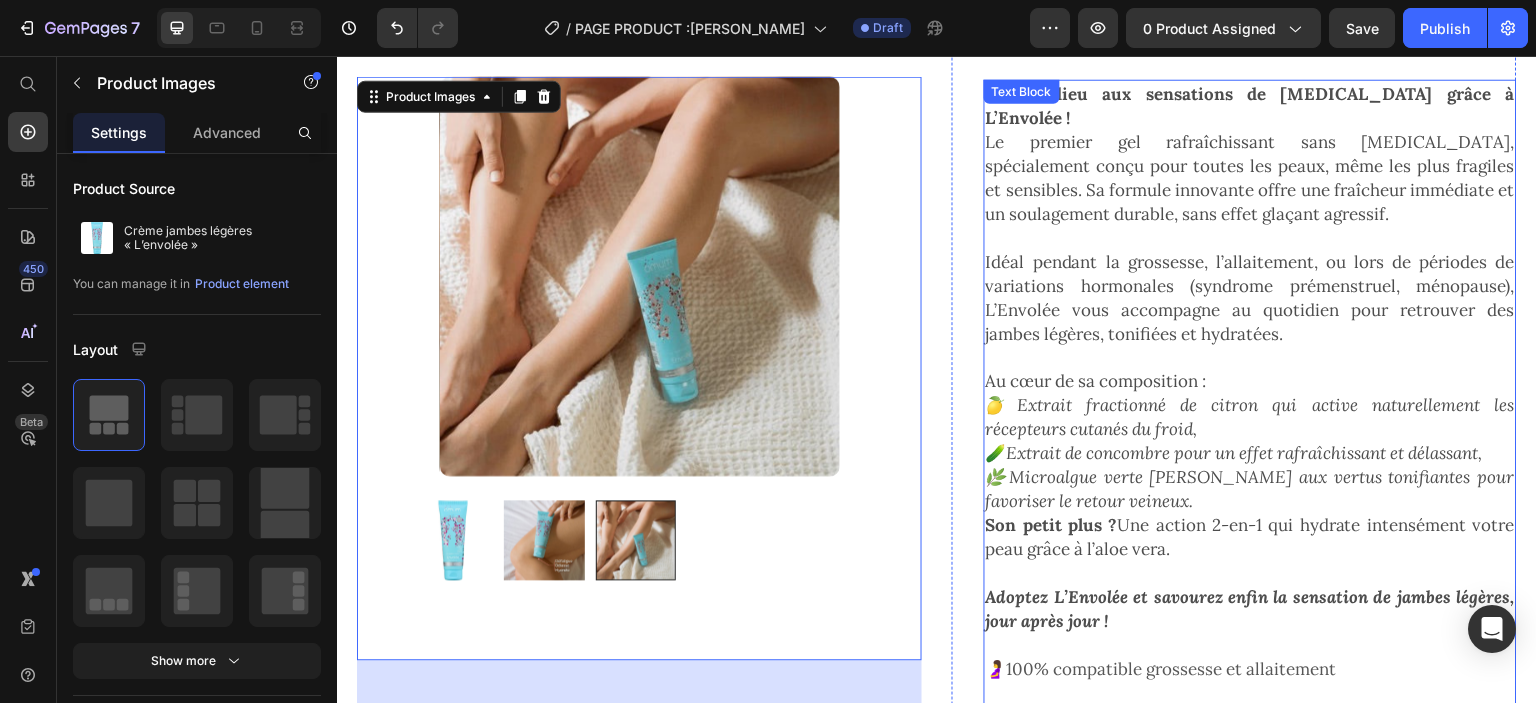 scroll, scrollTop: 299, scrollLeft: 0, axis: vertical 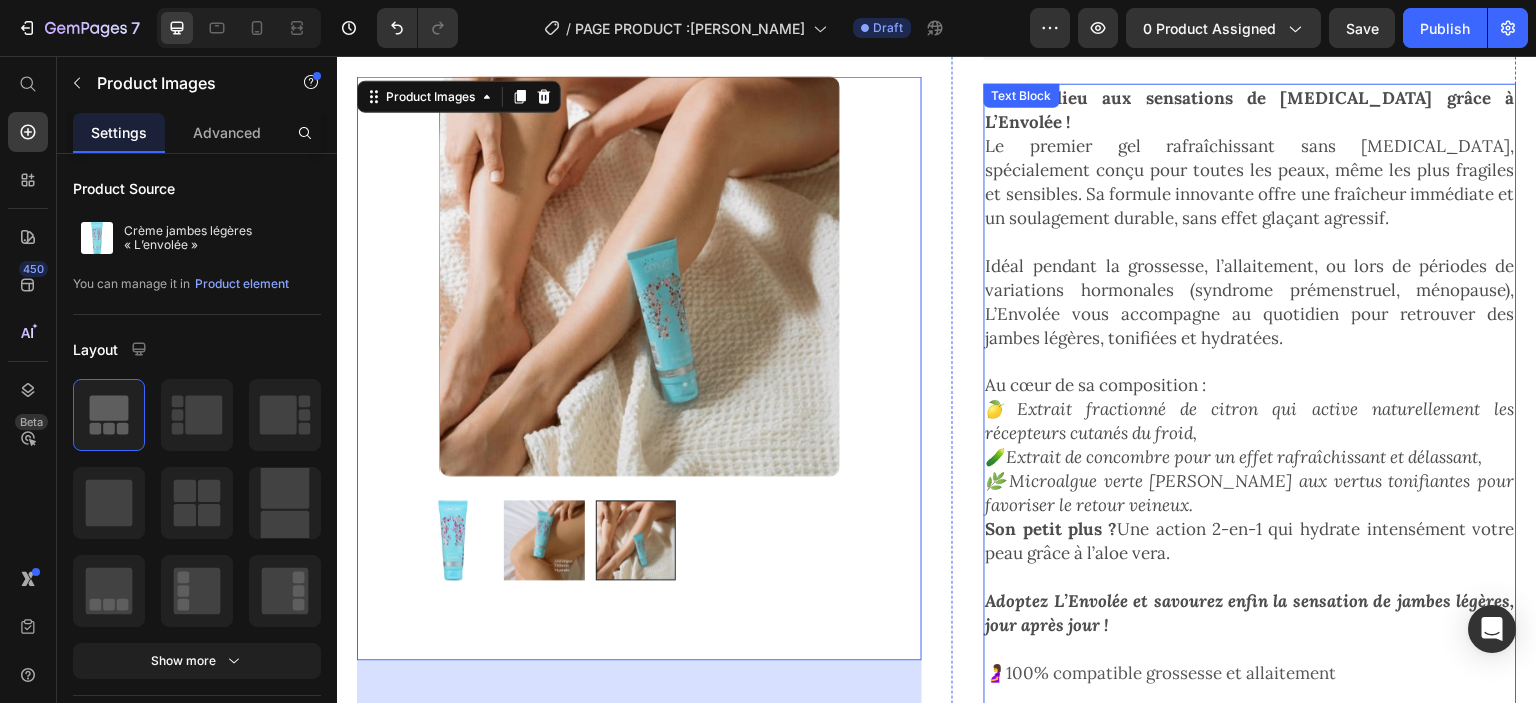 click on "Idéal pendant la grossesse, l’allaitement, ou lors de périodes de variations hormonales (syndrome prémenstruel, ménopause), L’Envolée vous accompagne au quotidien pour retrouver des jambes légères, tonifiées et hydratées." at bounding box center (1250, 301) 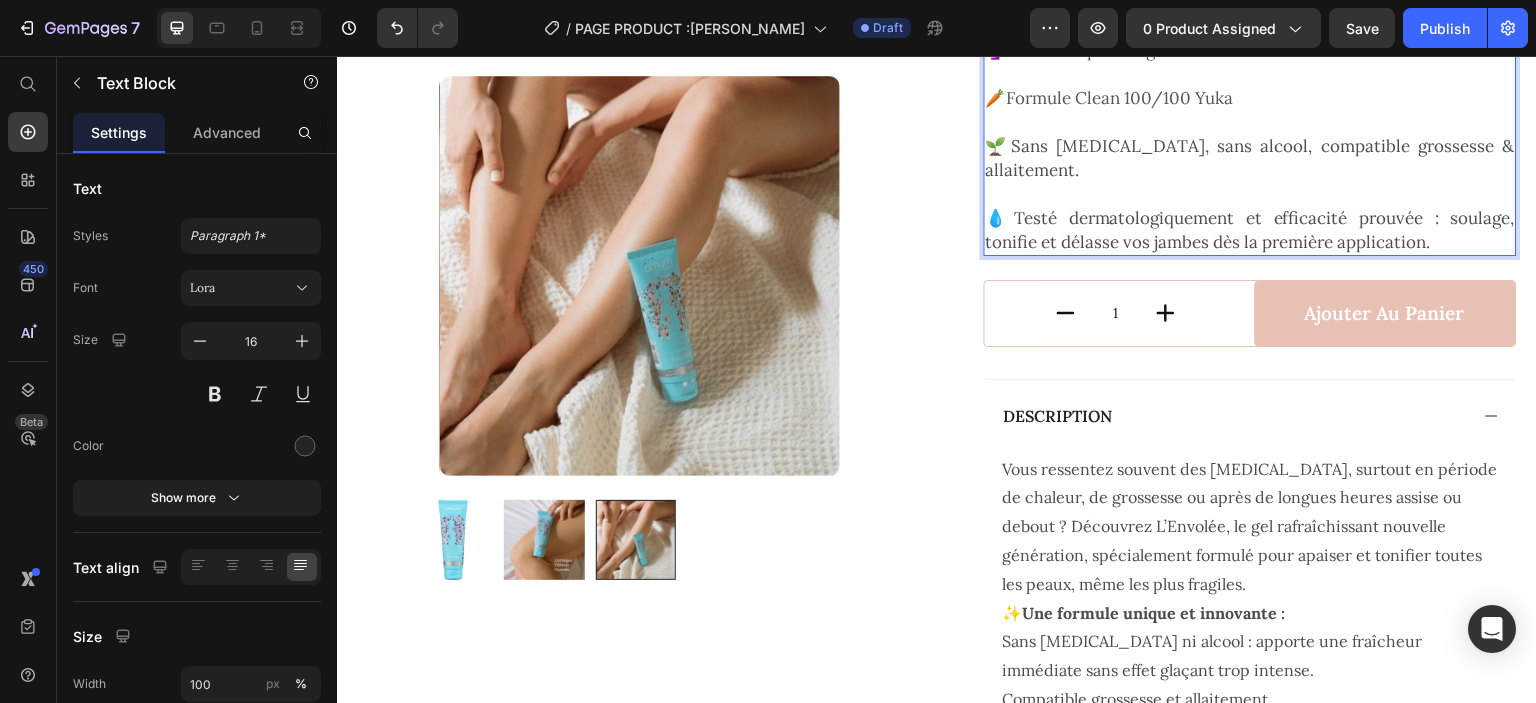 scroll, scrollTop: 932, scrollLeft: 0, axis: vertical 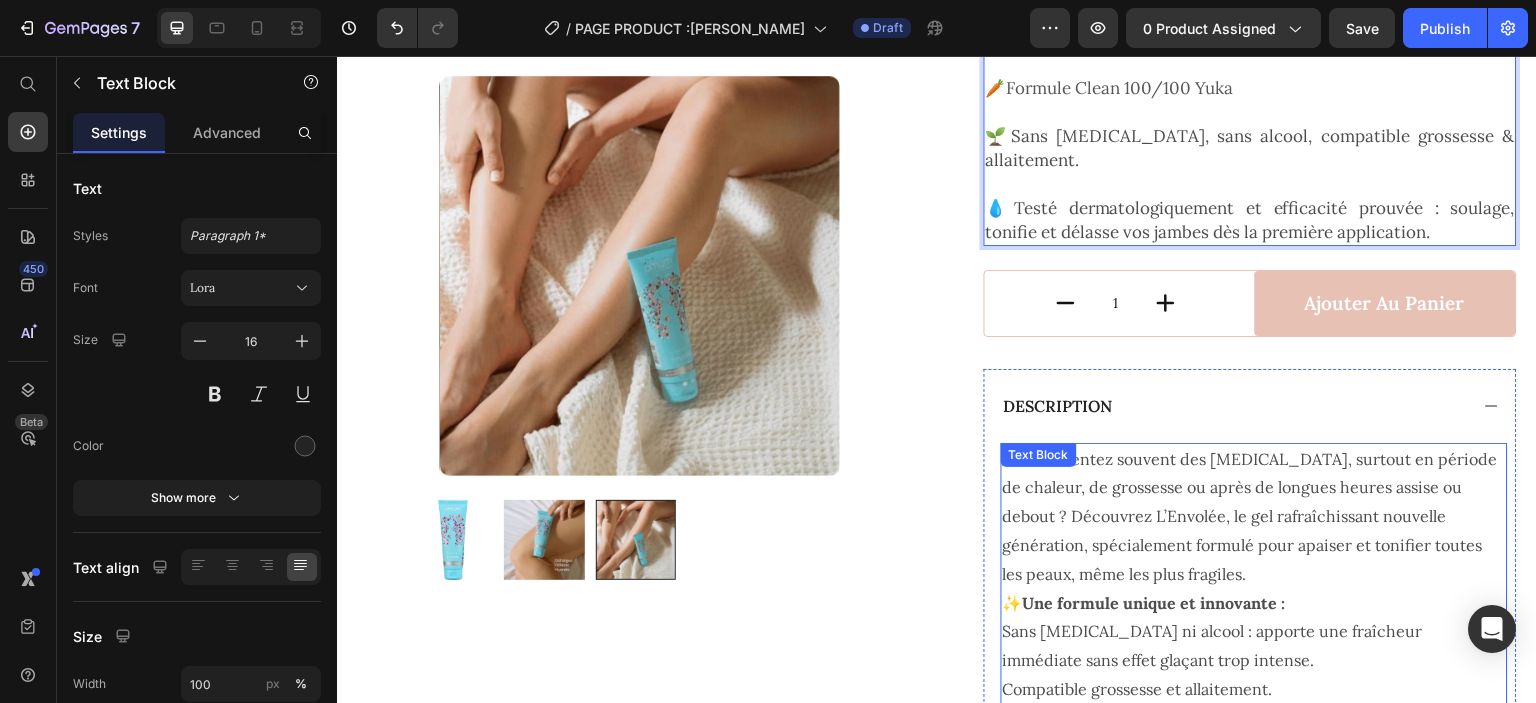 click on "Vous ressentez souvent des [MEDICAL_DATA], surtout en période de chaleur, de grossesse ou après de longues heures assise ou debout ? Découvrez L’Envolée, le gel rafraîchissant nouvelle génération, spécialement formulé pour apaiser et tonifier toutes les peaux, même les plus fragiles." at bounding box center (1254, 517) 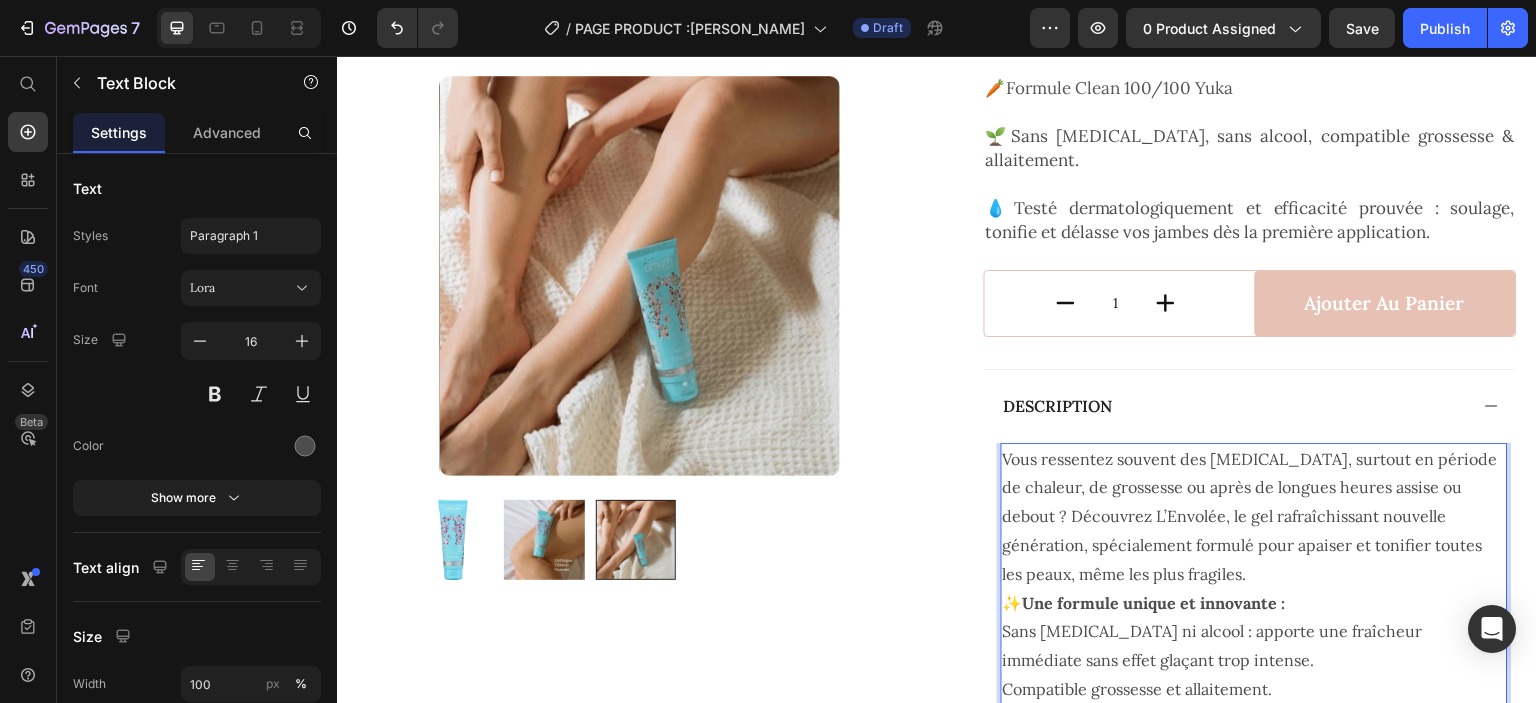 click on "Vous ressentez souvent des [MEDICAL_DATA], surtout en période de chaleur, de grossesse ou après de longues heures assise ou debout ? Découvrez L’Envolée, le gel rafraîchissant nouvelle génération, spécialement formulé pour apaiser et tonifier toutes les peaux, même les plus fragiles." at bounding box center [1254, 517] 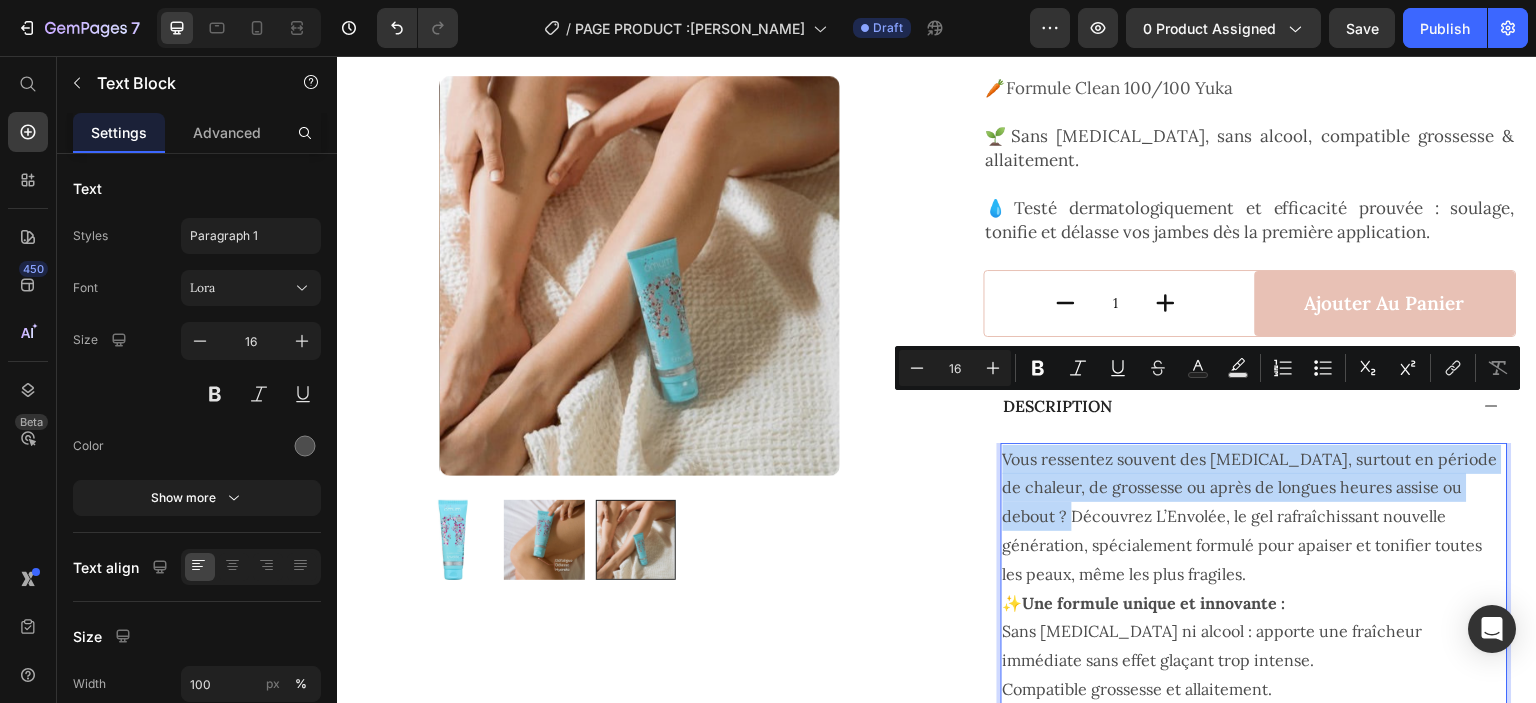 drag, startPoint x: 1010, startPoint y: 463, endPoint x: 997, endPoint y: 412, distance: 52.63079 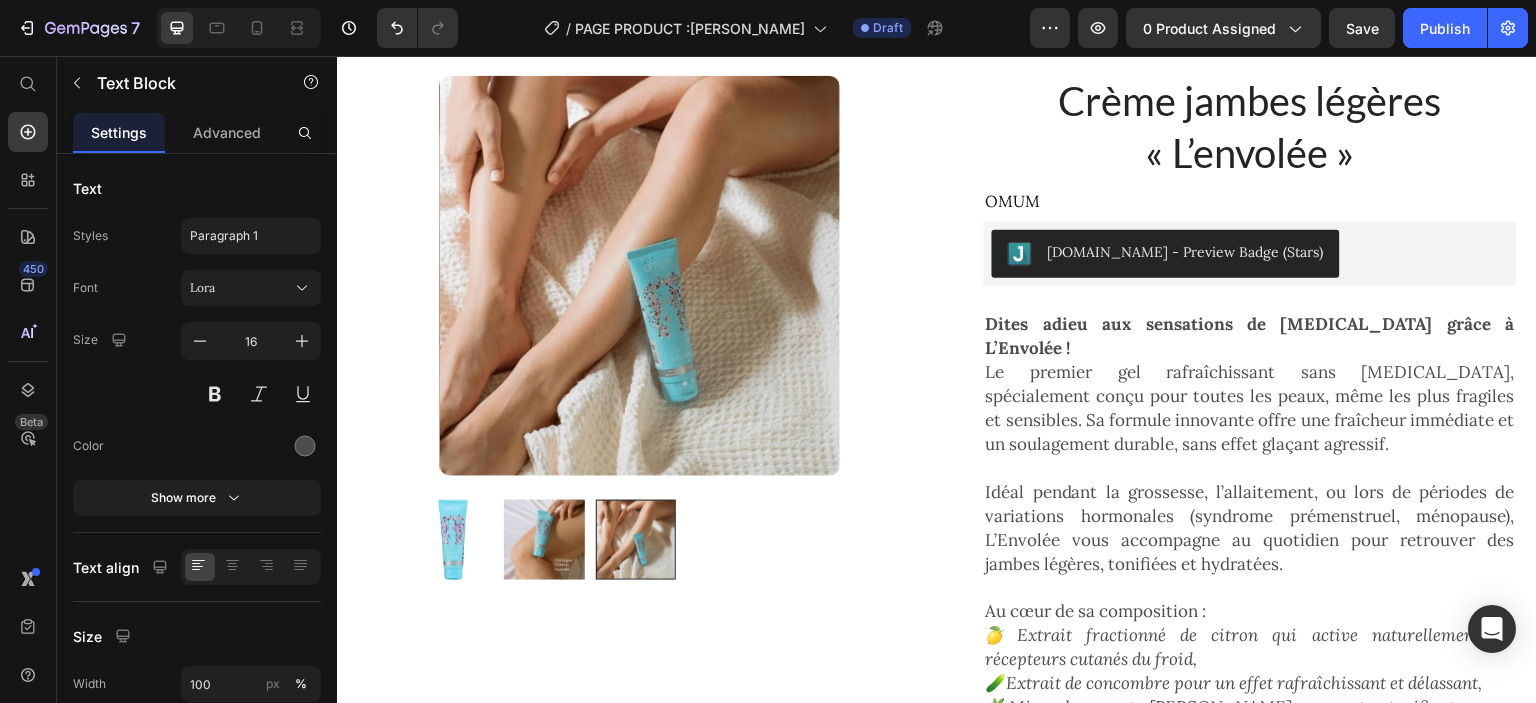 scroll, scrollTop: 68, scrollLeft: 0, axis: vertical 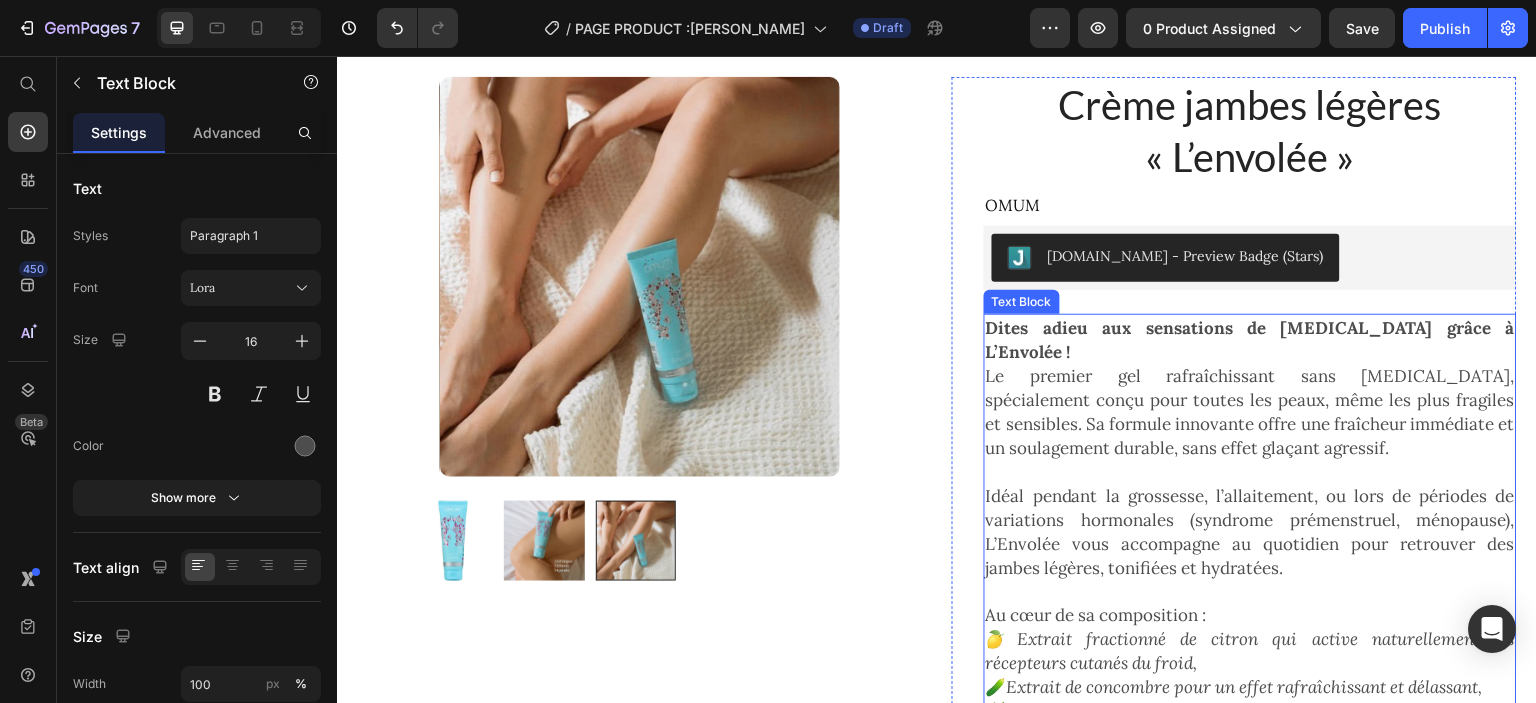 click on "Dites adieu aux sensations de [MEDICAL_DATA] grâce à L’Envolée !" at bounding box center (1250, 340) 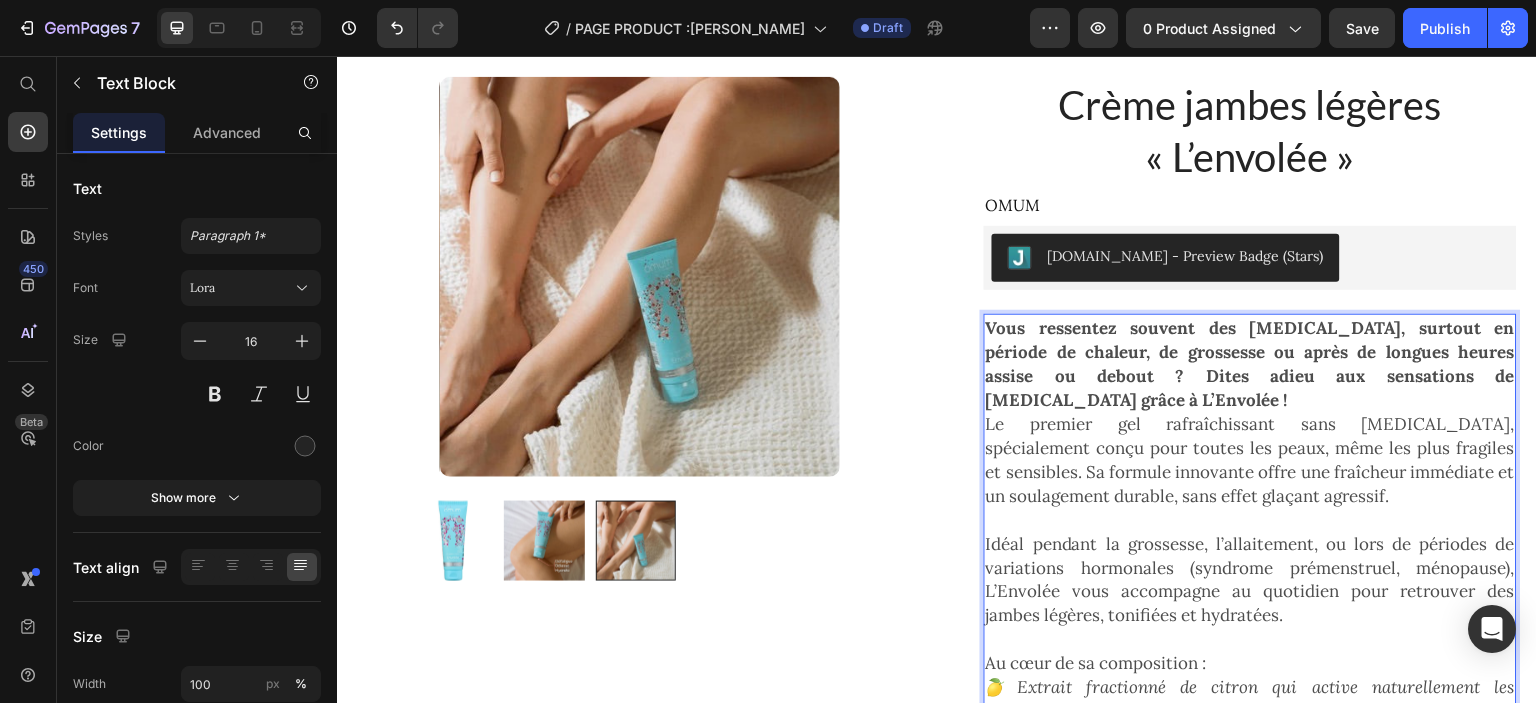click on "Vous ressentez souvent des [MEDICAL_DATA], surtout en période de chaleur, de grossesse ou après de longues heures assise ou debout ? Dites adieu aux sensations de [MEDICAL_DATA] grâce à L’Envolée !" at bounding box center [1250, 364] 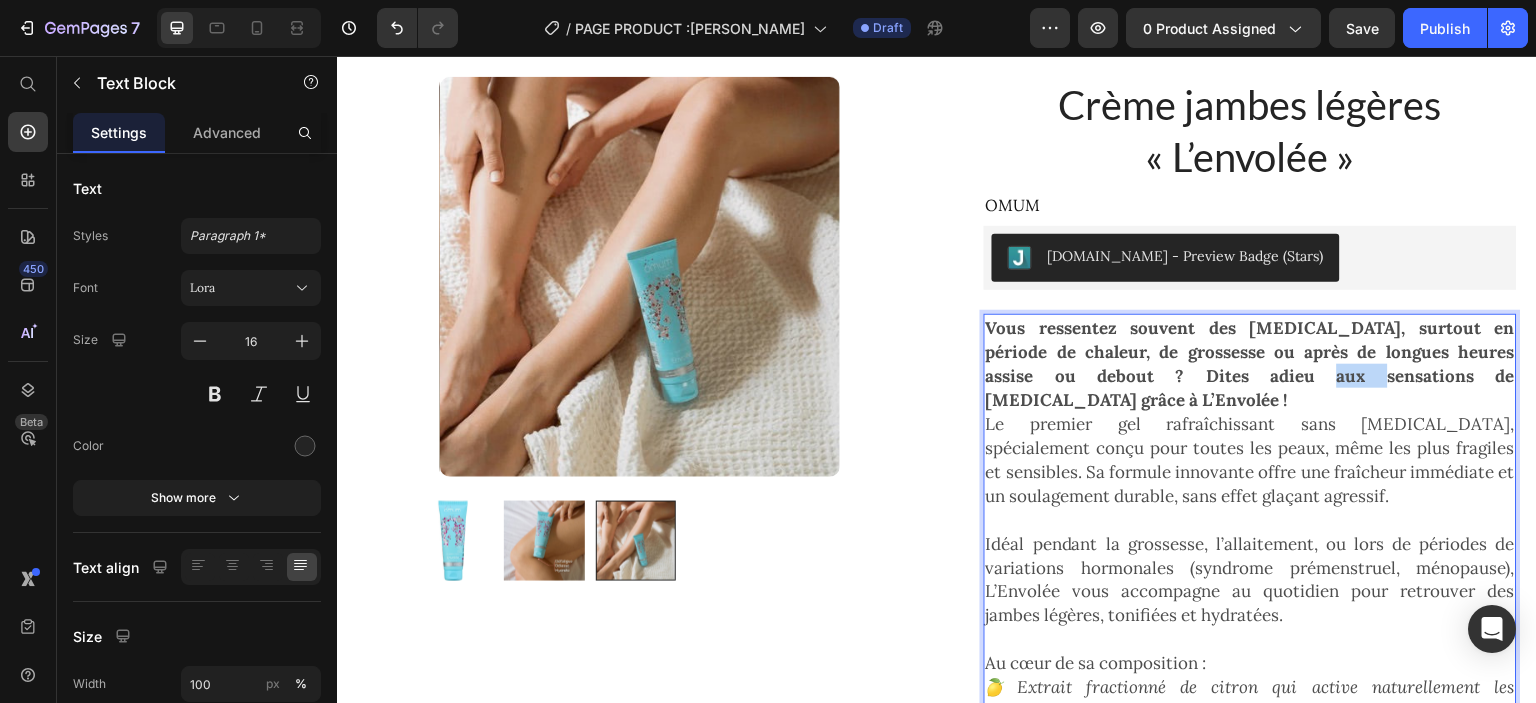 click on "Vous ressentez souvent des [MEDICAL_DATA], surtout en période de chaleur, de grossesse ou après de longues heures assise ou debout ? Dites adieu aux sensations de [MEDICAL_DATA] grâce à L’Envolée !" at bounding box center (1250, 364) 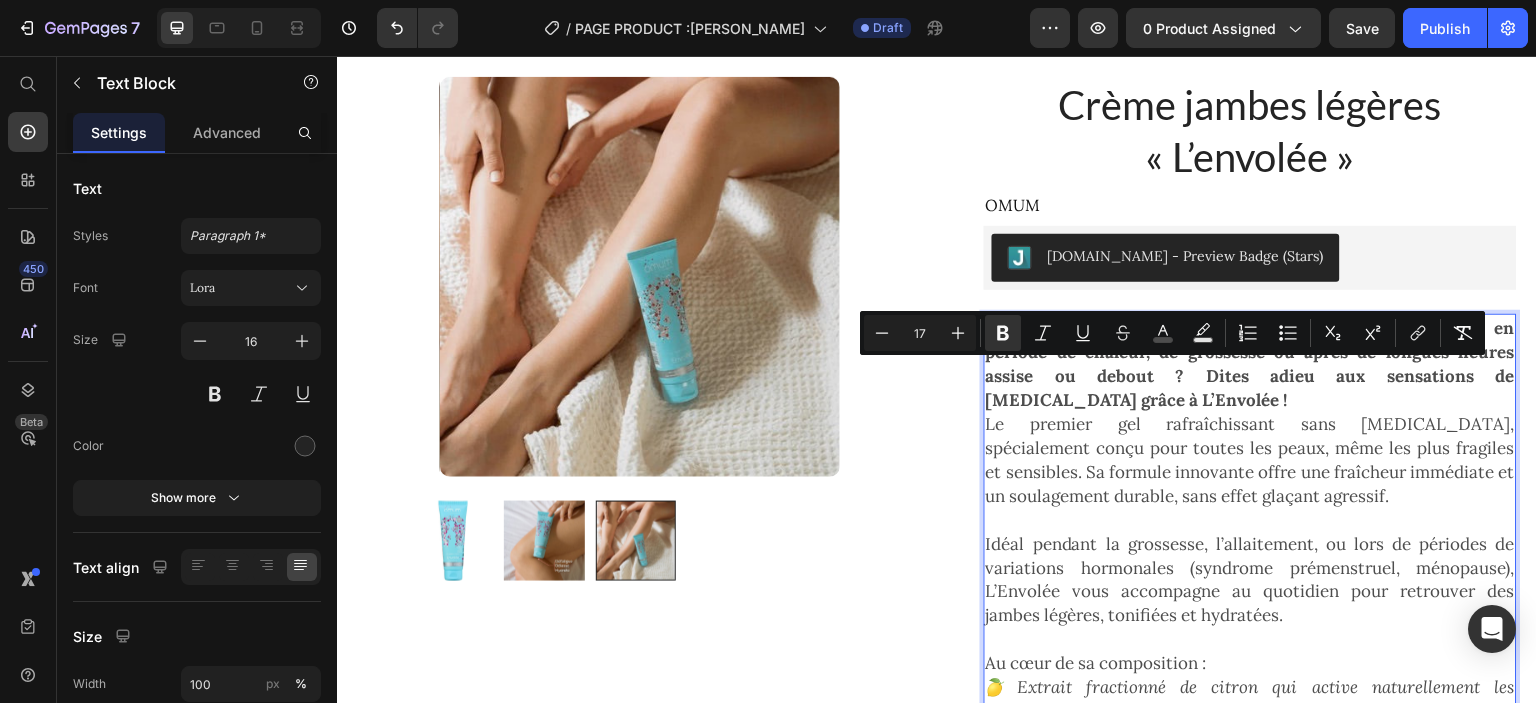 click on "Le premier gel rafraîchissant sans [MEDICAL_DATA], spécialement conçu pour toutes les peaux, même les plus fragiles et sensibles. Sa formule innovante offre une fraîcheur immédiate et un soulagement durable, sans effet glaçant agressif." at bounding box center [1250, 460] 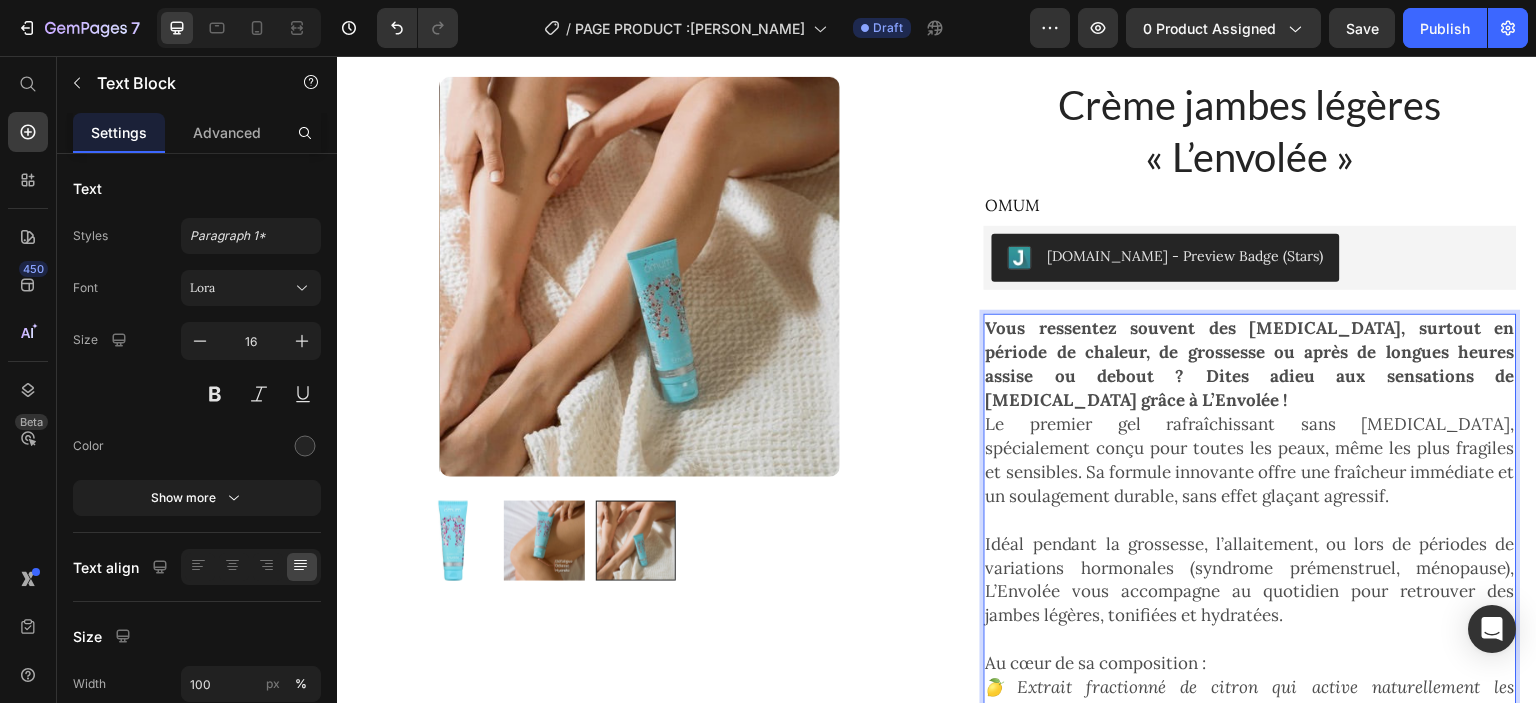 click on "Vous ressentez souvent des [MEDICAL_DATA], surtout en période de chaleur, de grossesse ou après de longues heures assise ou debout ? Dites adieu aux sensations de [MEDICAL_DATA] grâce à L’Envolée !" at bounding box center (1250, 364) 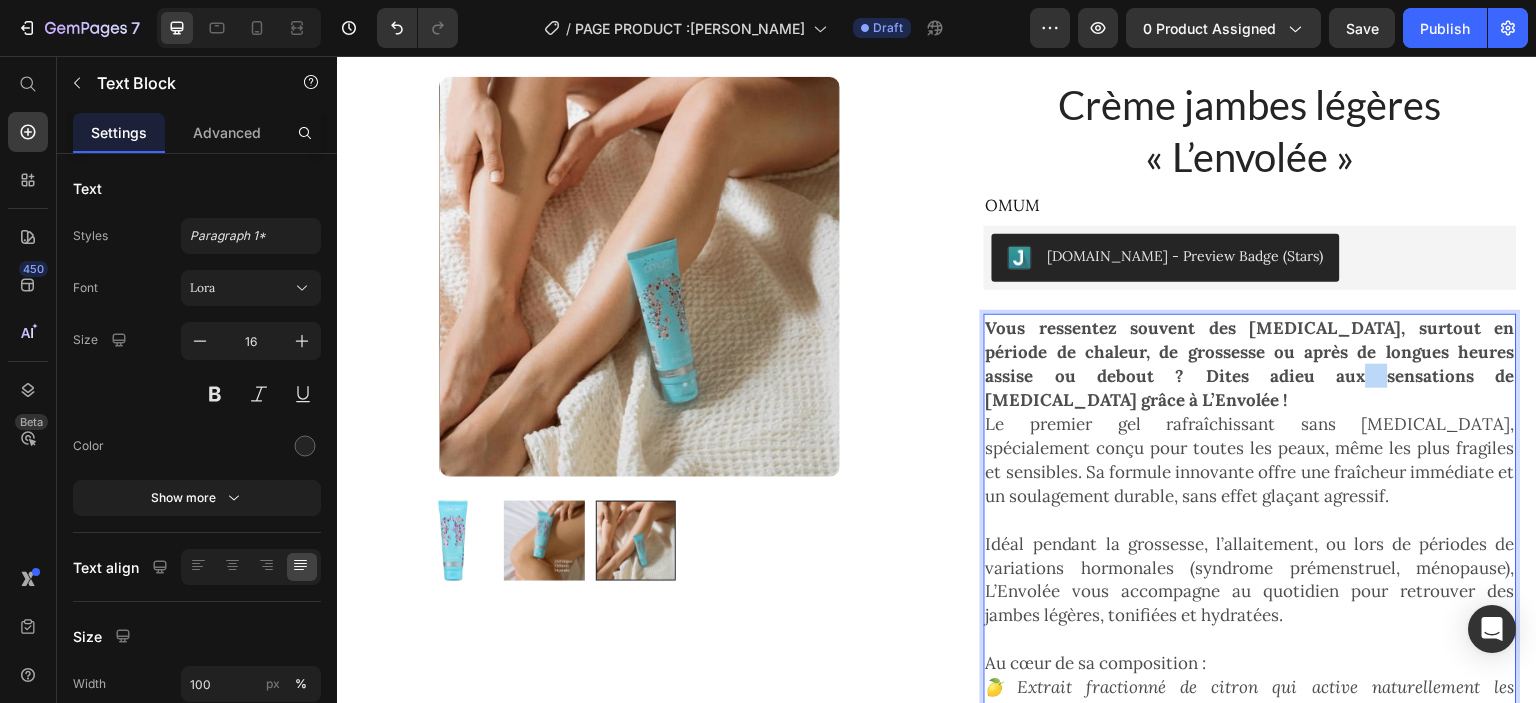 click on "Vous ressentez souvent des [MEDICAL_DATA], surtout en période de chaleur, de grossesse ou après de longues heures assise ou debout ? Dites adieu aux sensations de [MEDICAL_DATA] grâce à L’Envolée !" at bounding box center [1250, 364] 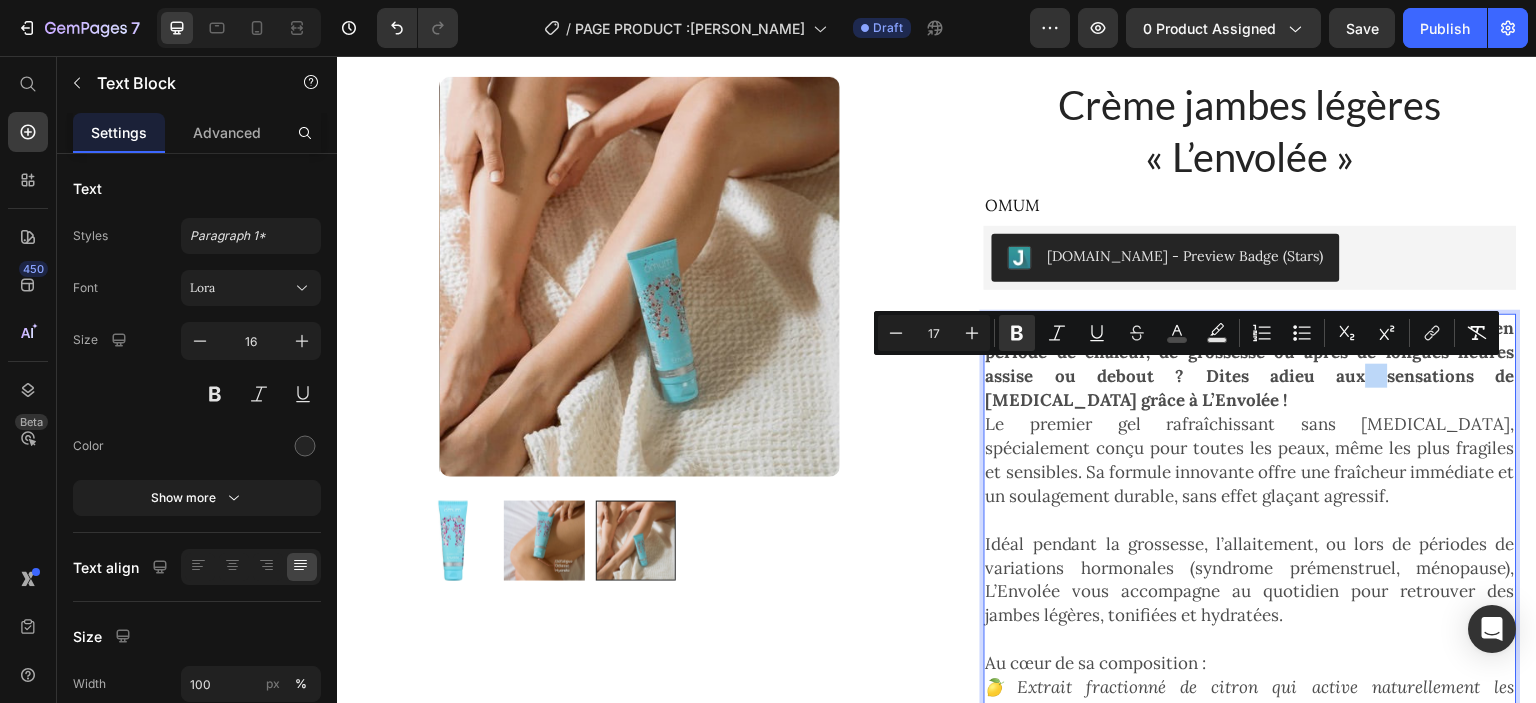 click on "Vous ressentez souvent des [MEDICAL_DATA], surtout en période de chaleur, de grossesse ou après de longues heures assise ou debout ? Dites adieu aux sensations de [MEDICAL_DATA] grâce à L’Envolée !" at bounding box center (1250, 364) 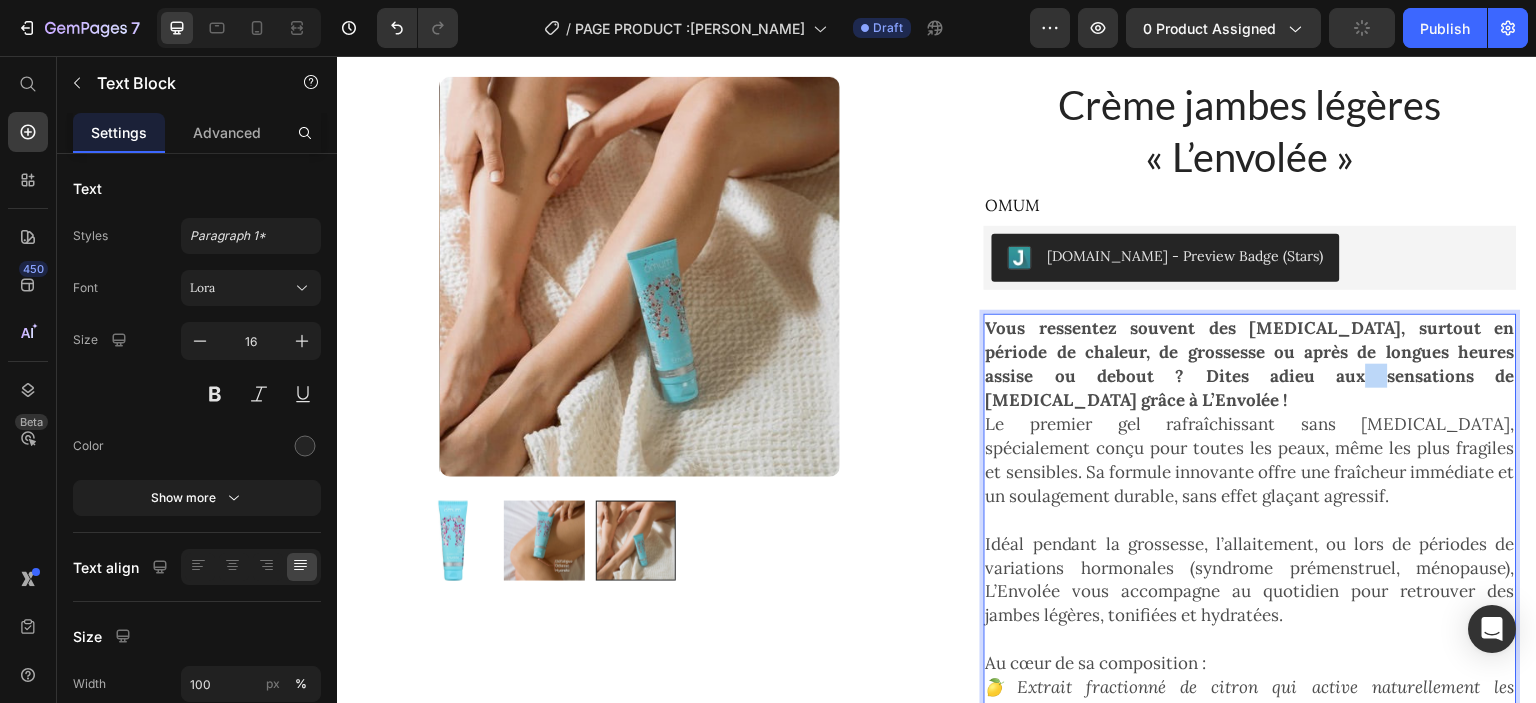 click on "Vous ressentez souvent des [MEDICAL_DATA], surtout en période de chaleur, de grossesse ou après de longues heures assise ou debout ? Dites adieu aux sensations de [MEDICAL_DATA] grâce à L’Envolée !" at bounding box center (1250, 364) 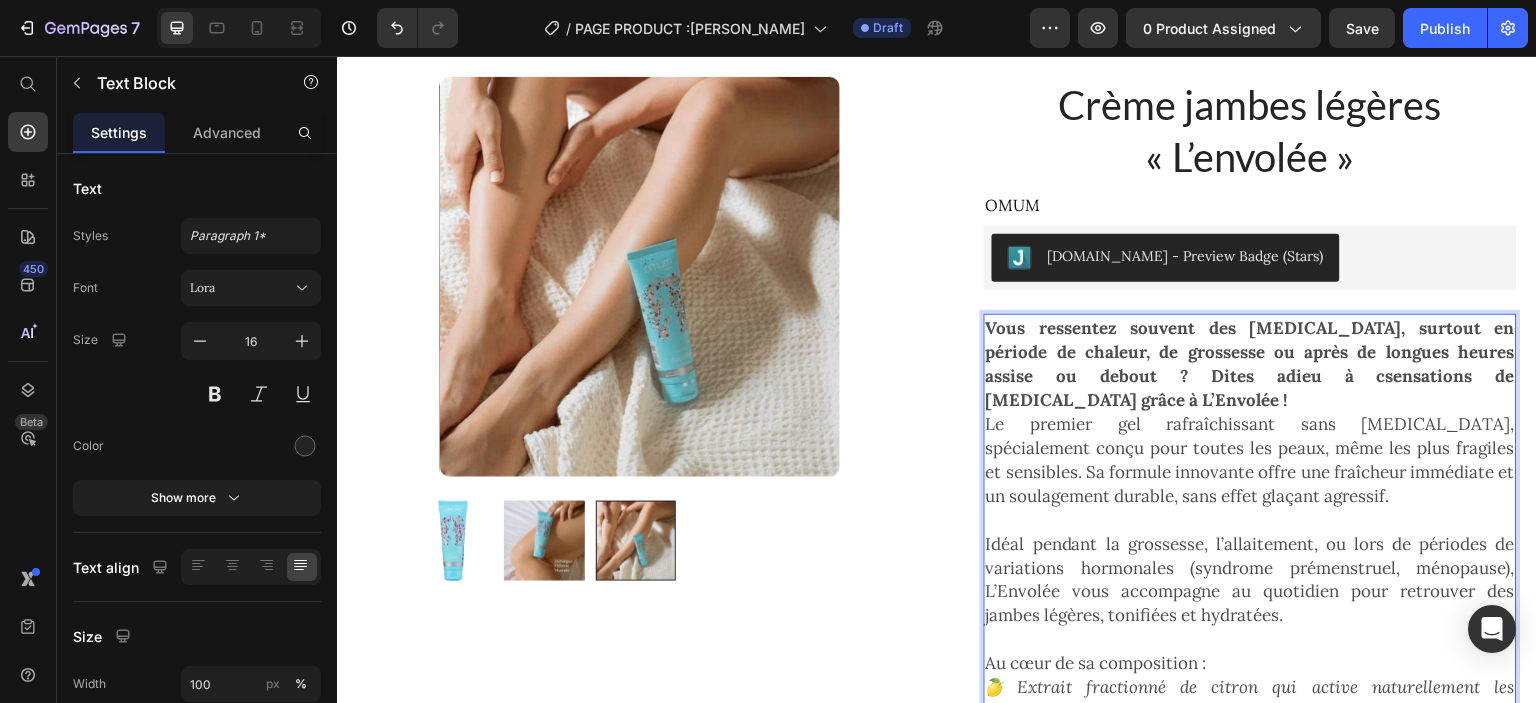 click on "Vous ressentez souvent des [MEDICAL_DATA], surtout en période de chaleur, de grossesse ou après de longues heures assise ou debout ? Dites adieu à csensations de [MEDICAL_DATA] grâce à L’Envolée !" at bounding box center [1250, 364] 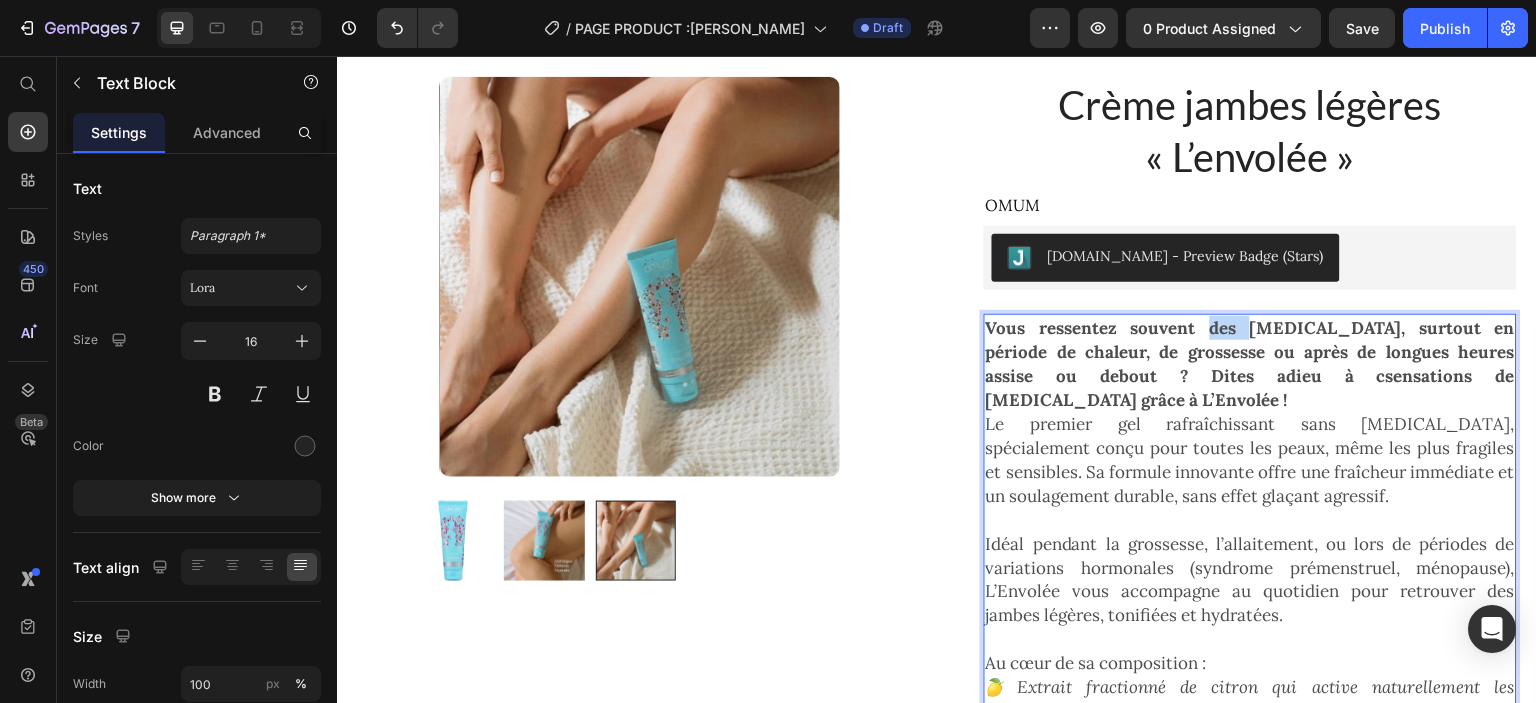 click on "Vous ressentez souvent des [MEDICAL_DATA], surtout en période de chaleur, de grossesse ou après de longues heures assise ou debout ? Dites adieu à csensations de [MEDICAL_DATA] grâce à L’Envolée !" at bounding box center [1250, 364] 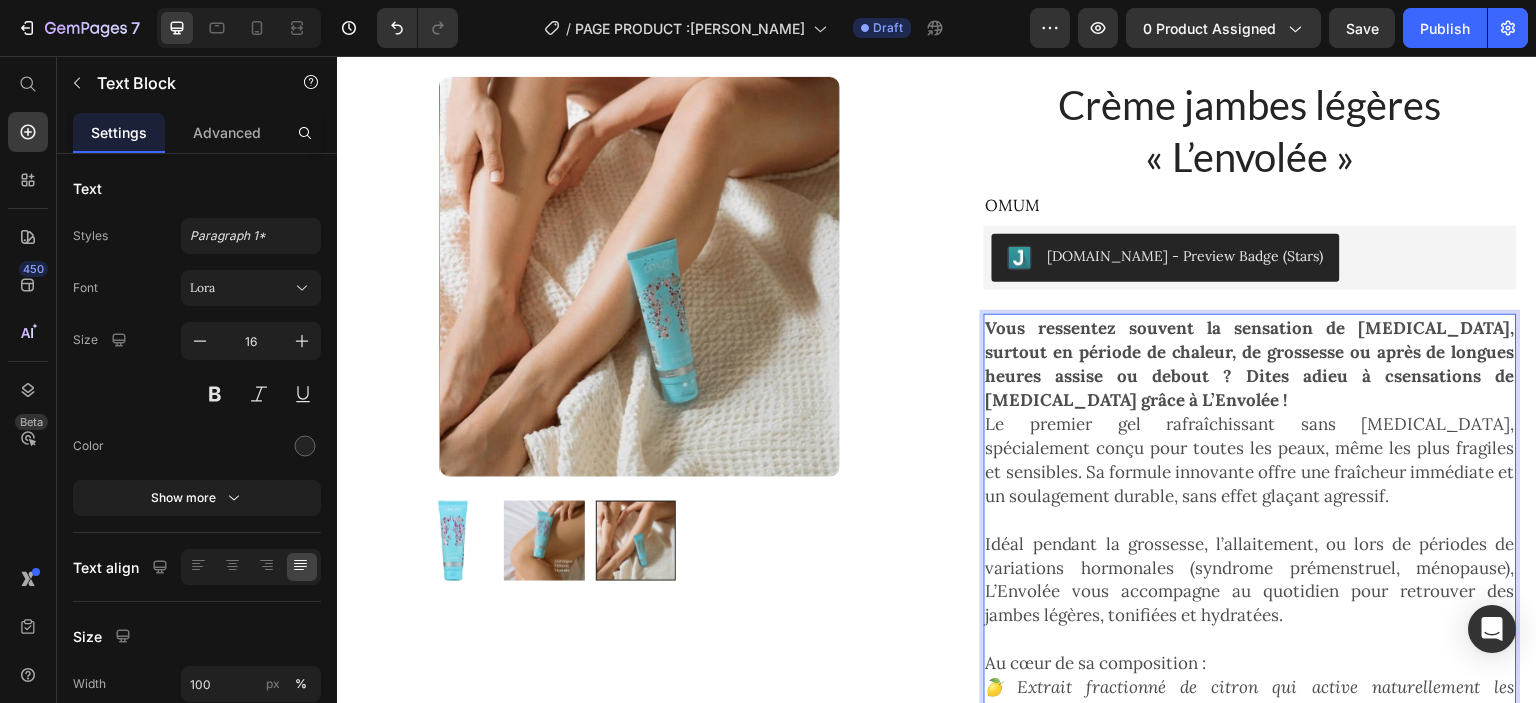 click on "Vous ressentez souvent la sensation de [MEDICAL_DATA], surtout en période de chaleur, de grossesse ou après de longues heures assise ou debout ? Dites adieu à csensations de [MEDICAL_DATA] grâce à L’Envolée !" at bounding box center (1250, 364) 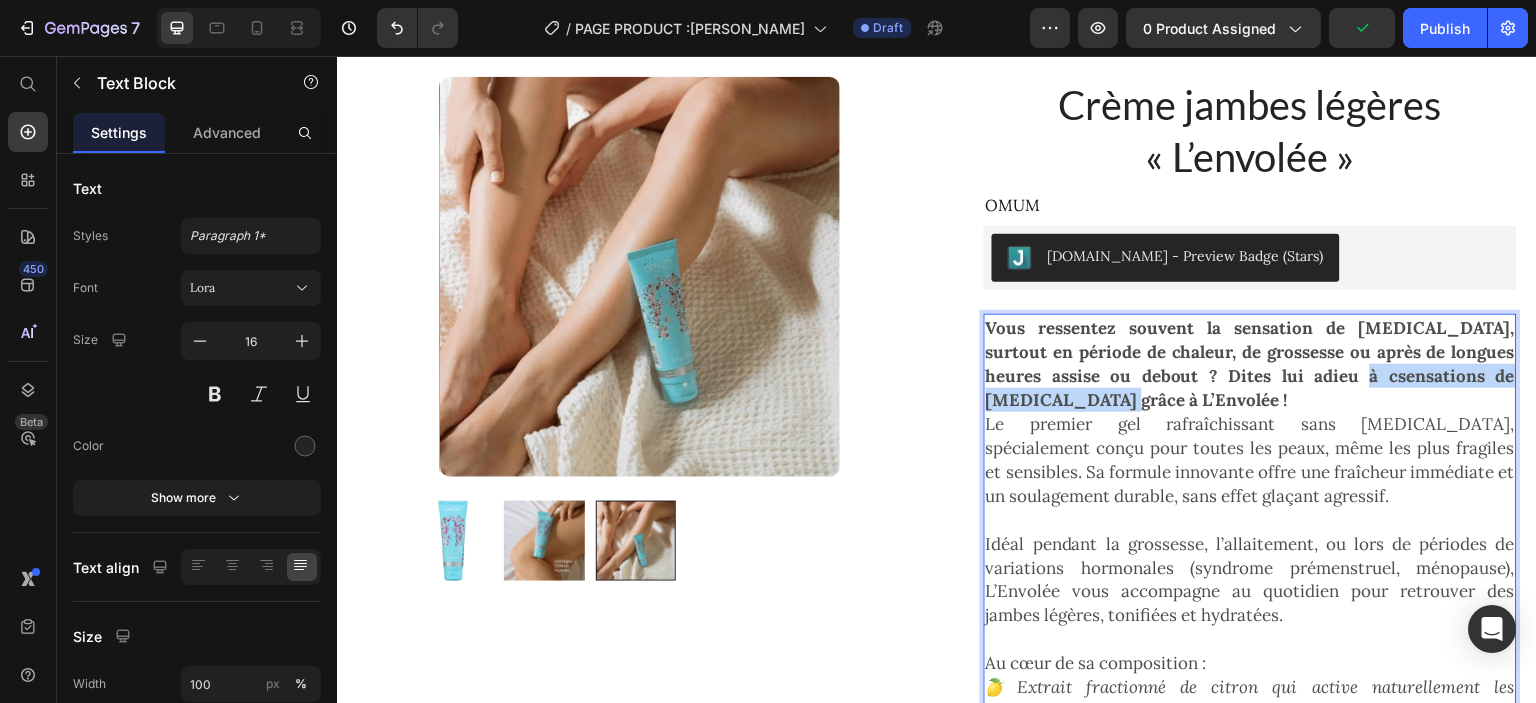 drag, startPoint x: 1290, startPoint y: 380, endPoint x: 1047, endPoint y: 402, distance: 243.99385 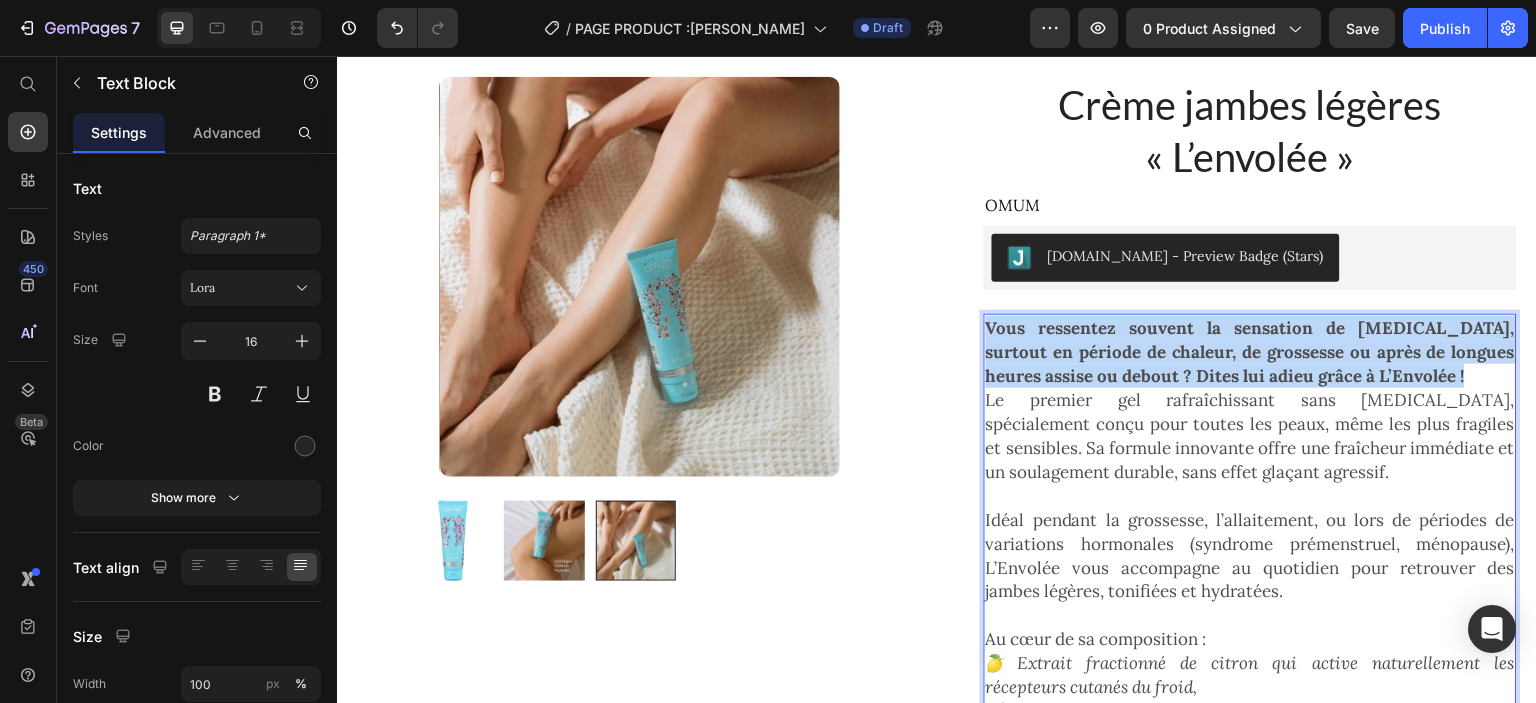 drag, startPoint x: 1404, startPoint y: 371, endPoint x: 981, endPoint y: 324, distance: 425.6031 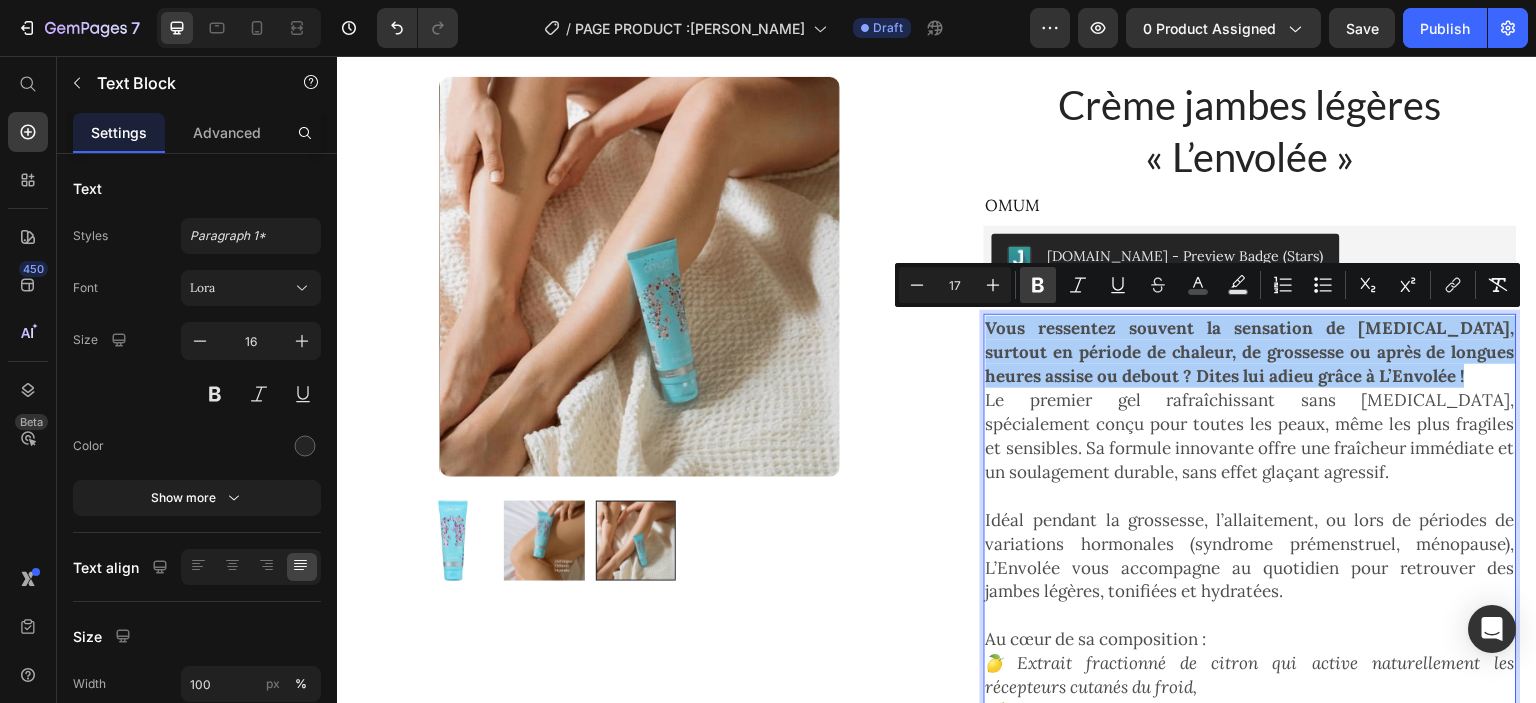 click 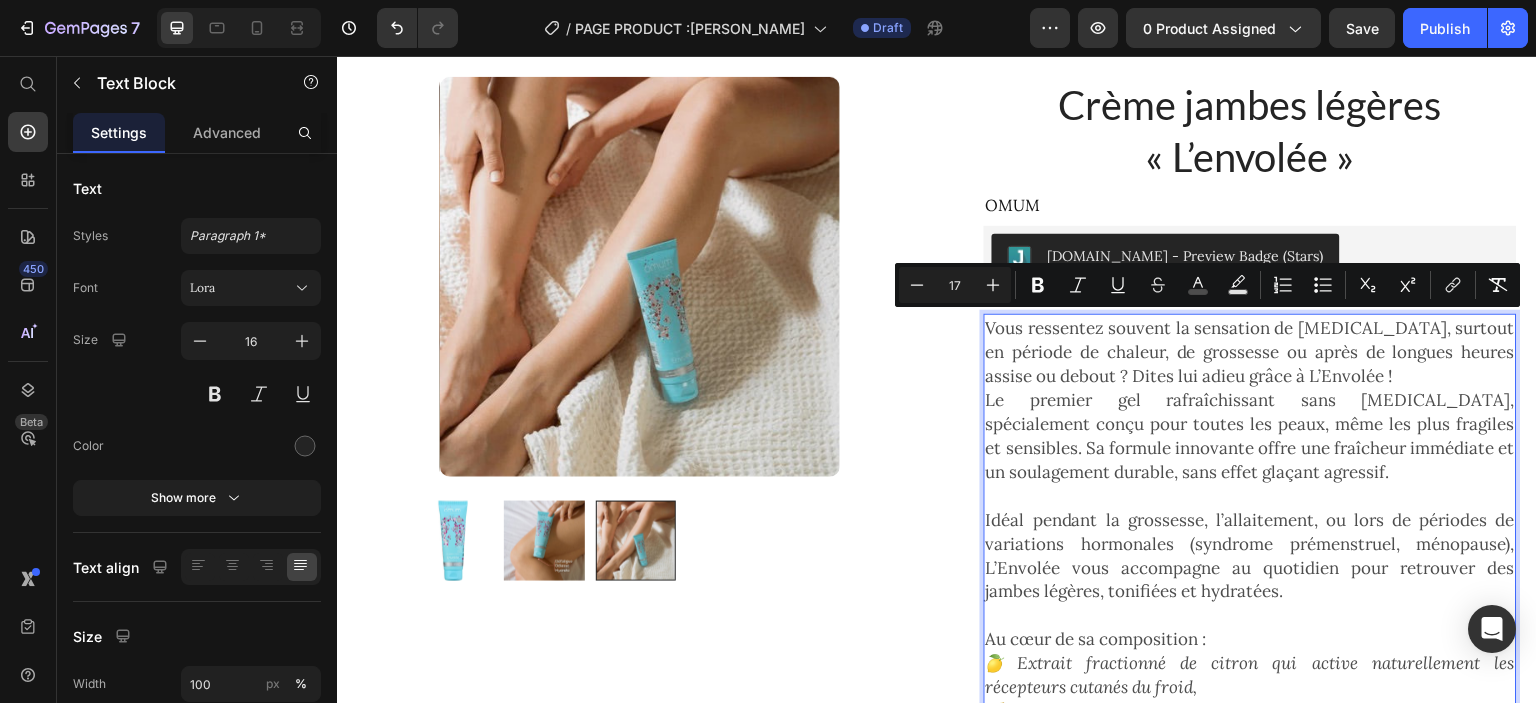 click on "Vous ressentez souvent la sensation de [MEDICAL_DATA], surtout en période de chaleur, de grossesse ou après de longues heures assise ou debout ? Dites lui adieu grâce à L’Envolée !" at bounding box center [1250, 352] 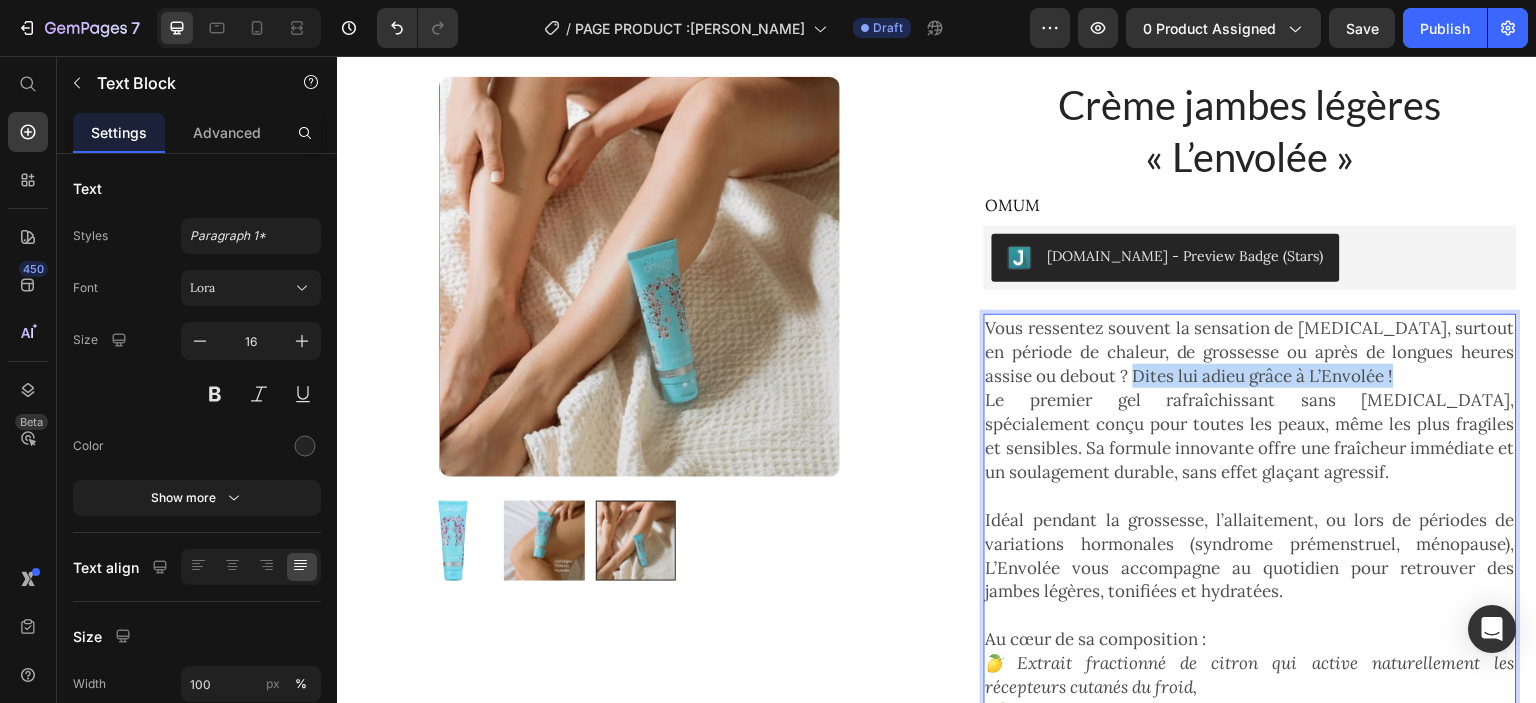 drag, startPoint x: 1400, startPoint y: 372, endPoint x: 1126, endPoint y: 380, distance: 274.11676 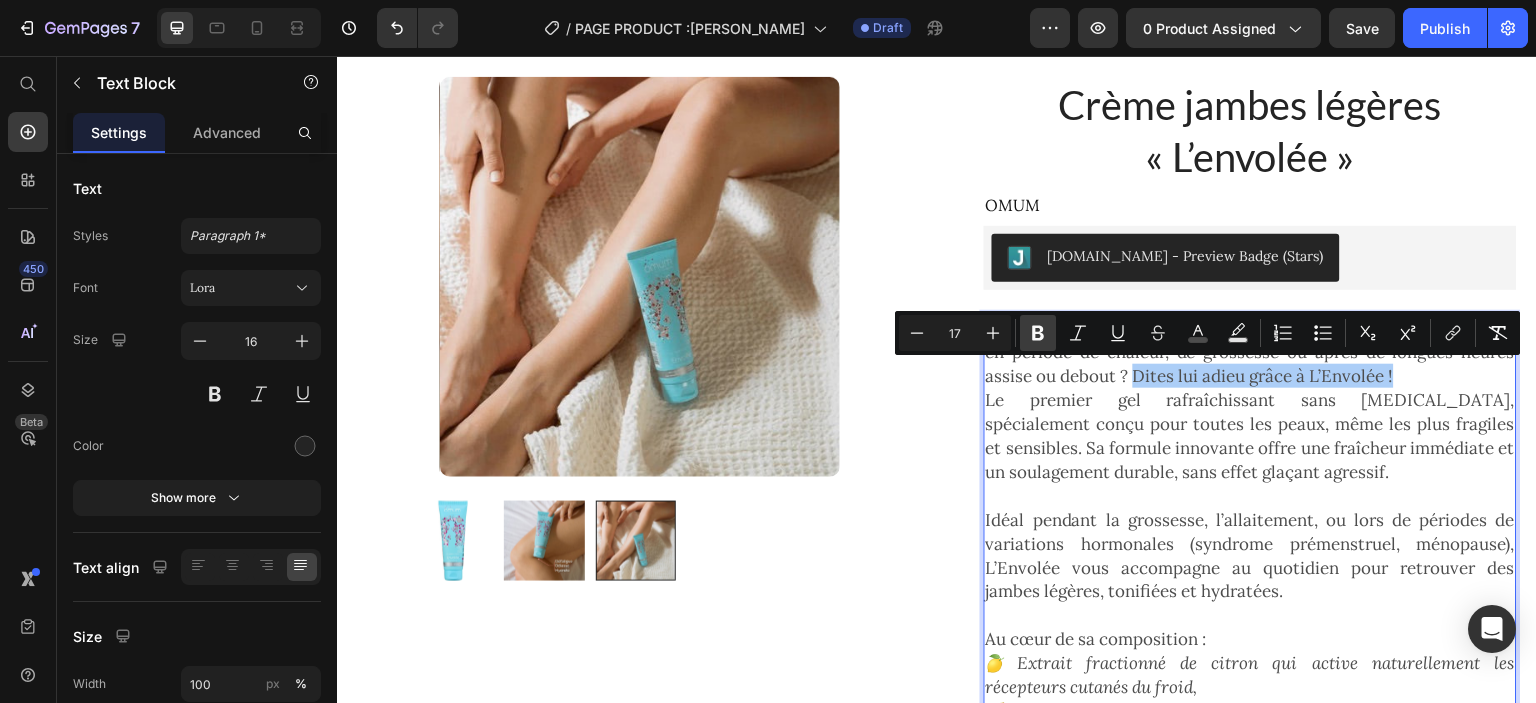 click 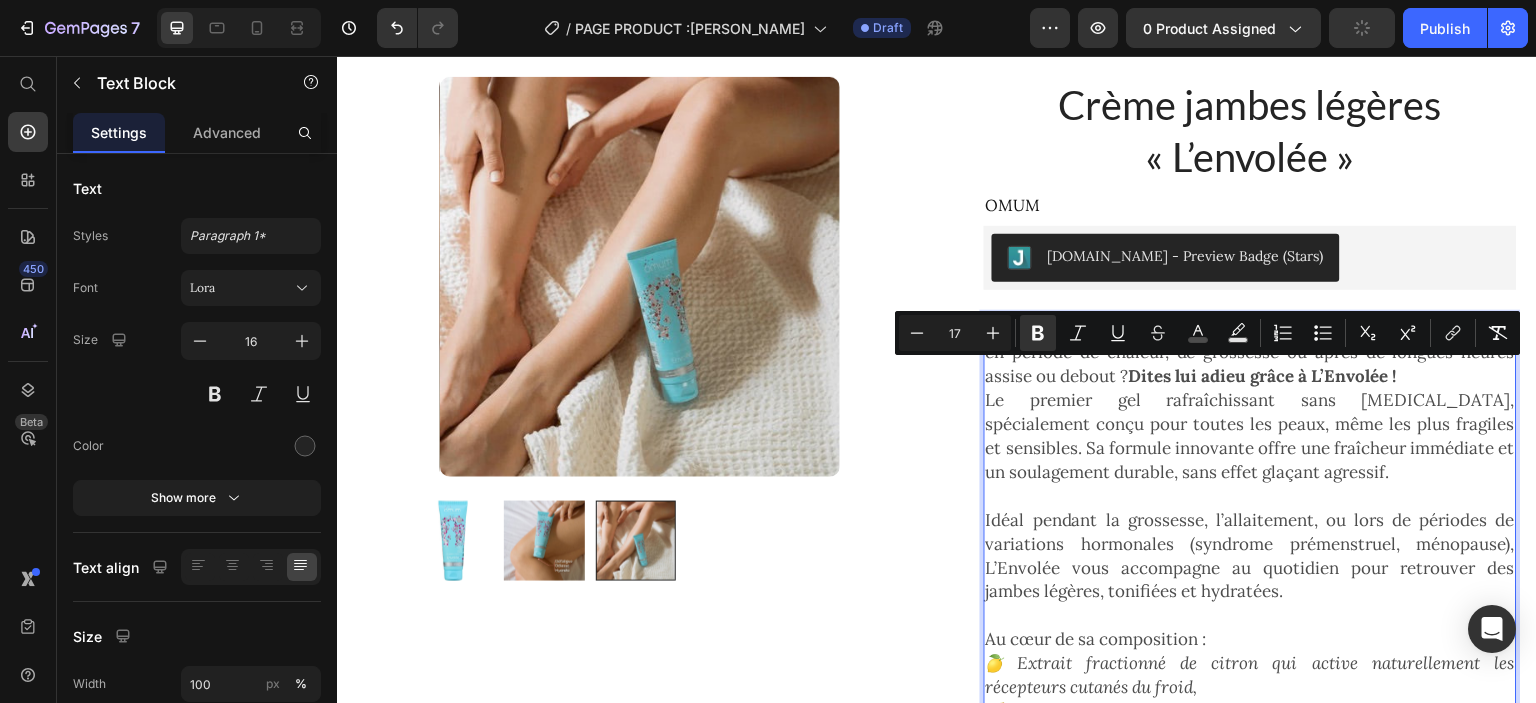 click on "Dites lui adieu grâce à L’Envolée !" at bounding box center [1263, 376] 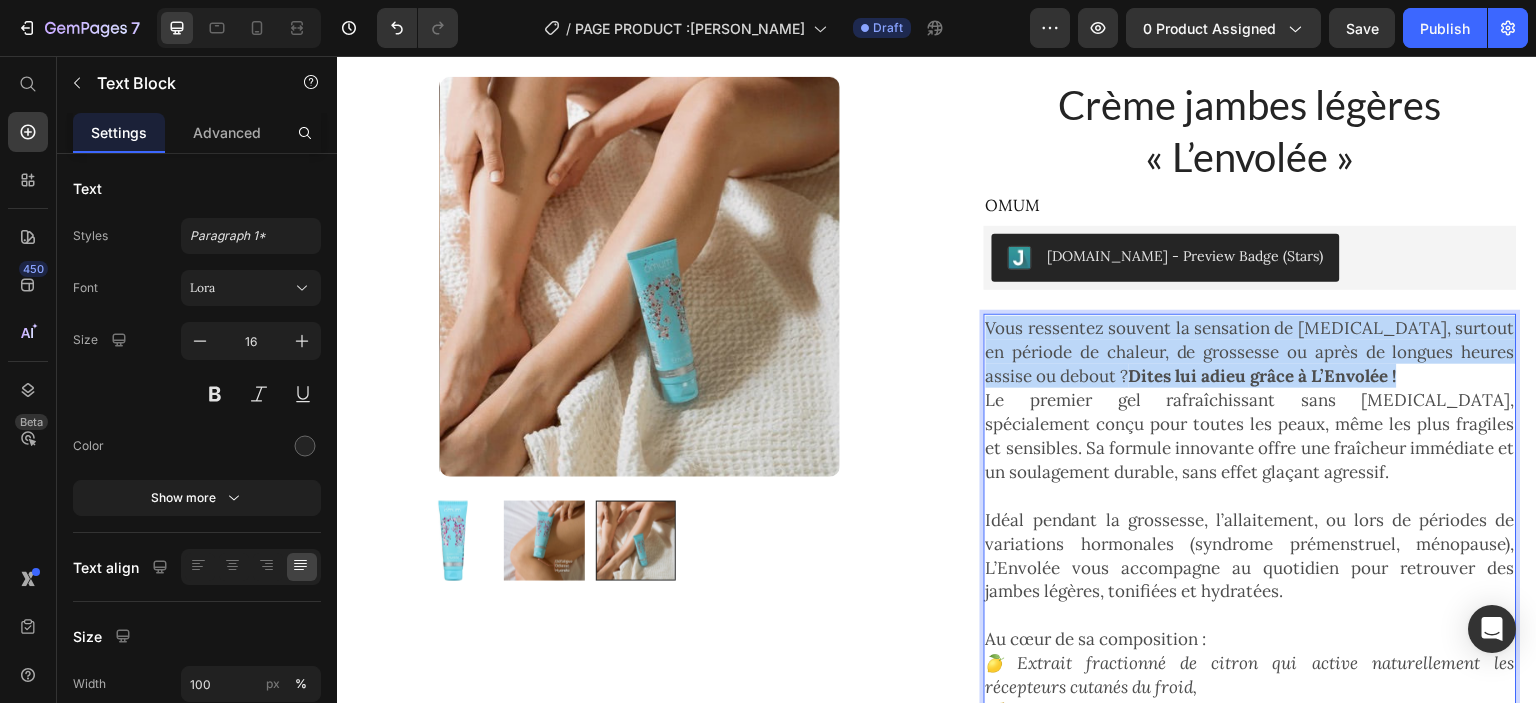 drag, startPoint x: 1165, startPoint y: 408, endPoint x: 976, endPoint y: 331, distance: 204.08331 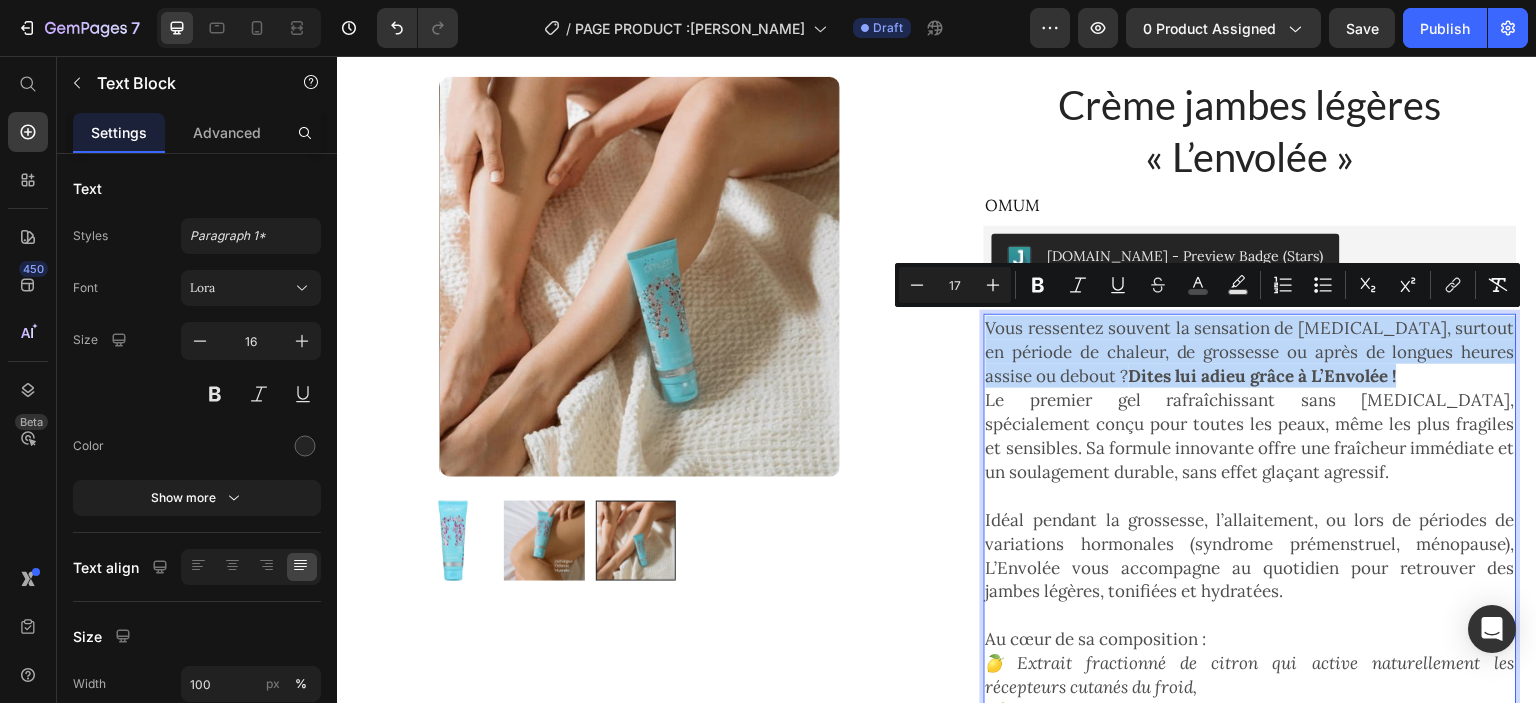 copy on "Vous ressentez souvent la sensation de [MEDICAL_DATA], surtout en période de chaleur, de grossesse ou après de longues heures assise ou debout ?  Dites lui adieu grâce à L’Envolée !" 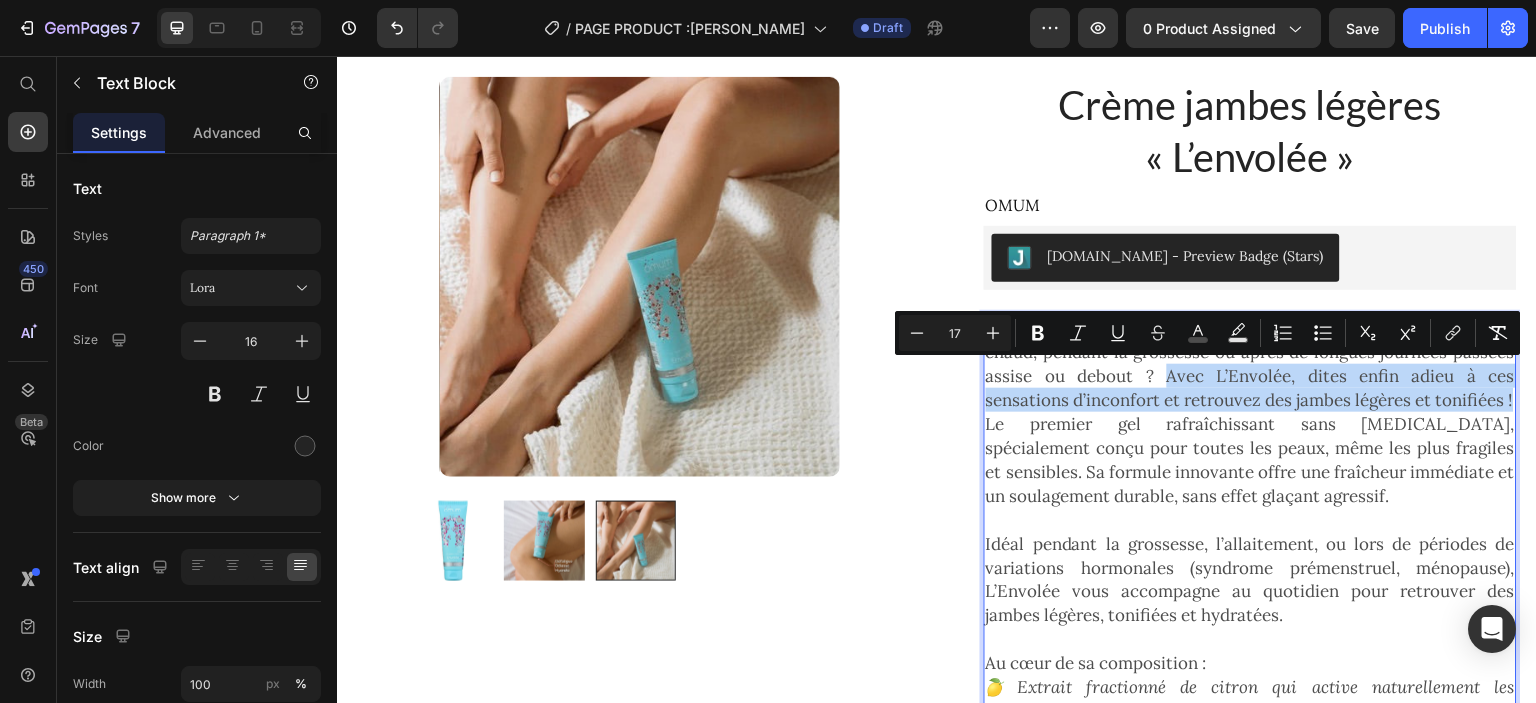 drag, startPoint x: 1303, startPoint y: 417, endPoint x: 1196, endPoint y: 372, distance: 116.07756 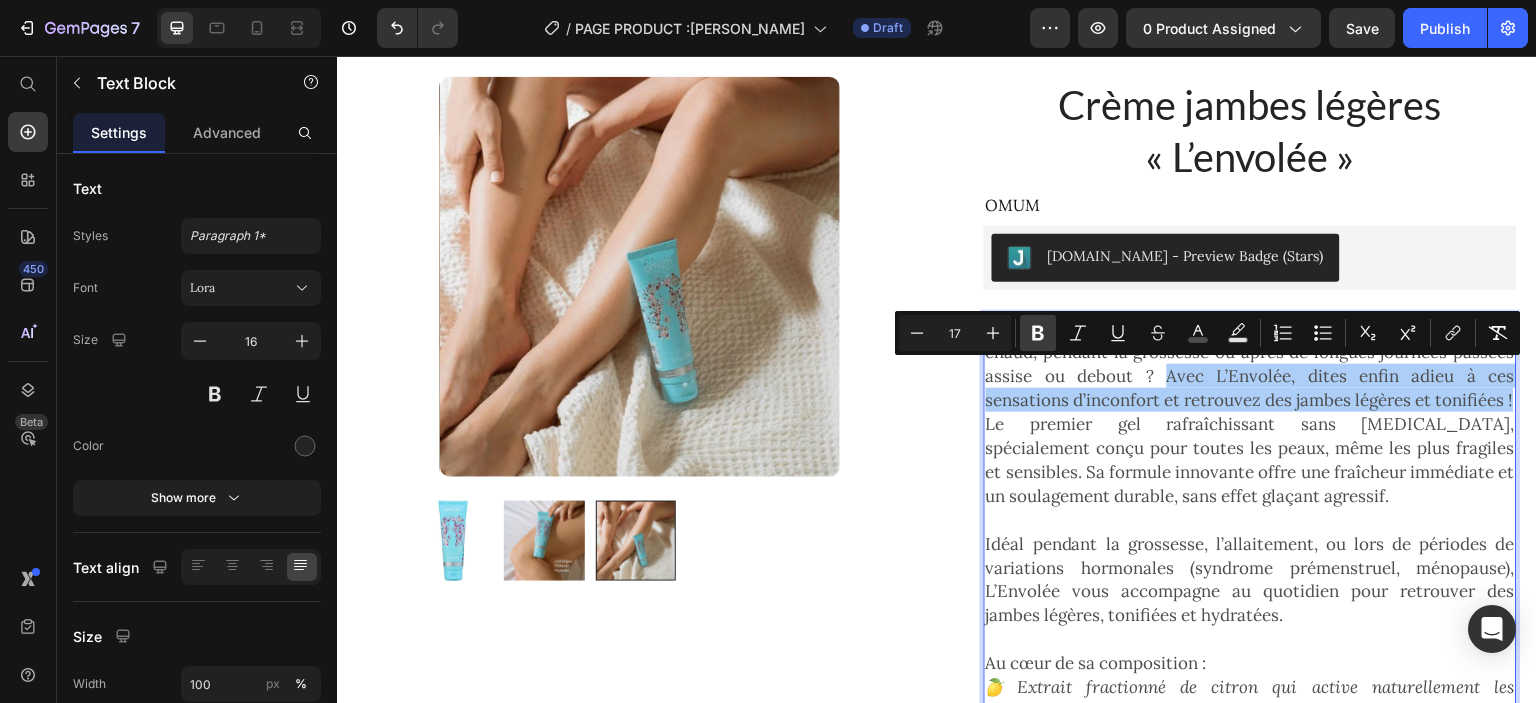click 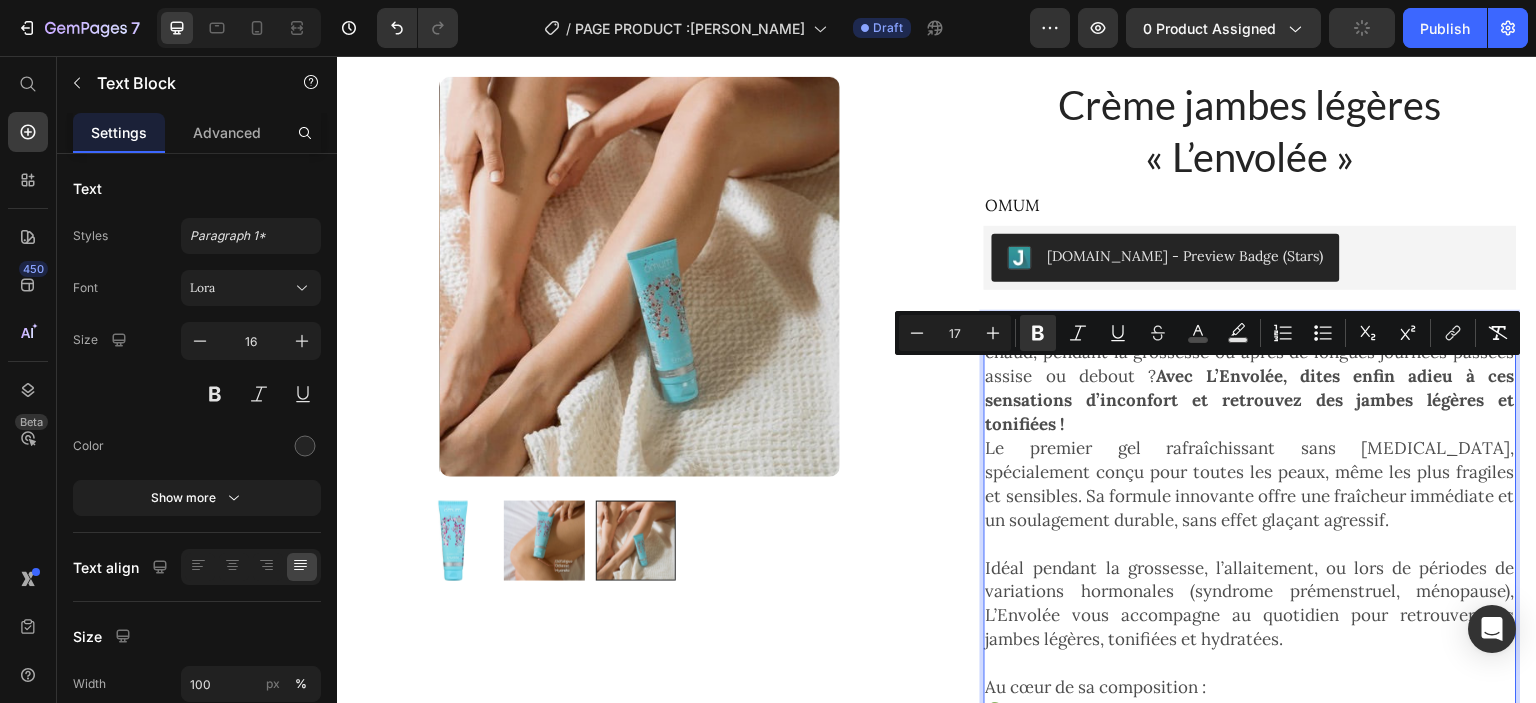 click on "Vous souffrez souvent de [MEDICAL_DATA], surtout quand il fait chaud, pendant la grossesse ou après de longues journées passées assise ou debout ?  Avec L’Envolée, dites enfin adieu à ces sensations d’inconfort et retrouvez des jambes légères et tonifiées !" at bounding box center (1250, 376) 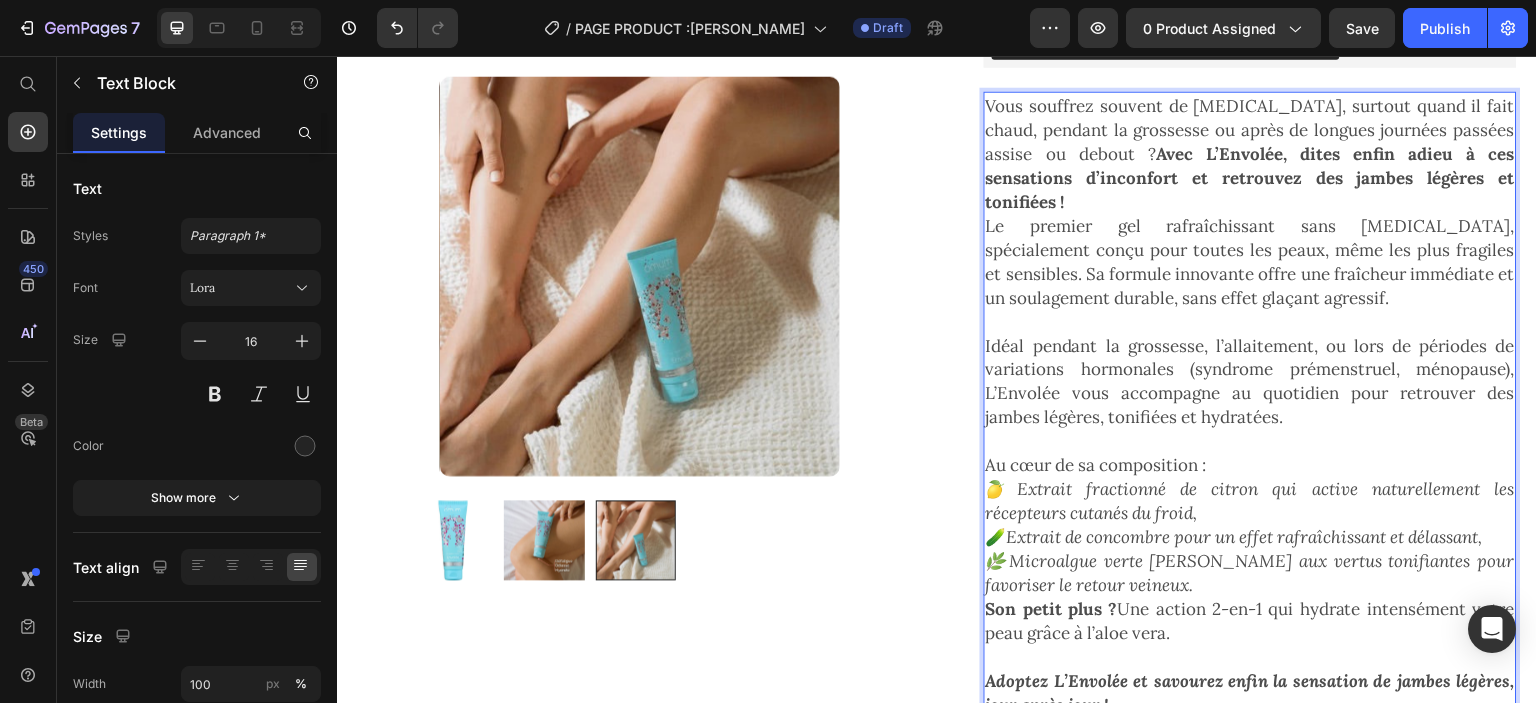 scroll, scrollTop: 290, scrollLeft: 0, axis: vertical 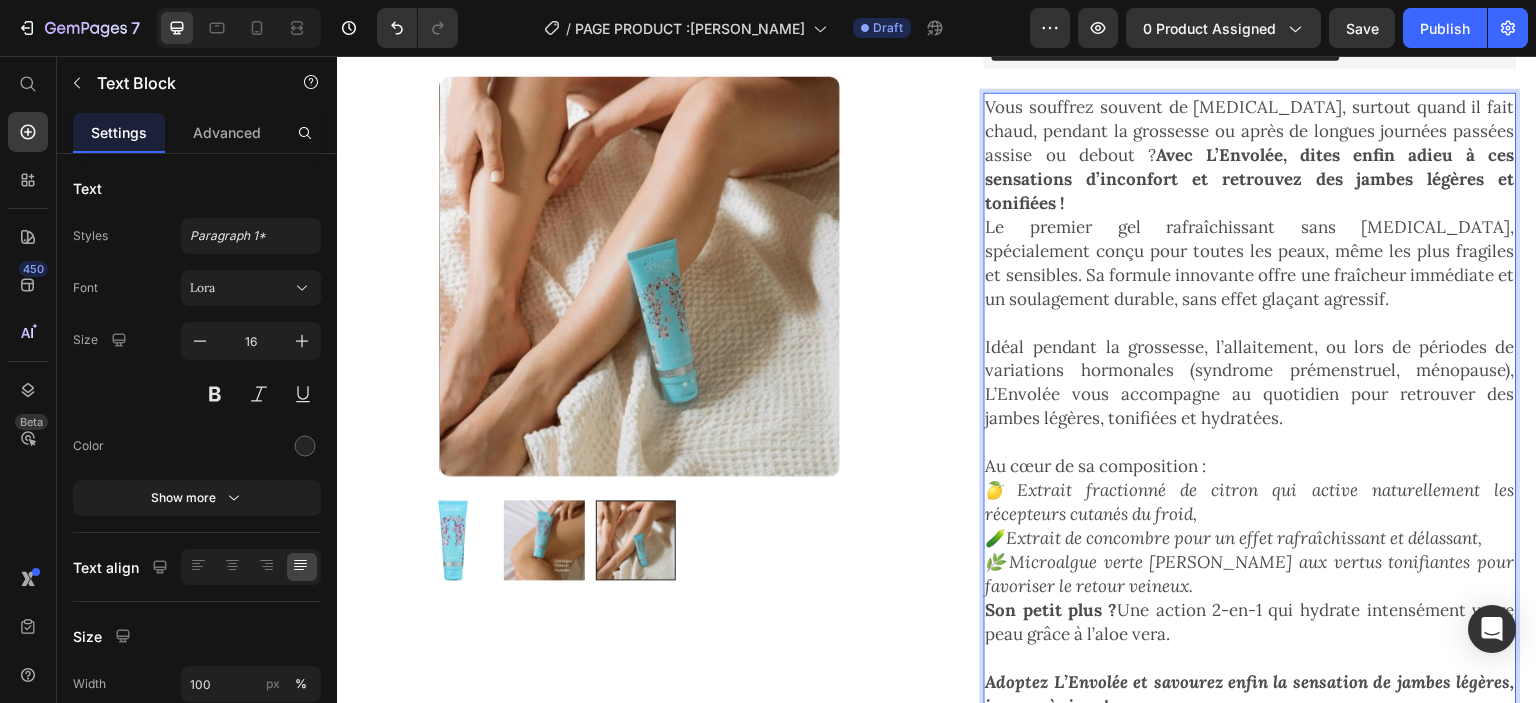 click on "Avec L’Envolée, dites enfin adieu à ces sensations d’inconfort et retrouvez des jambes légères et tonifiées !" at bounding box center [1250, 178] 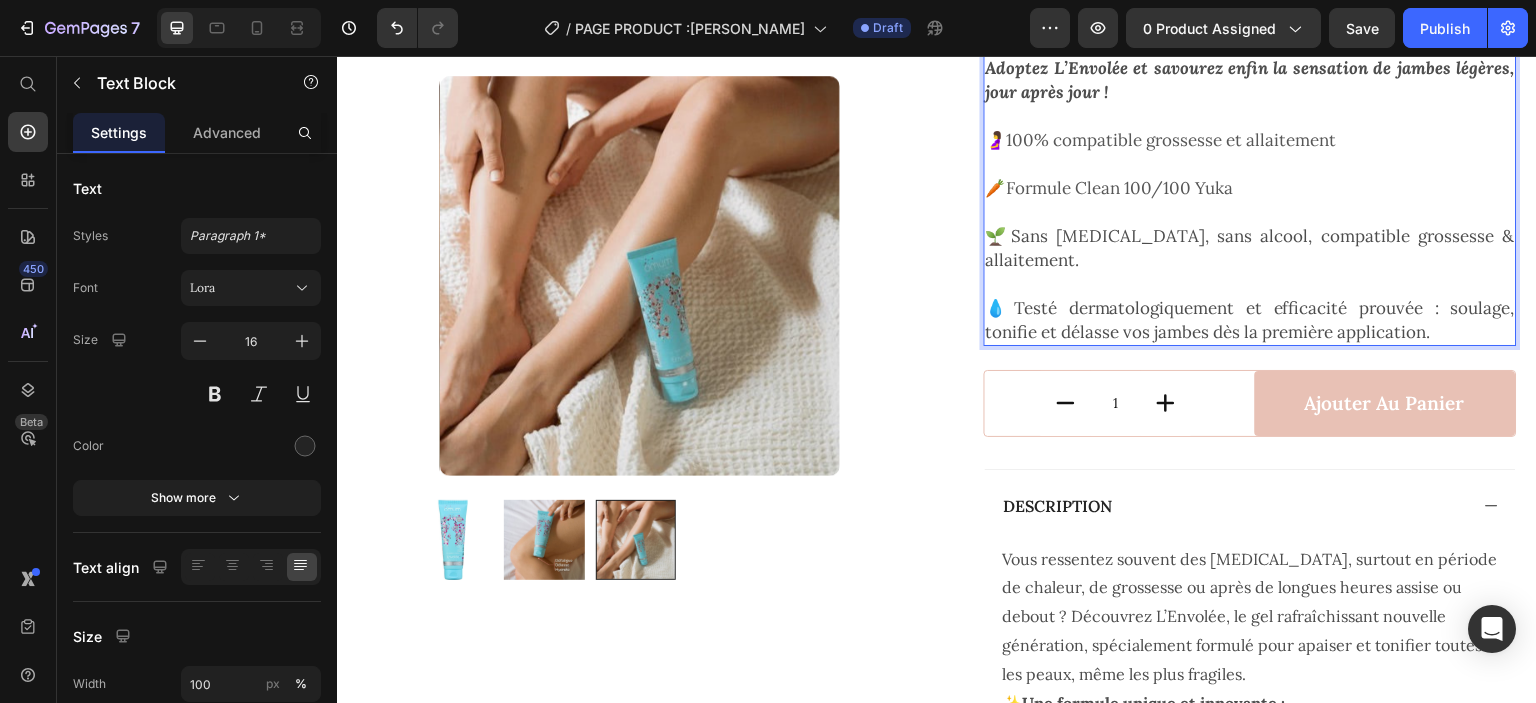 scroll, scrollTop: 1011, scrollLeft: 0, axis: vertical 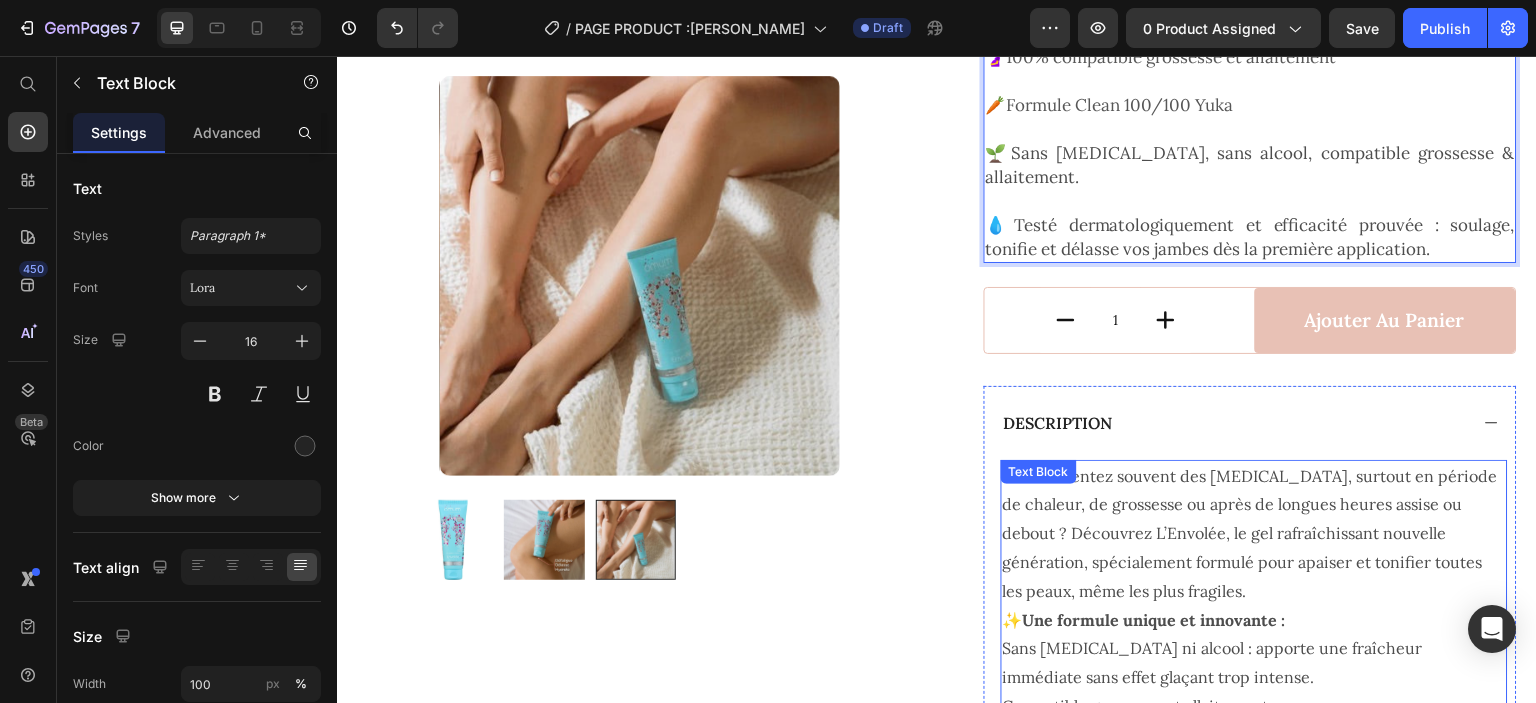 click on "Vous ressentez souvent des [MEDICAL_DATA], surtout en période de chaleur, de grossesse ou après de longues heures assise ou debout ? Découvrez L’Envolée, le gel rafraîchissant nouvelle génération, spécialement formulé pour apaiser et tonifier toutes les peaux, même les plus fragiles." at bounding box center [1254, 534] 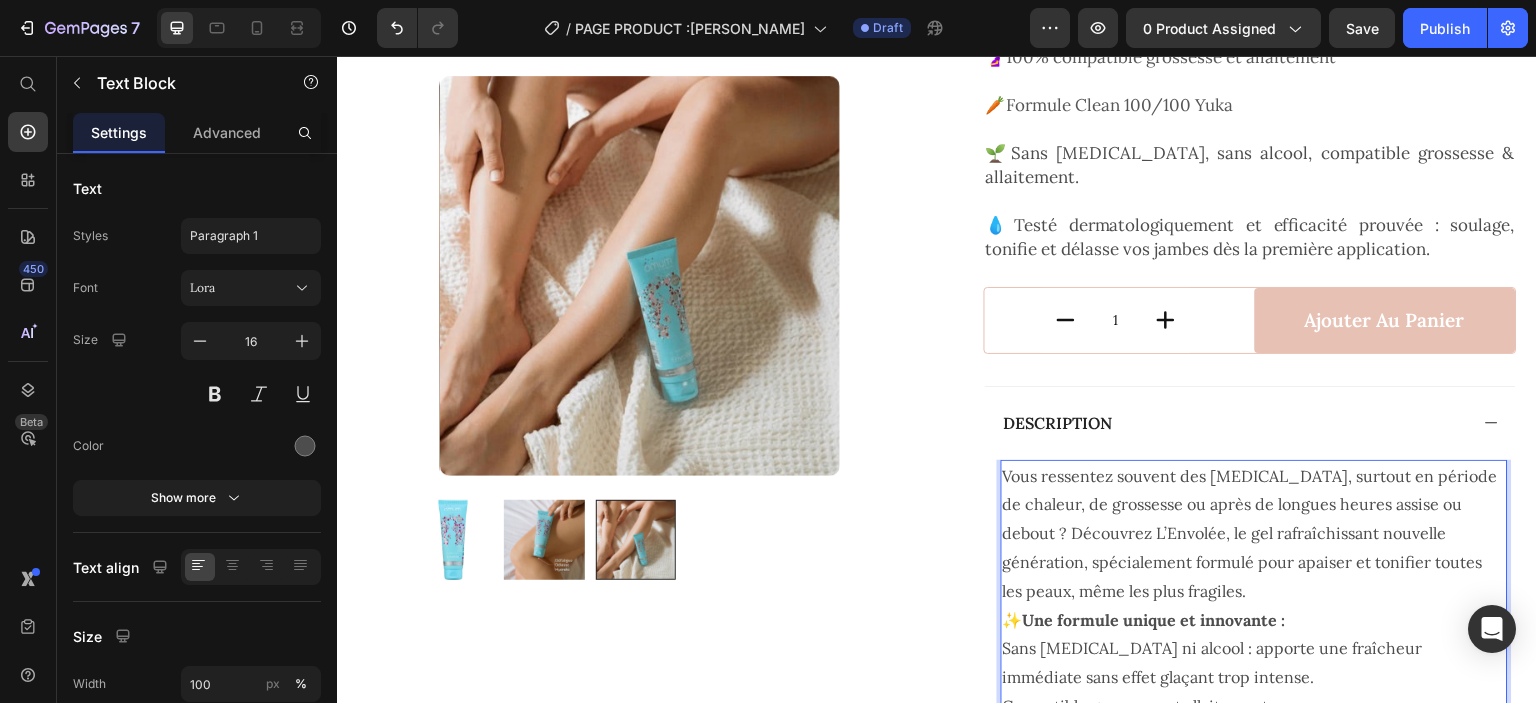 click on "Vous ressentez souvent des [MEDICAL_DATA], surtout en période de chaleur, de grossesse ou après de longues heures assise ou debout ? Découvrez L’Envolée, le gel rafraîchissant nouvelle génération, spécialement formulé pour apaiser et tonifier toutes les peaux, même les plus fragiles." at bounding box center [1254, 534] 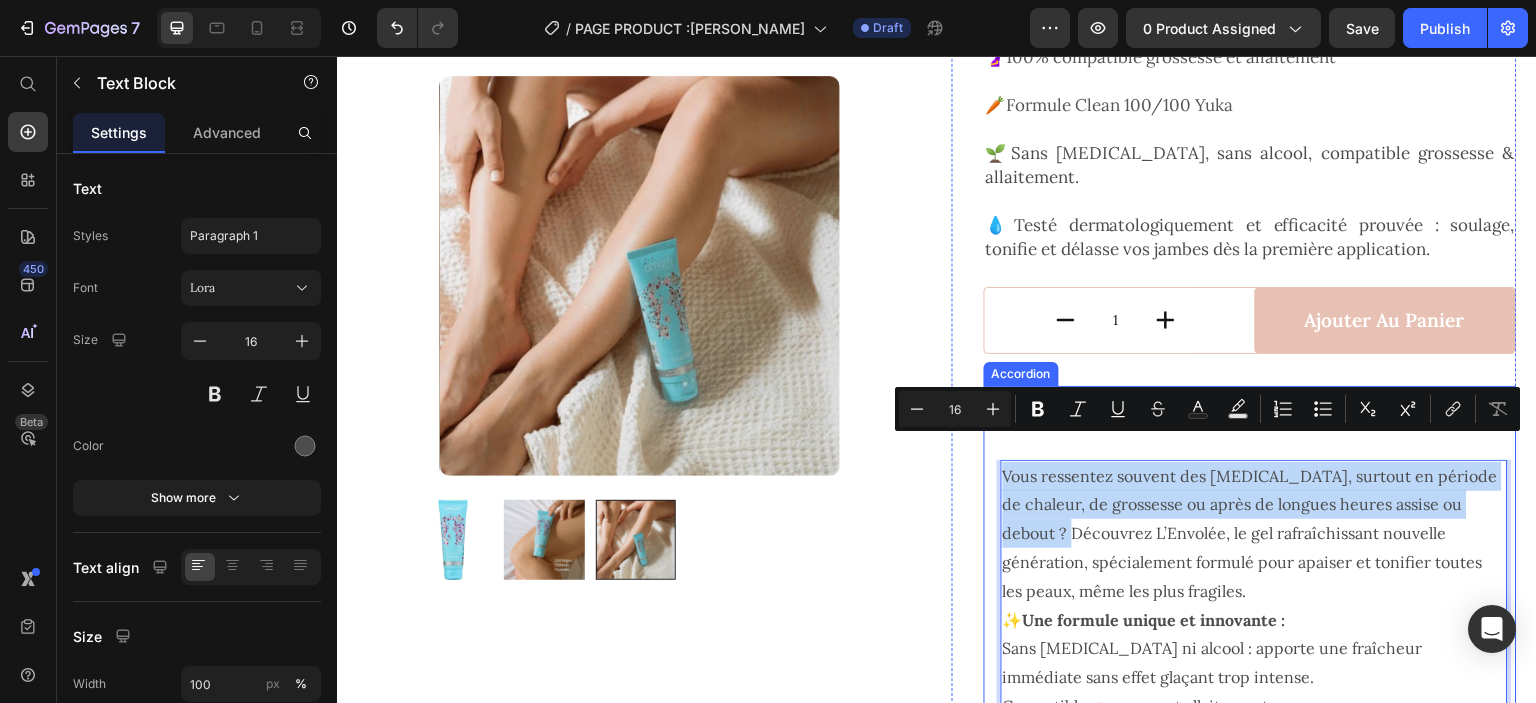 drag, startPoint x: 1010, startPoint y: 506, endPoint x: 986, endPoint y: 444, distance: 66.48308 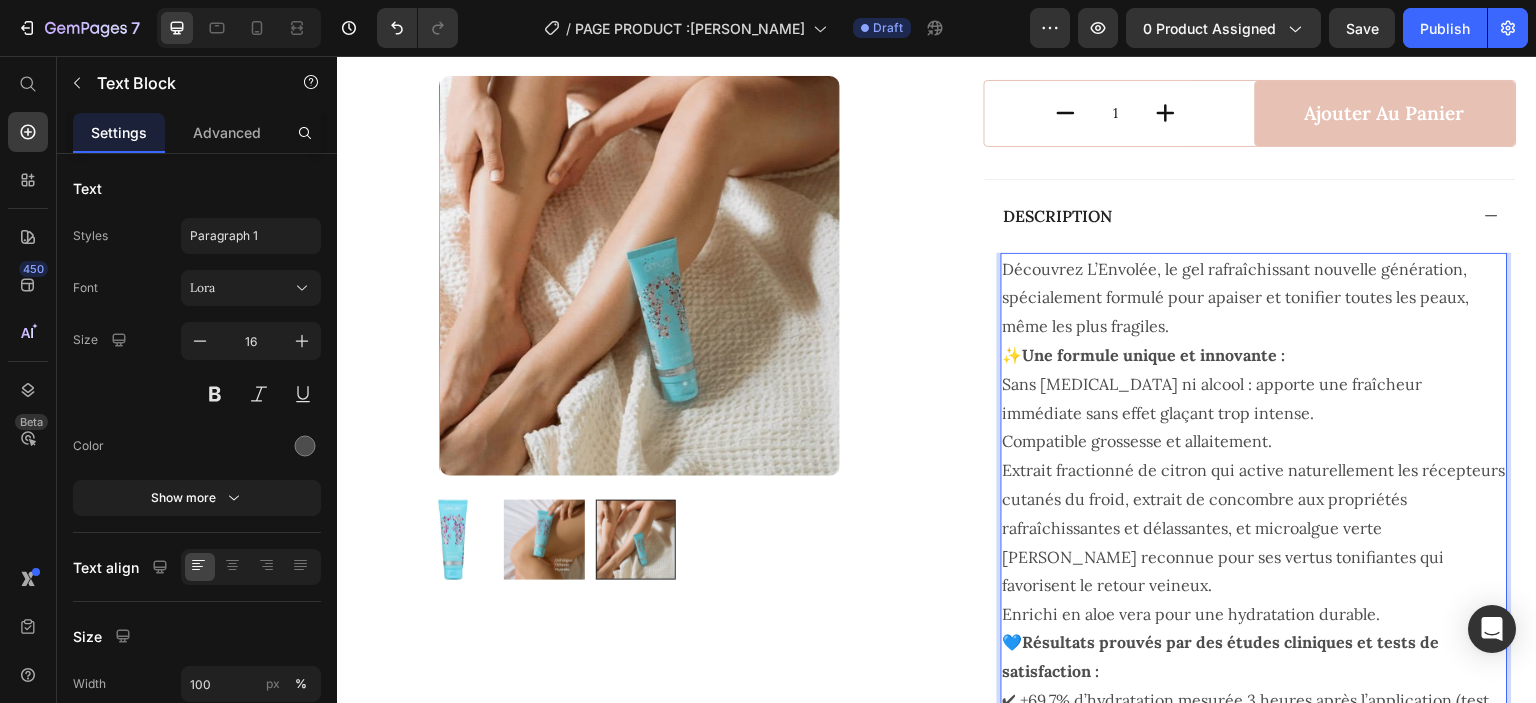 scroll, scrollTop: 1231, scrollLeft: 0, axis: vertical 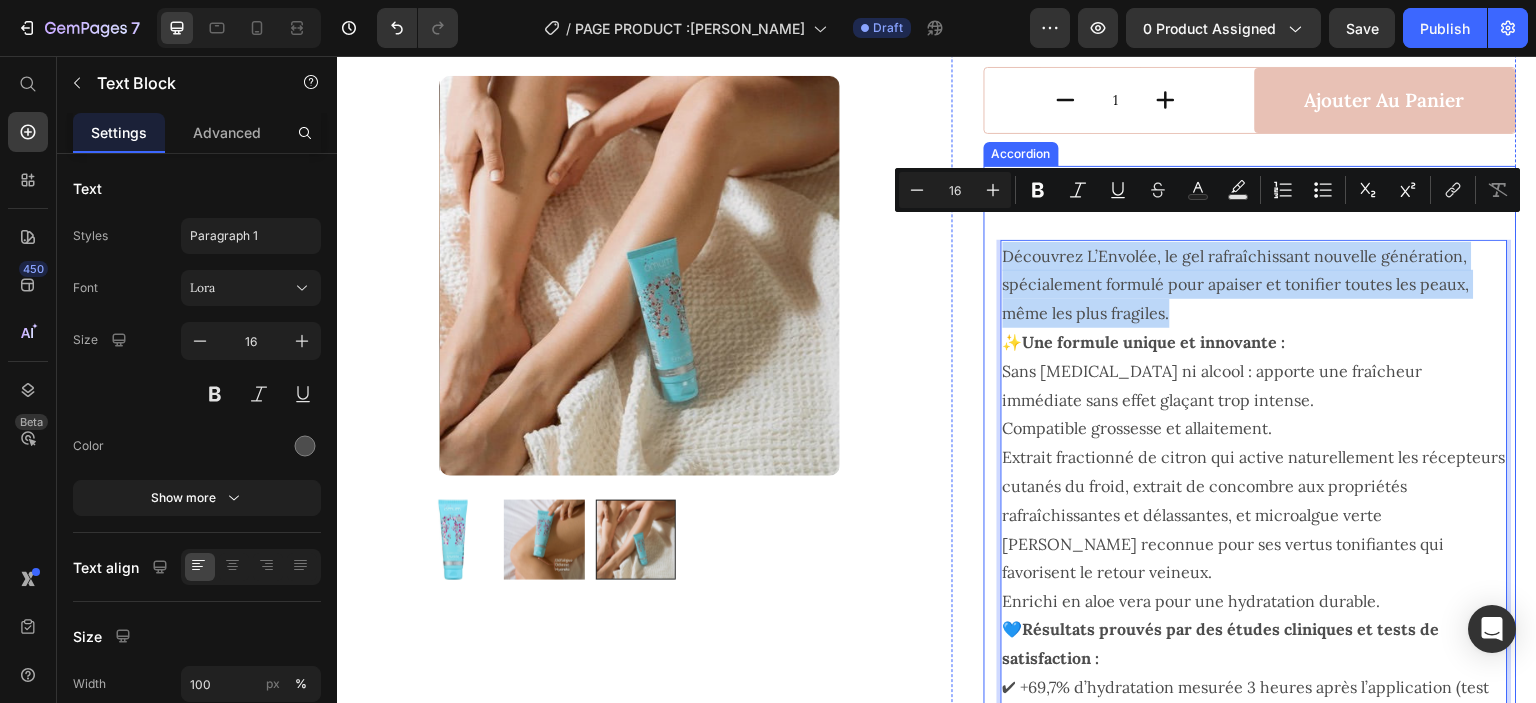 drag, startPoint x: 1135, startPoint y: 281, endPoint x: 986, endPoint y: 236, distance: 155.64703 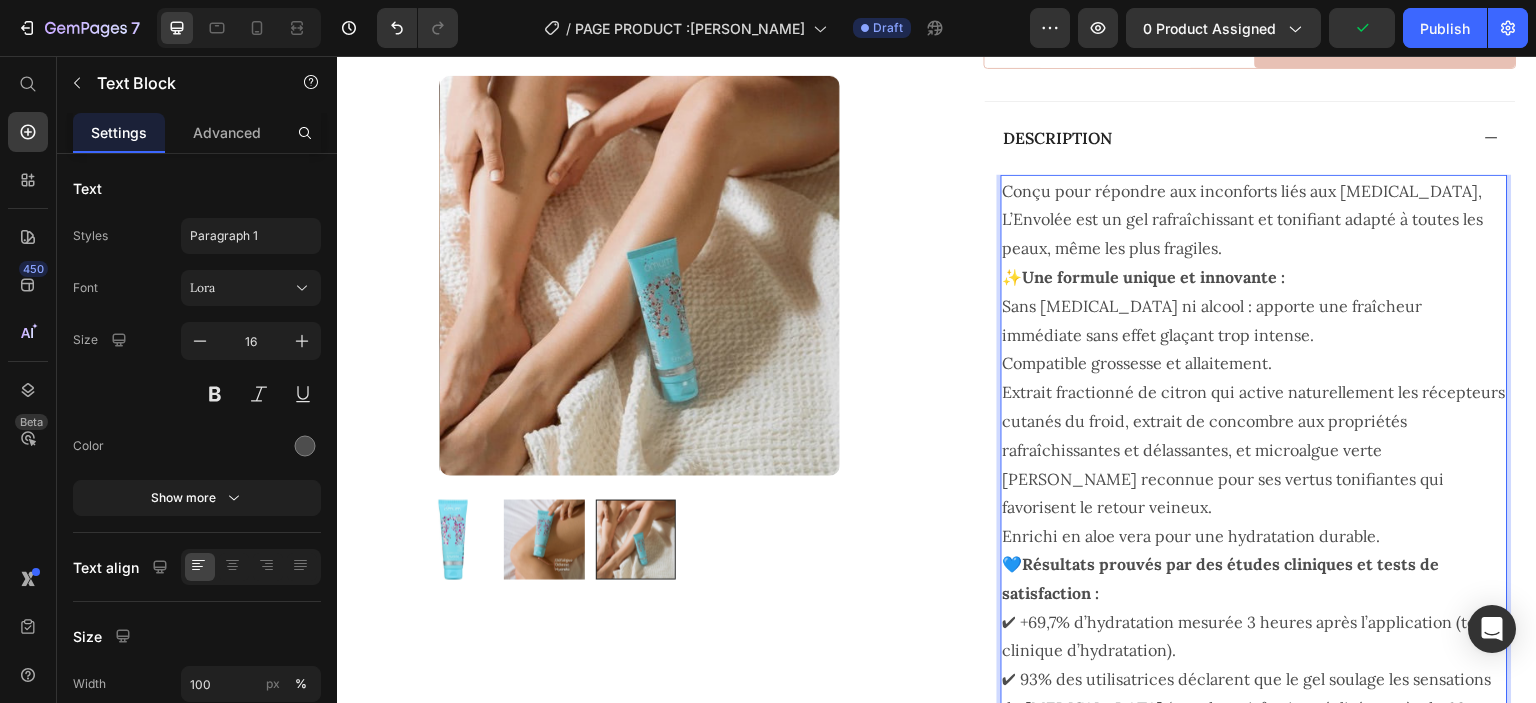 scroll, scrollTop: 1328, scrollLeft: 0, axis: vertical 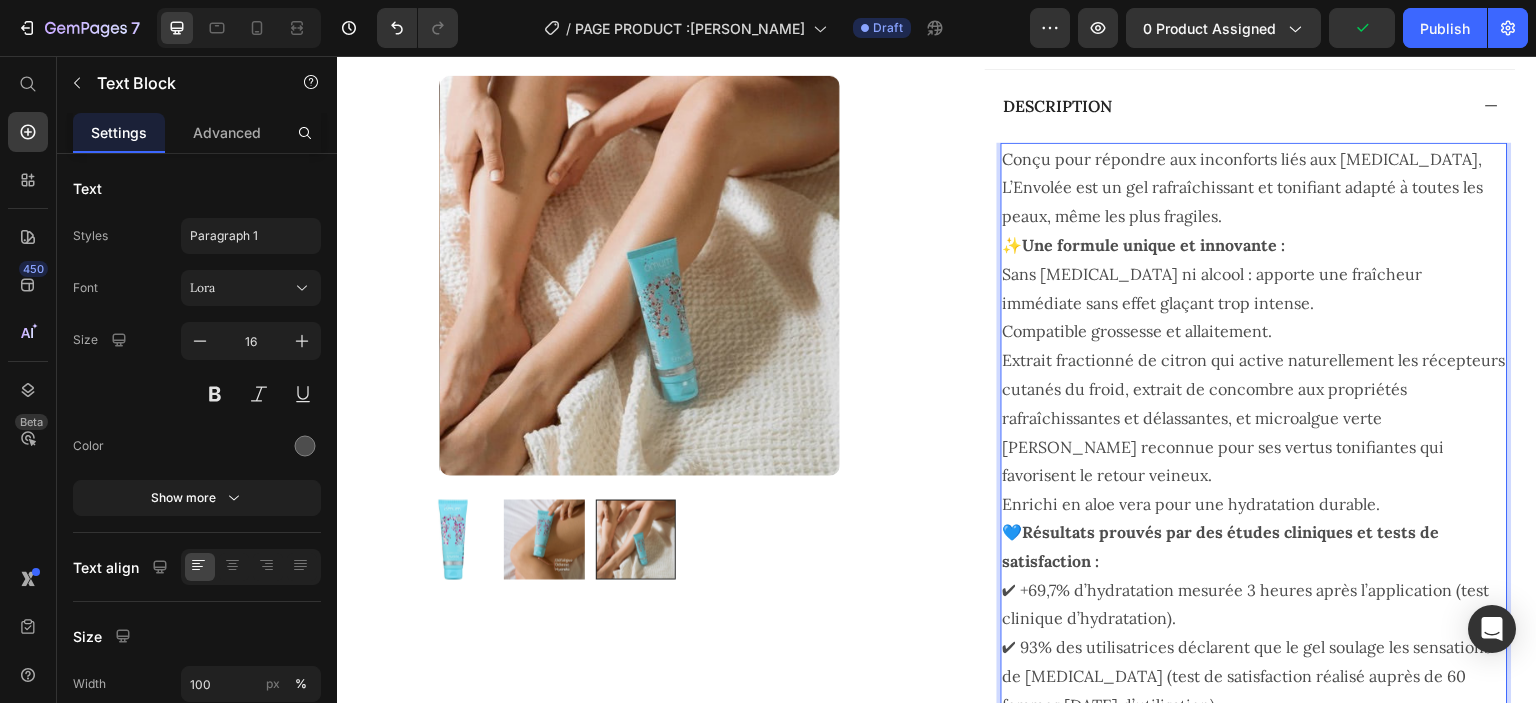 click on "Résultats prouvés par des études cliniques et tests de satisfaction :" at bounding box center (1221, 547) 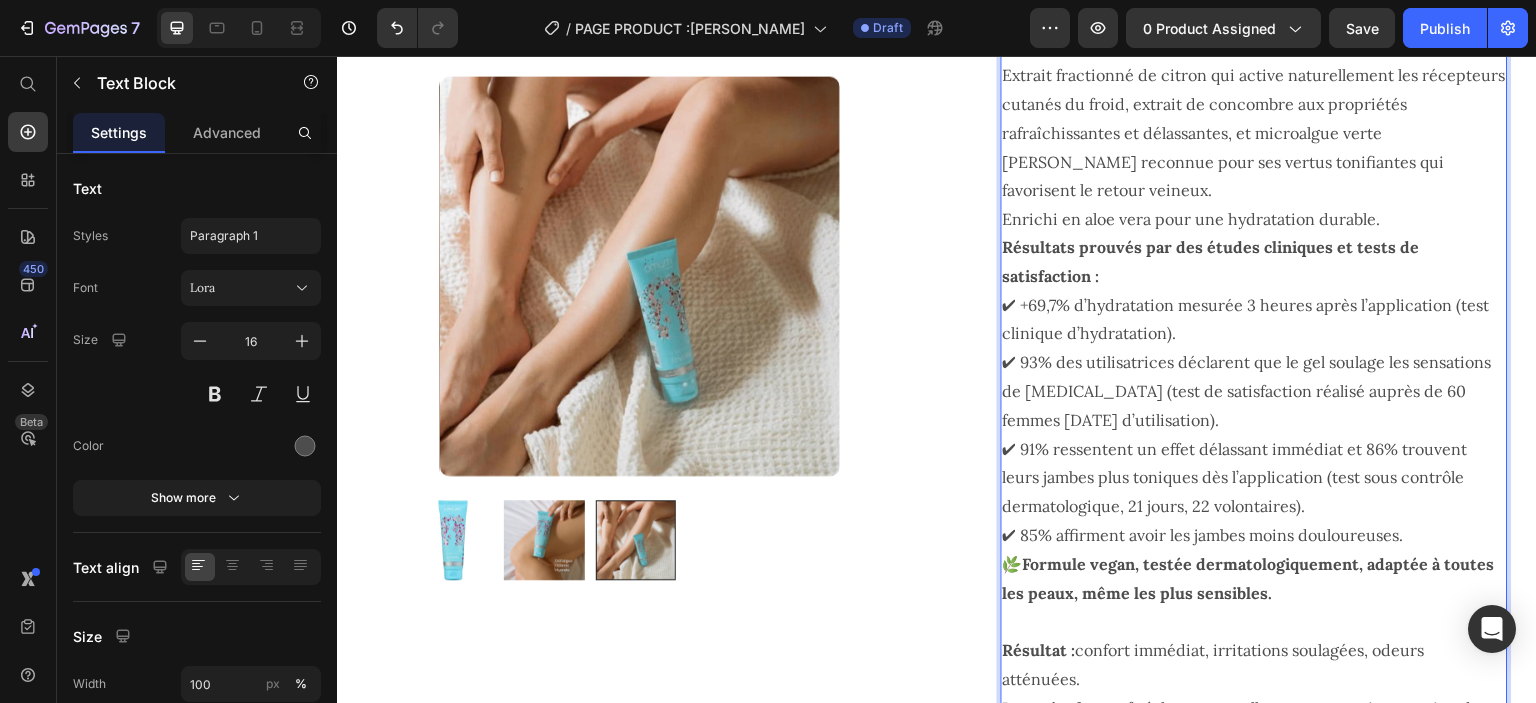 scroll, scrollTop: 1618, scrollLeft: 0, axis: vertical 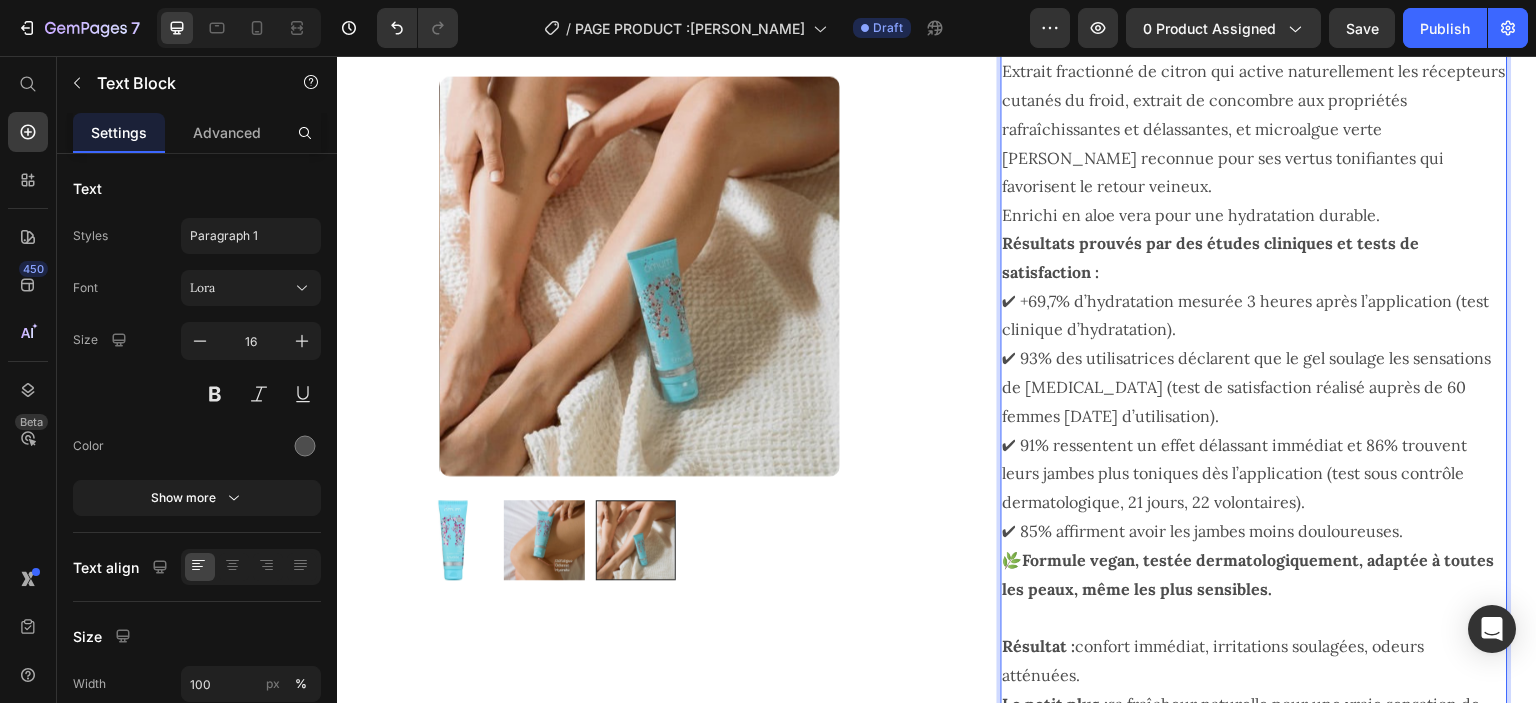 click on "Résultats prouvés par des études cliniques et tests de satisfaction : ✔ +69,7% d’hydratation mesurée 3 heures après l’application (test clinique d’hydratation). ✔ 93% des utilisatrices déclarent que le gel soulage les sensations de [MEDICAL_DATA] (test de satisfaction réalisé auprès de 60 femmes [DATE] d’utilisation). ✔ 91% ressentent un effet délassant immédiat et 86% trouvent leurs jambes plus toniques dès l’application (test sous contrôle dermatologique, 21 jours, 22 volontaires). ✔ 85% affirment avoir les jambes moins douloureuses." at bounding box center [1254, 387] 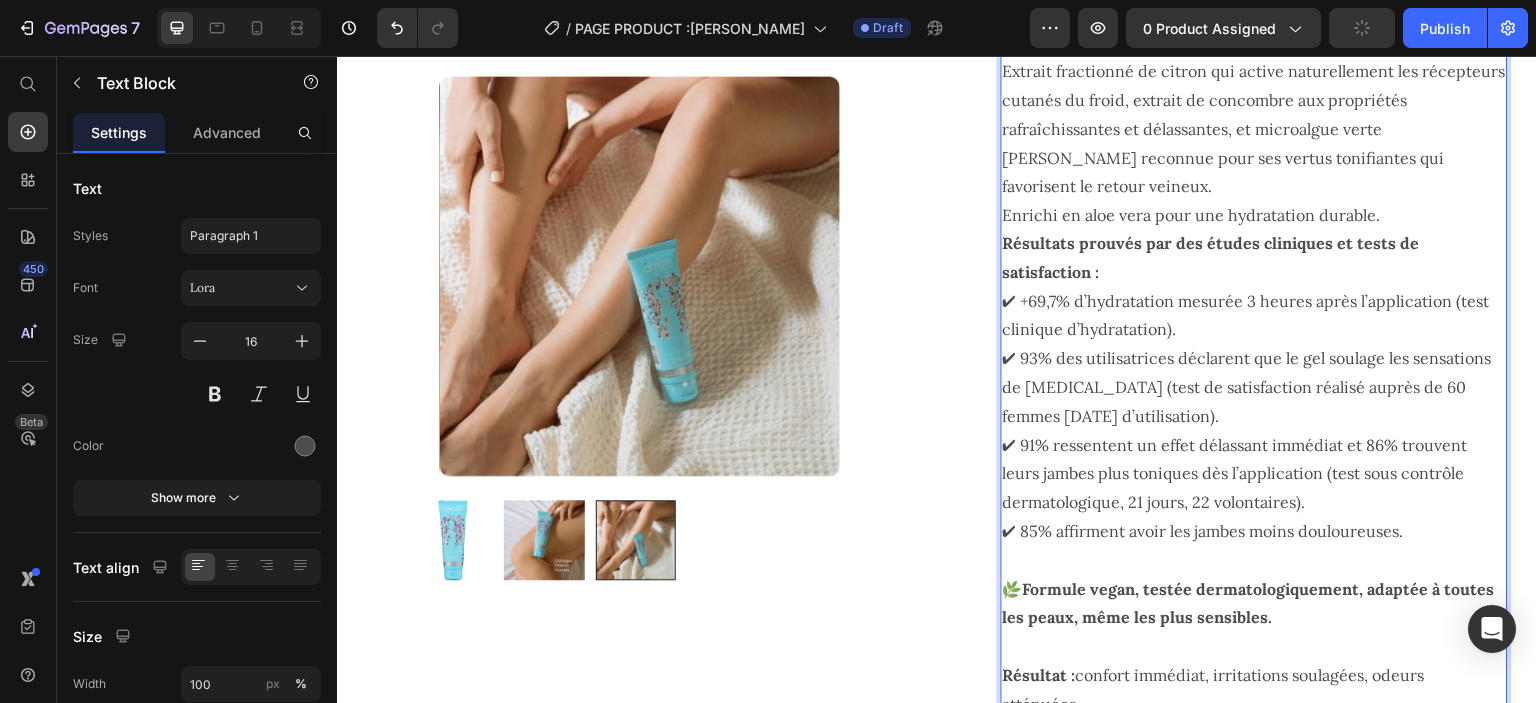 scroll, scrollTop: 1800, scrollLeft: 0, axis: vertical 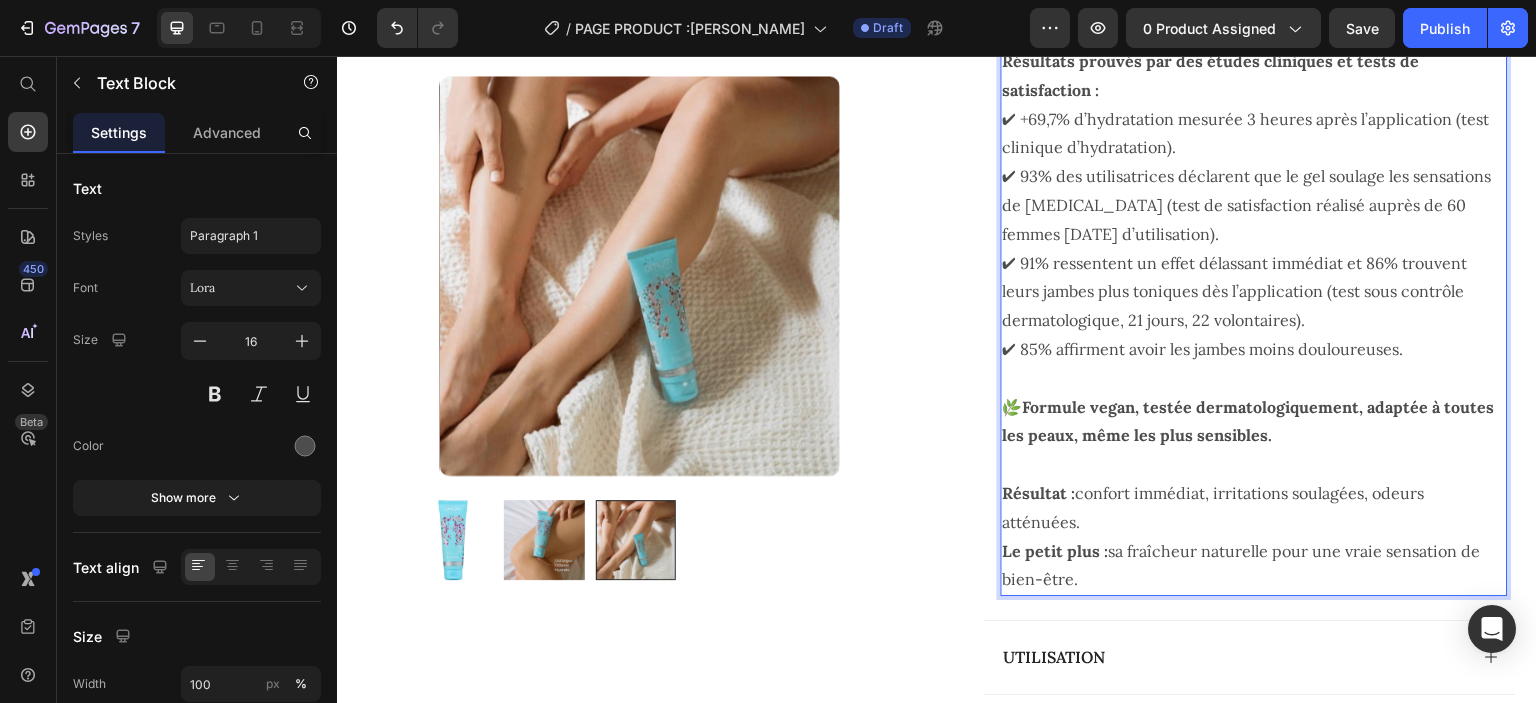 click on "Le petit plus :  sa fraîcheur naturelle pour une vraie sensation de bien-être." at bounding box center (1254, 566) 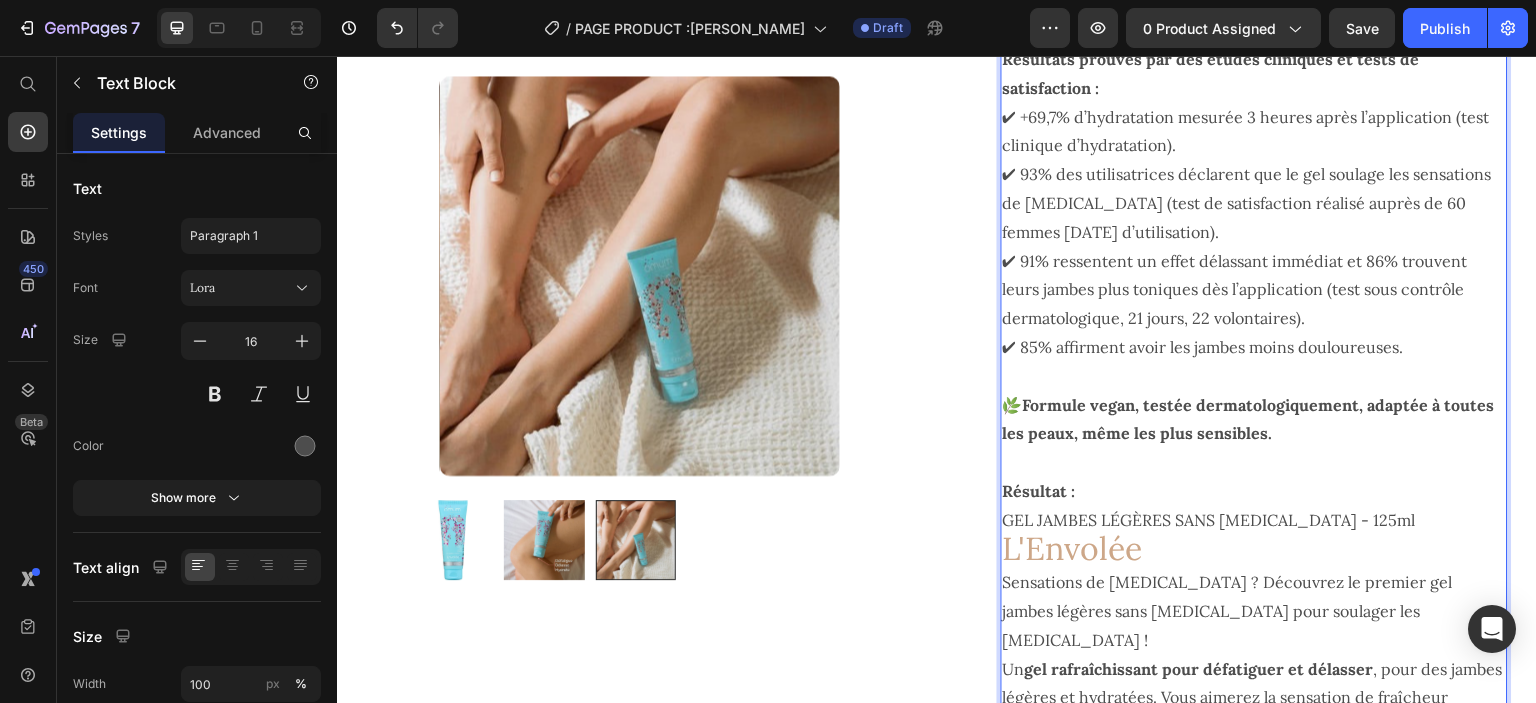 scroll, scrollTop: 2932, scrollLeft: 0, axis: vertical 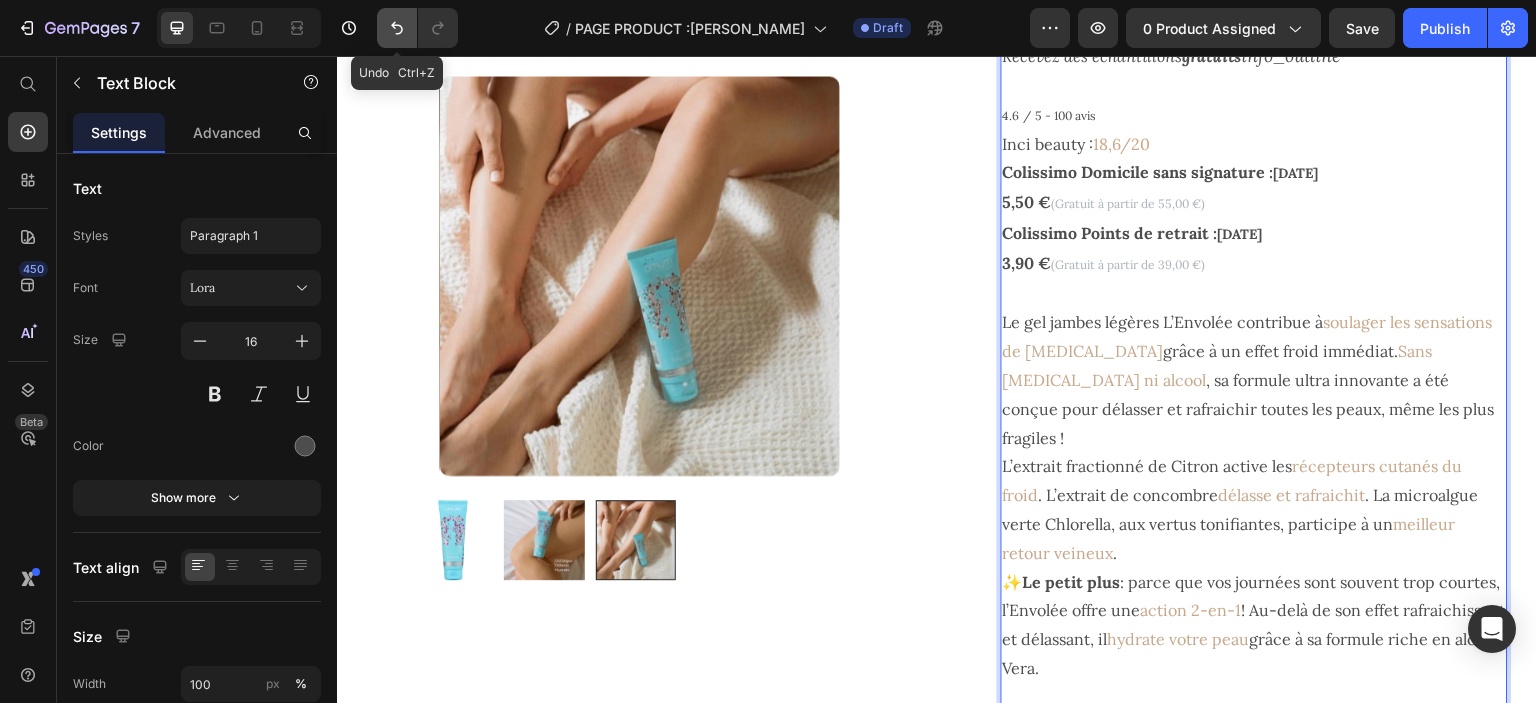 click 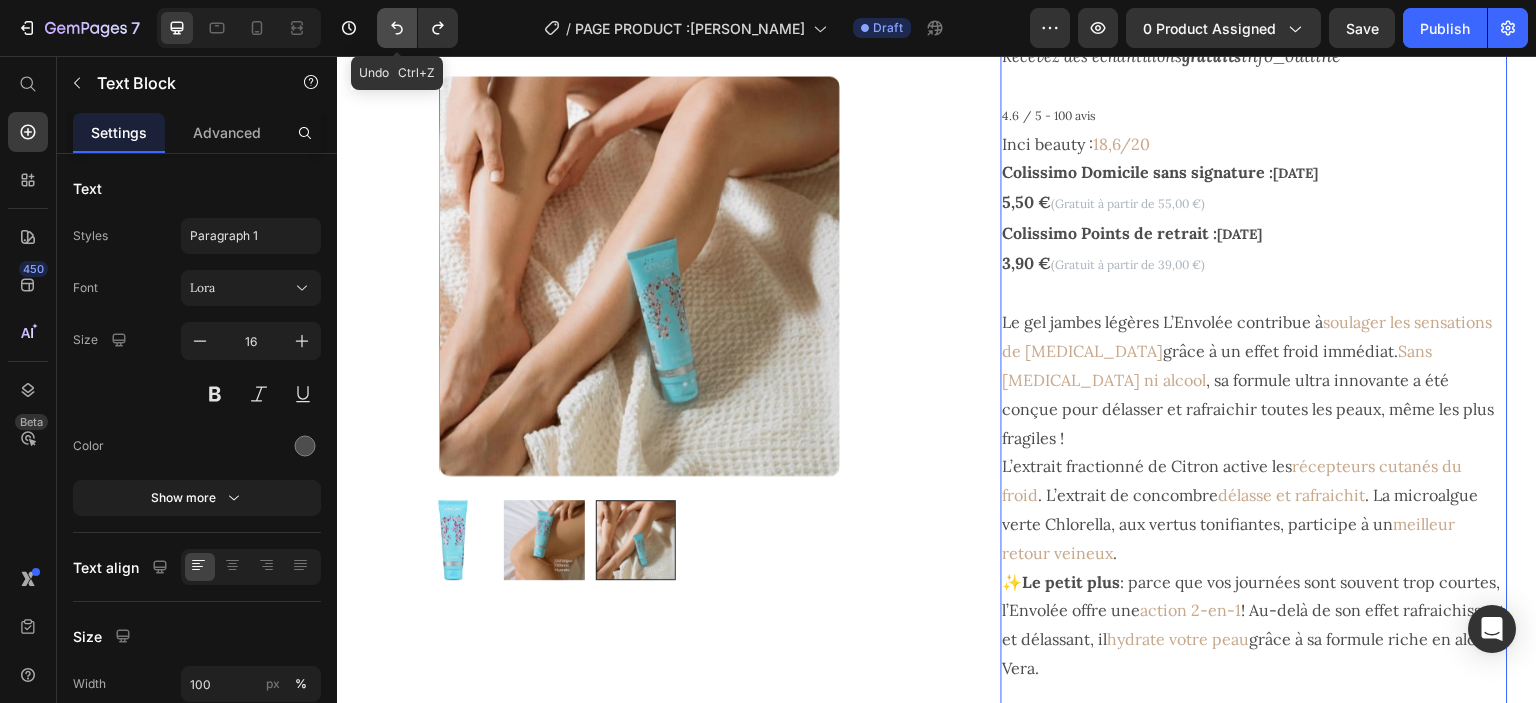 click 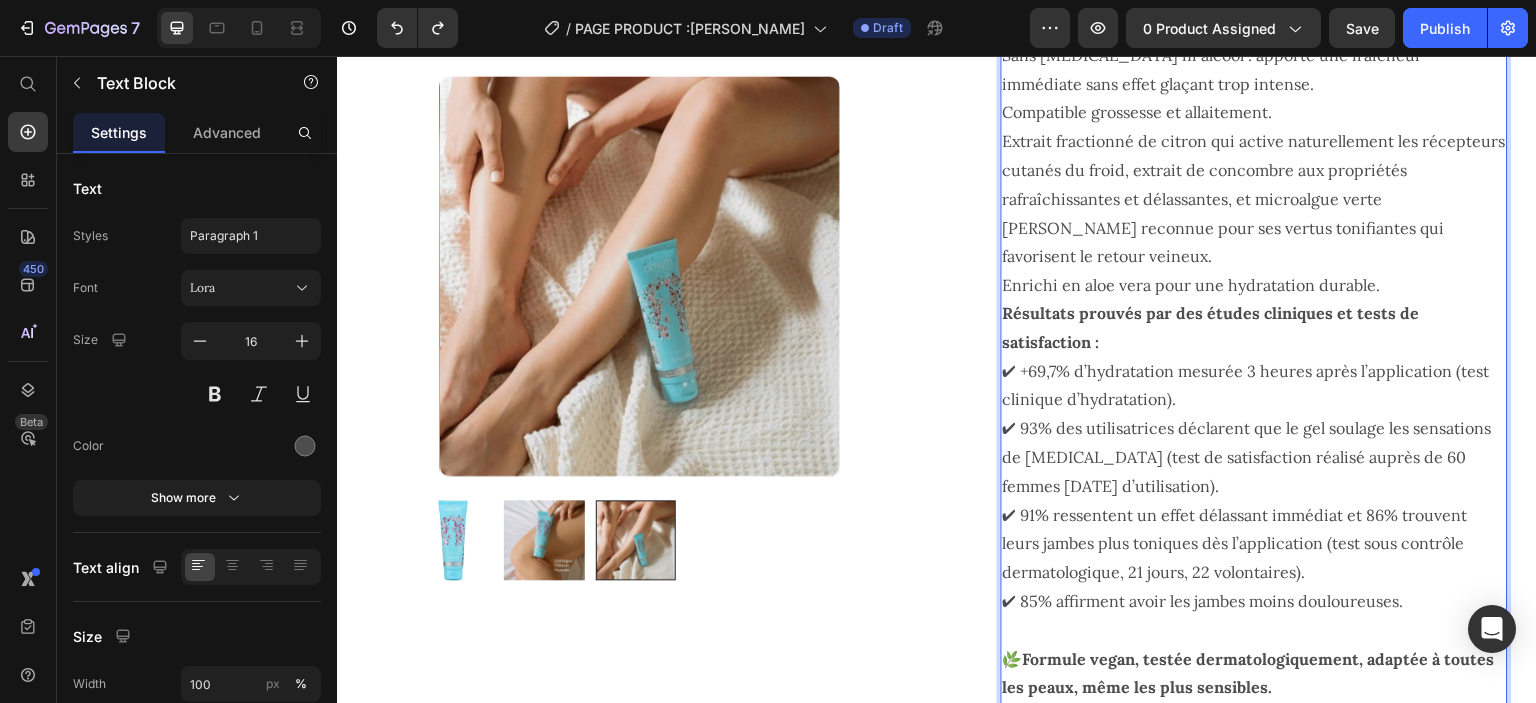 scroll, scrollTop: 1722, scrollLeft: 0, axis: vertical 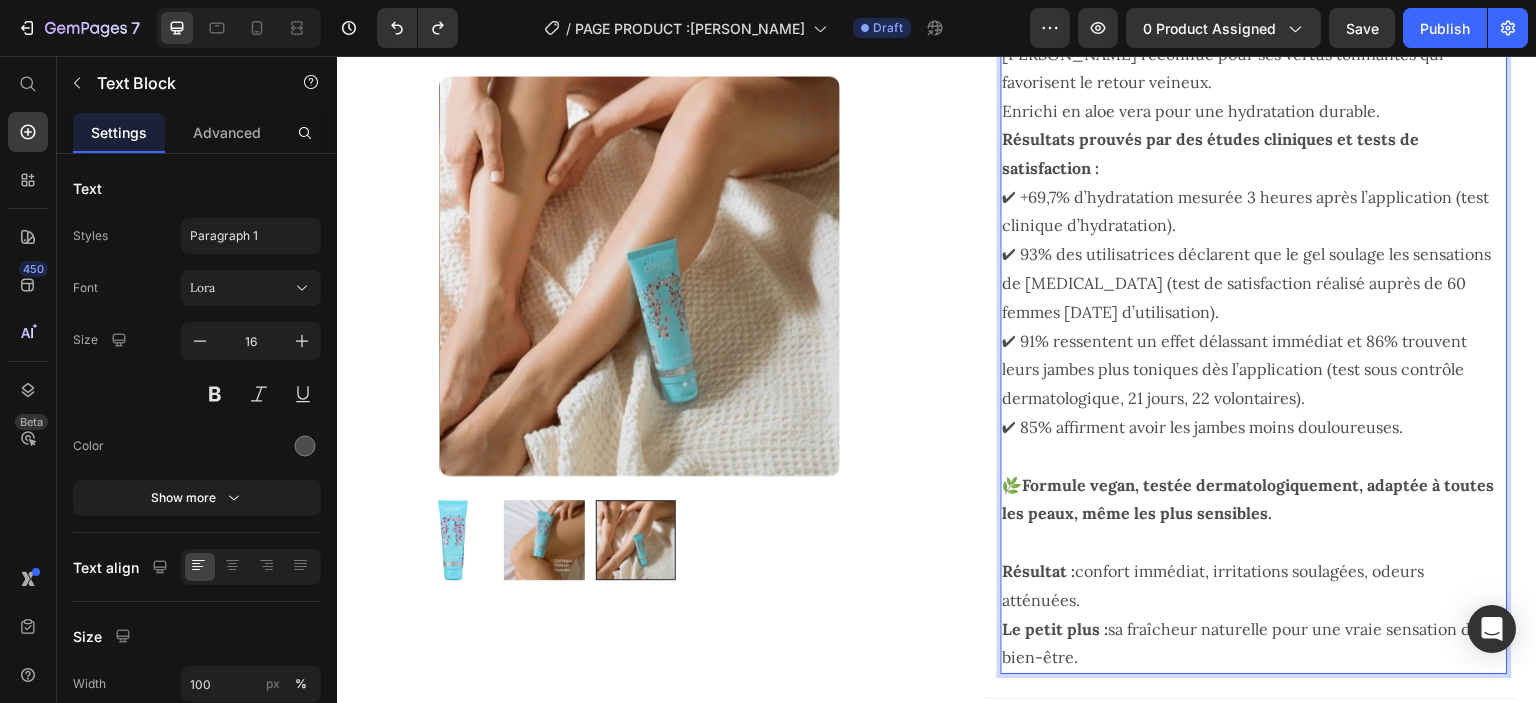 click on "Résultat :  confort immédiat, irritations soulagées, odeurs atténuées." at bounding box center (1254, 586) 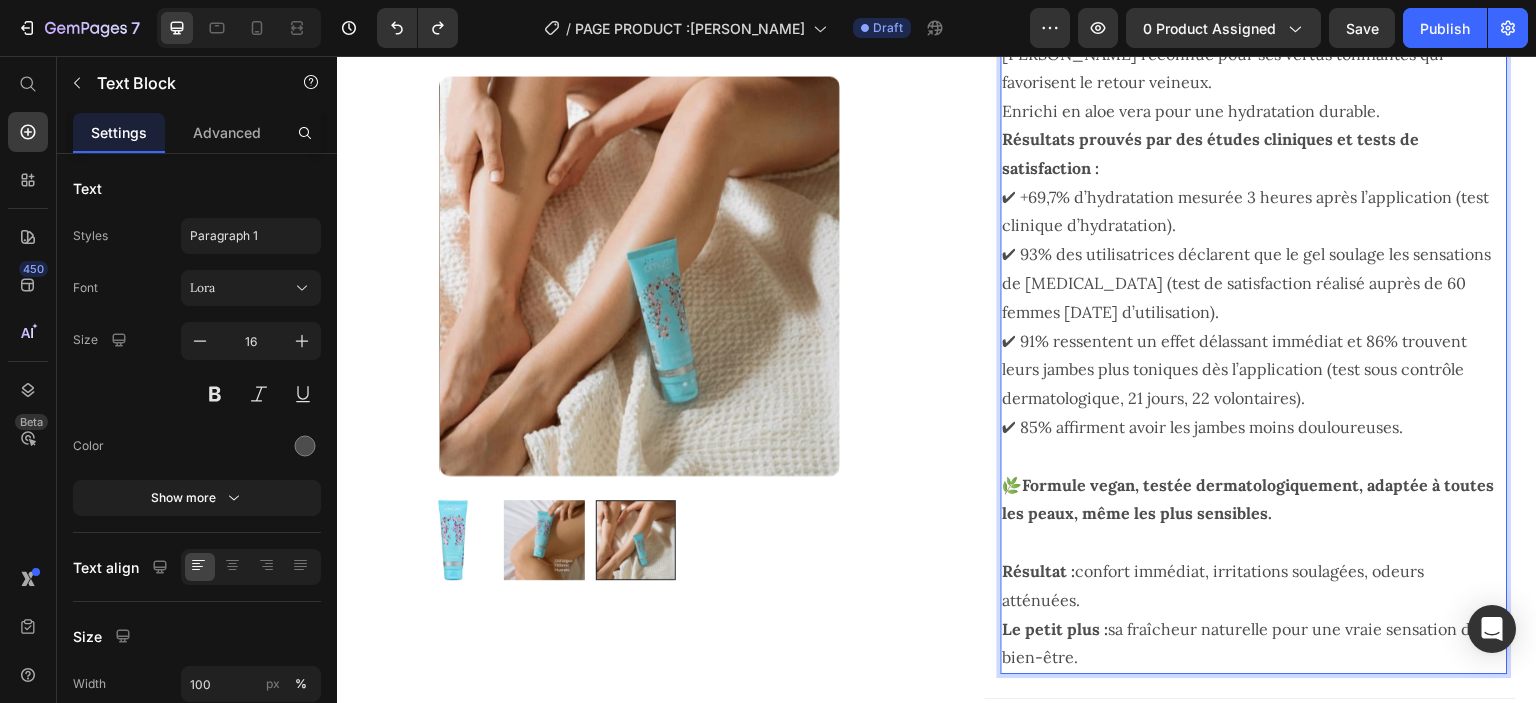 drag, startPoint x: 1081, startPoint y: 572, endPoint x: 1075, endPoint y: 547, distance: 25.70992 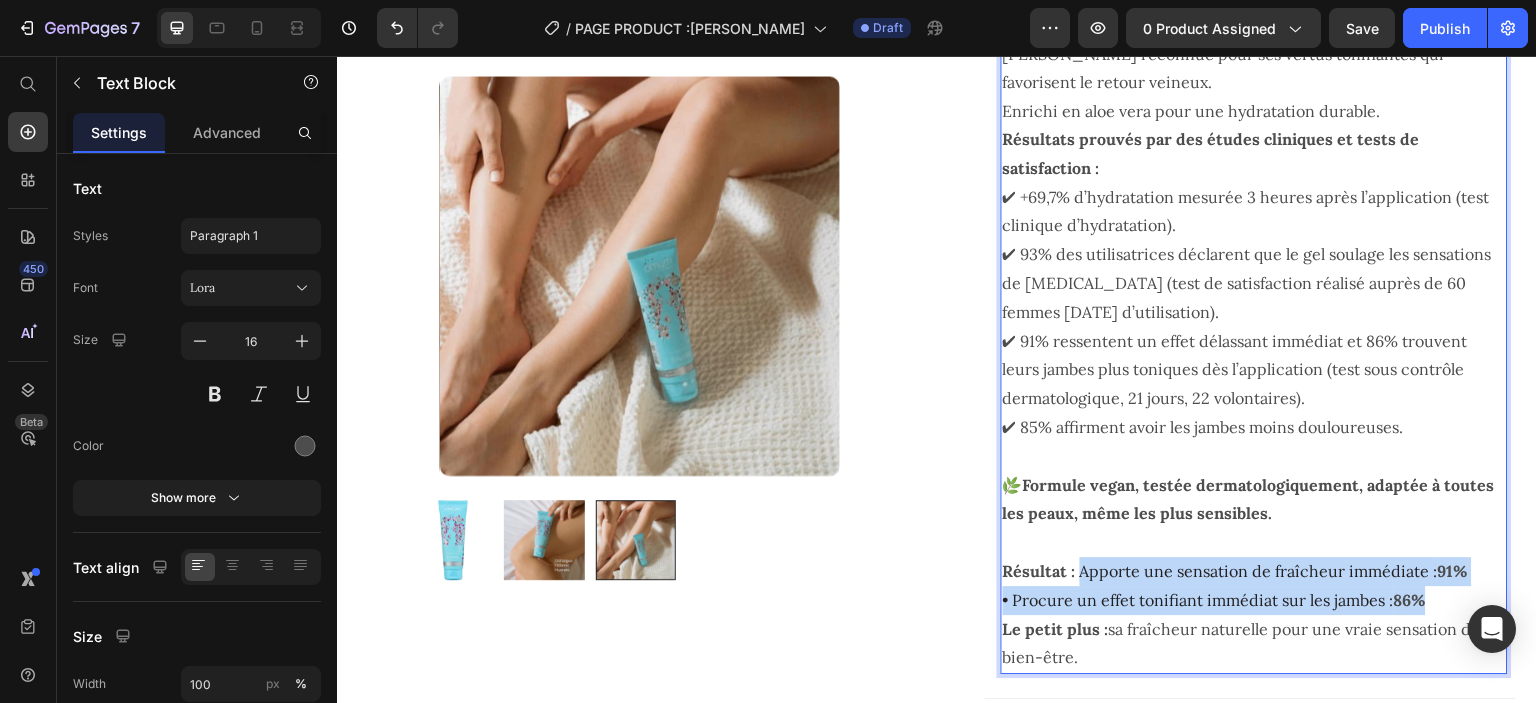 drag, startPoint x: 1435, startPoint y: 570, endPoint x: 1071, endPoint y: 550, distance: 364.54904 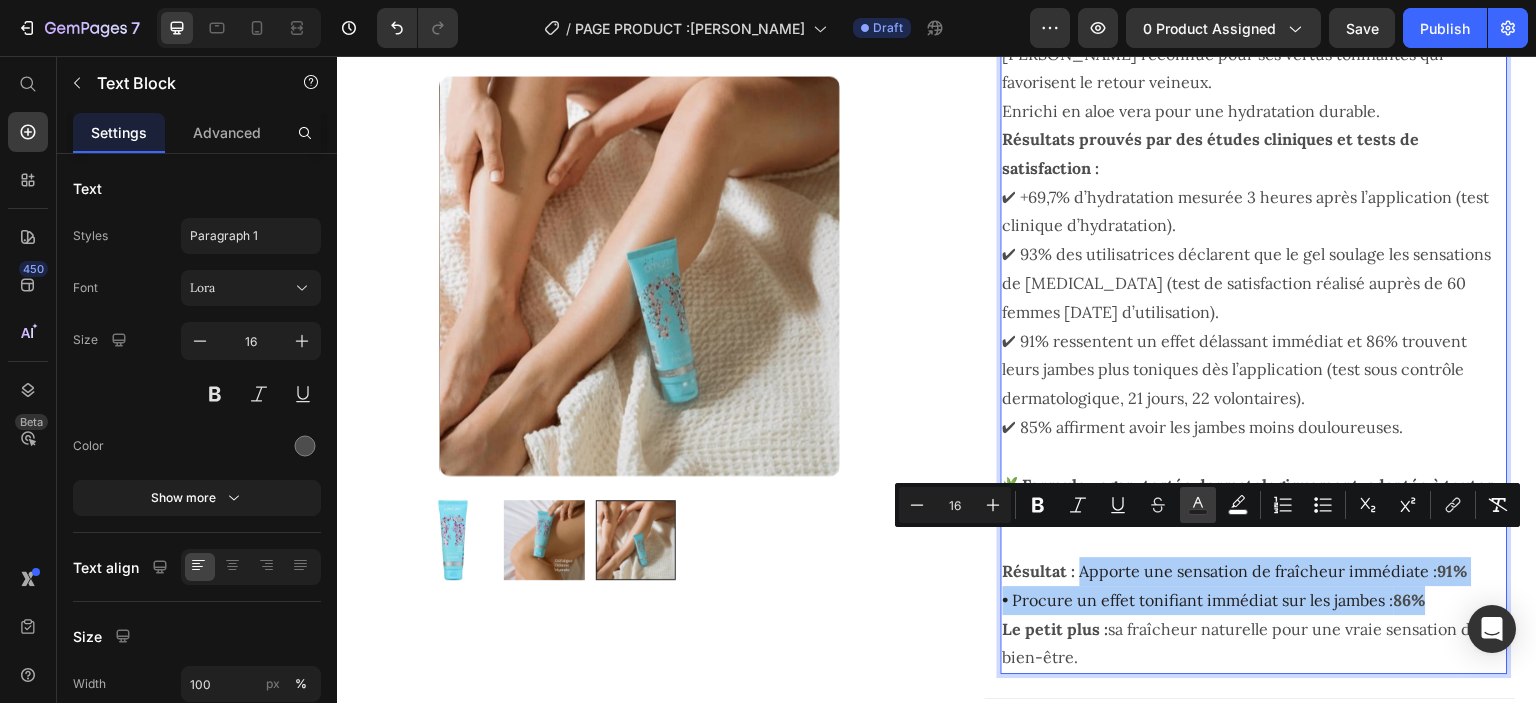 click 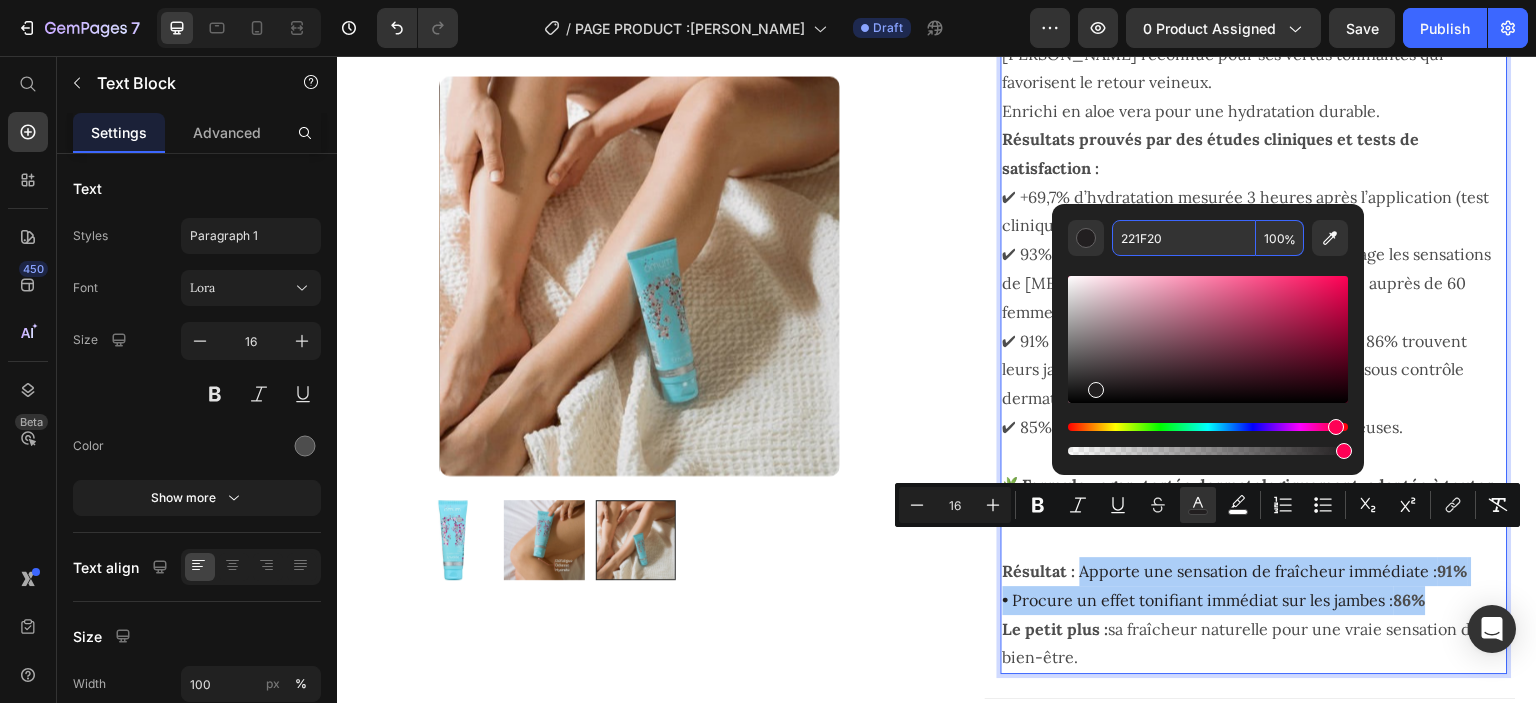 click on "221F20" at bounding box center (1184, 238) 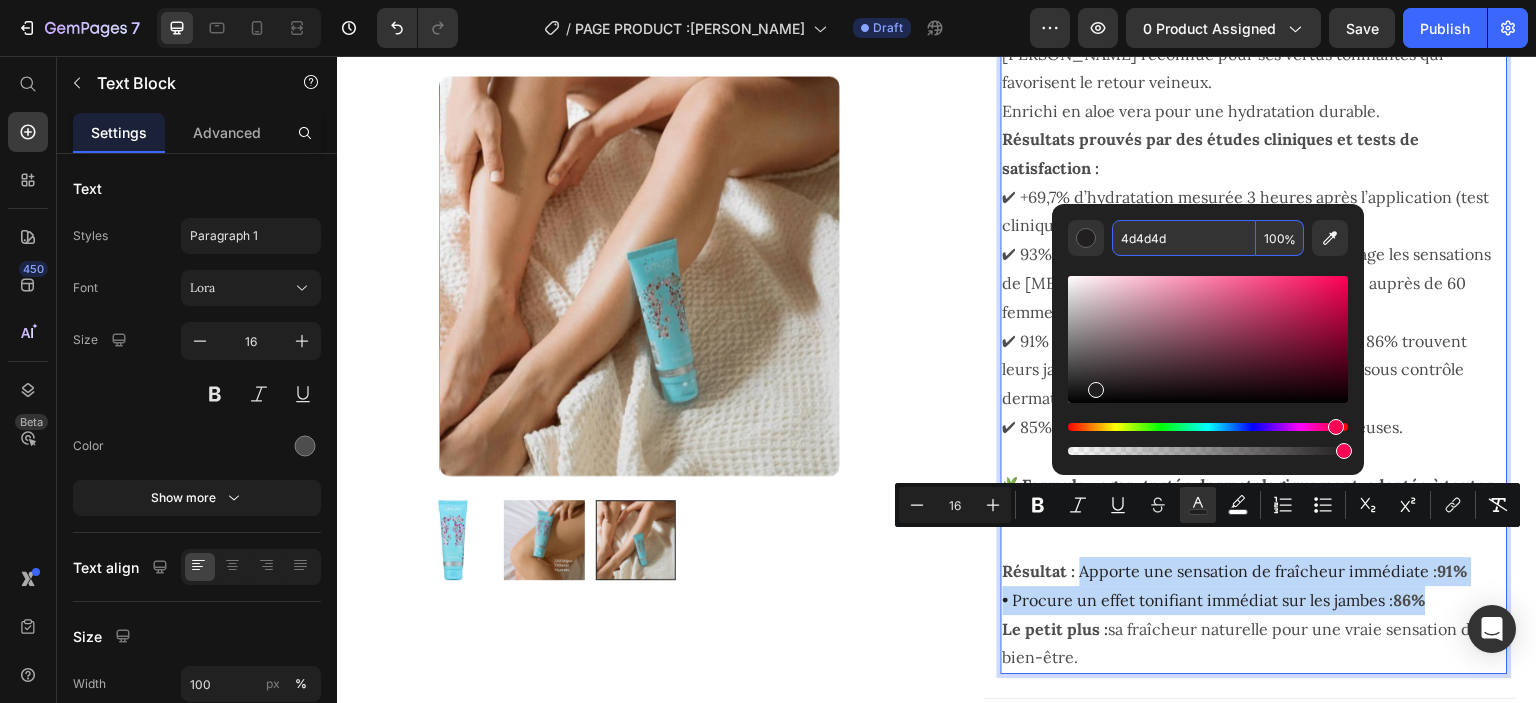 type on "4D4D4D" 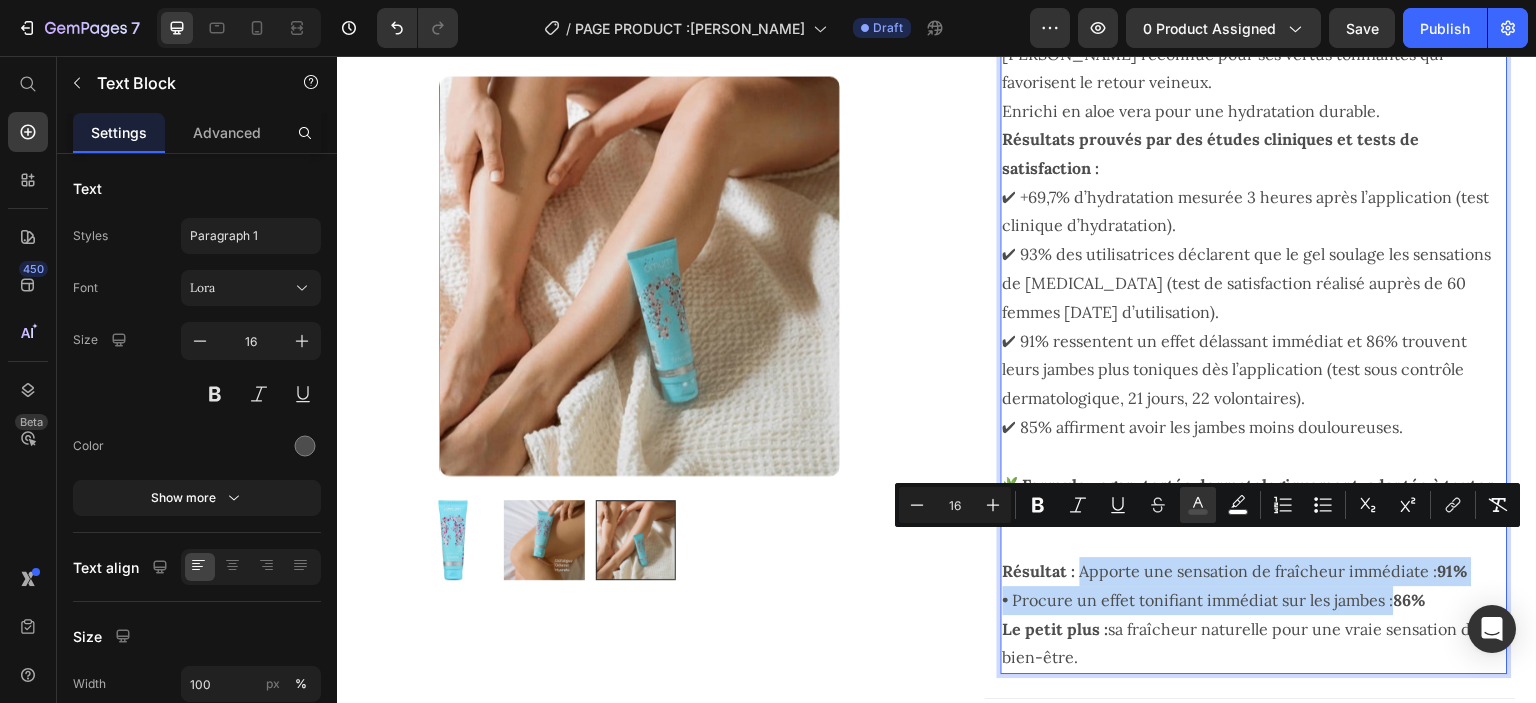 click on "• Procure un effet tonifiant immédiat sur les jambes :" at bounding box center [1198, 600] 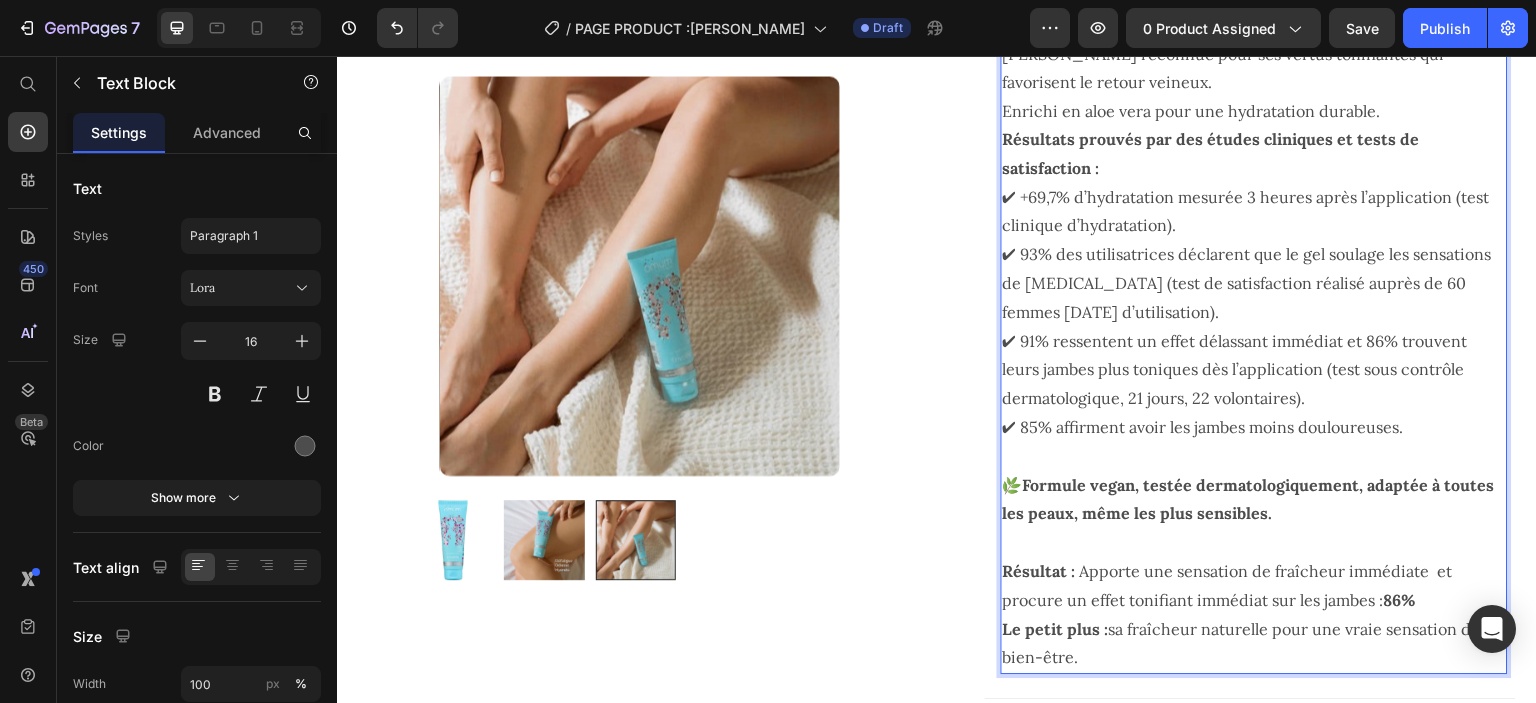 click on "86%" at bounding box center (1400, 600) 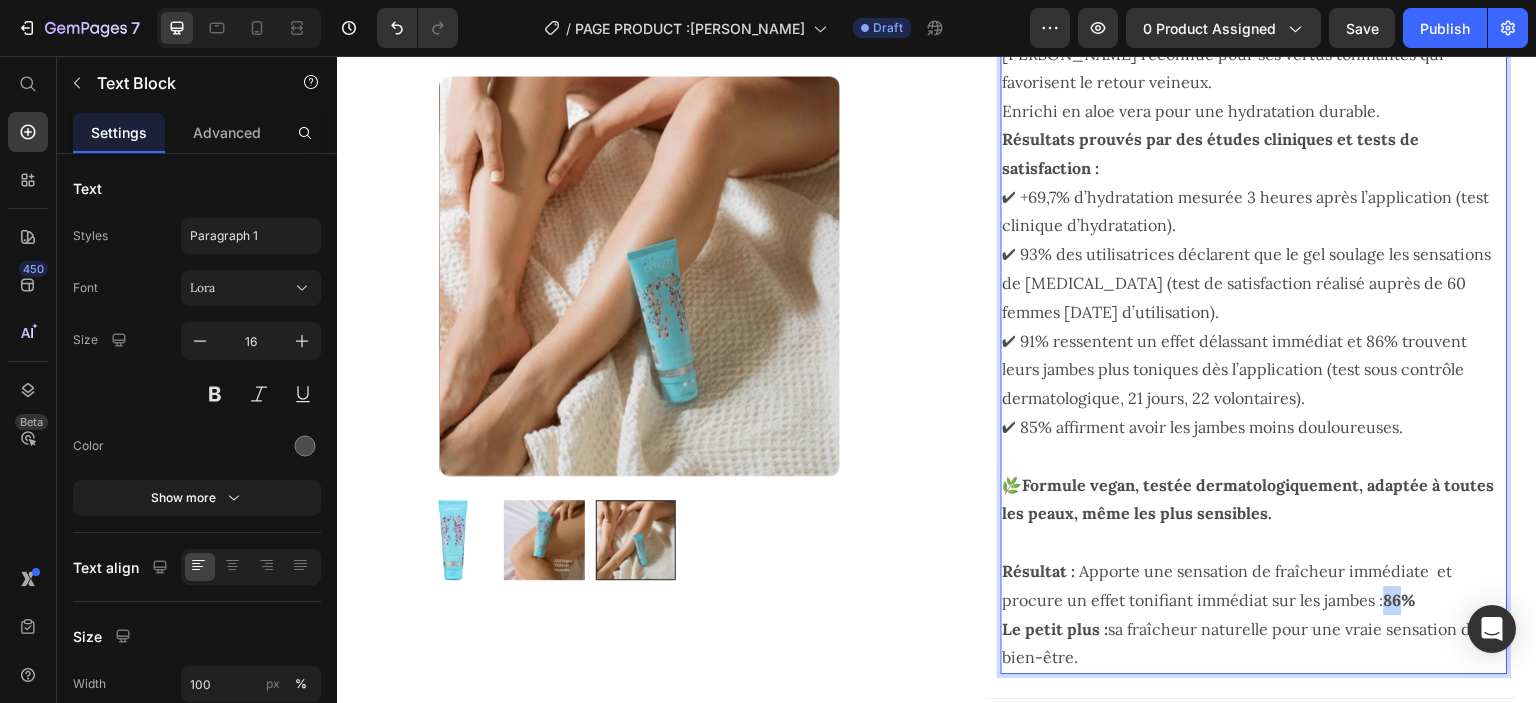 click on "86%" at bounding box center [1400, 600] 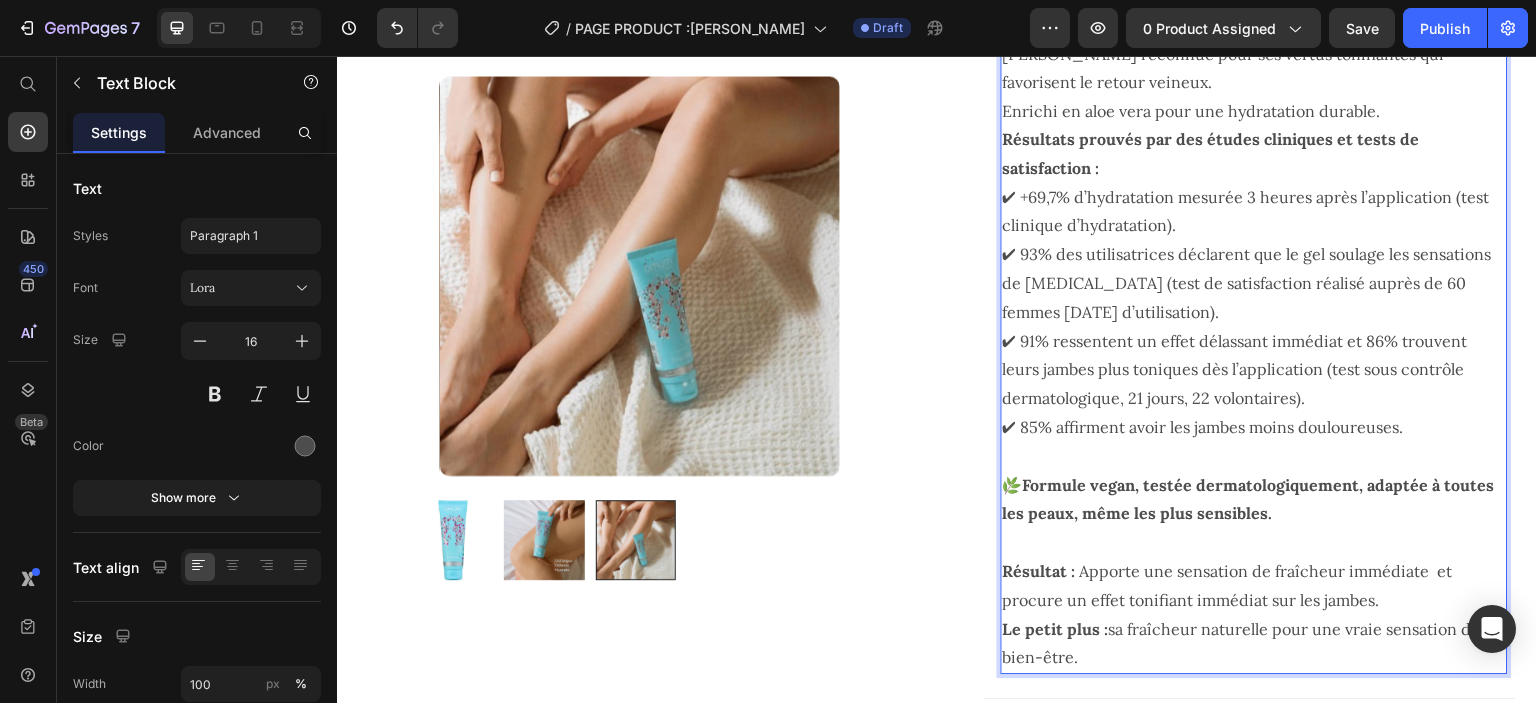 click on "Apporte une sensation de fraîcheur immédiate  et procure un effet tonifiant immédiat sur les jambes." at bounding box center (1228, 585) 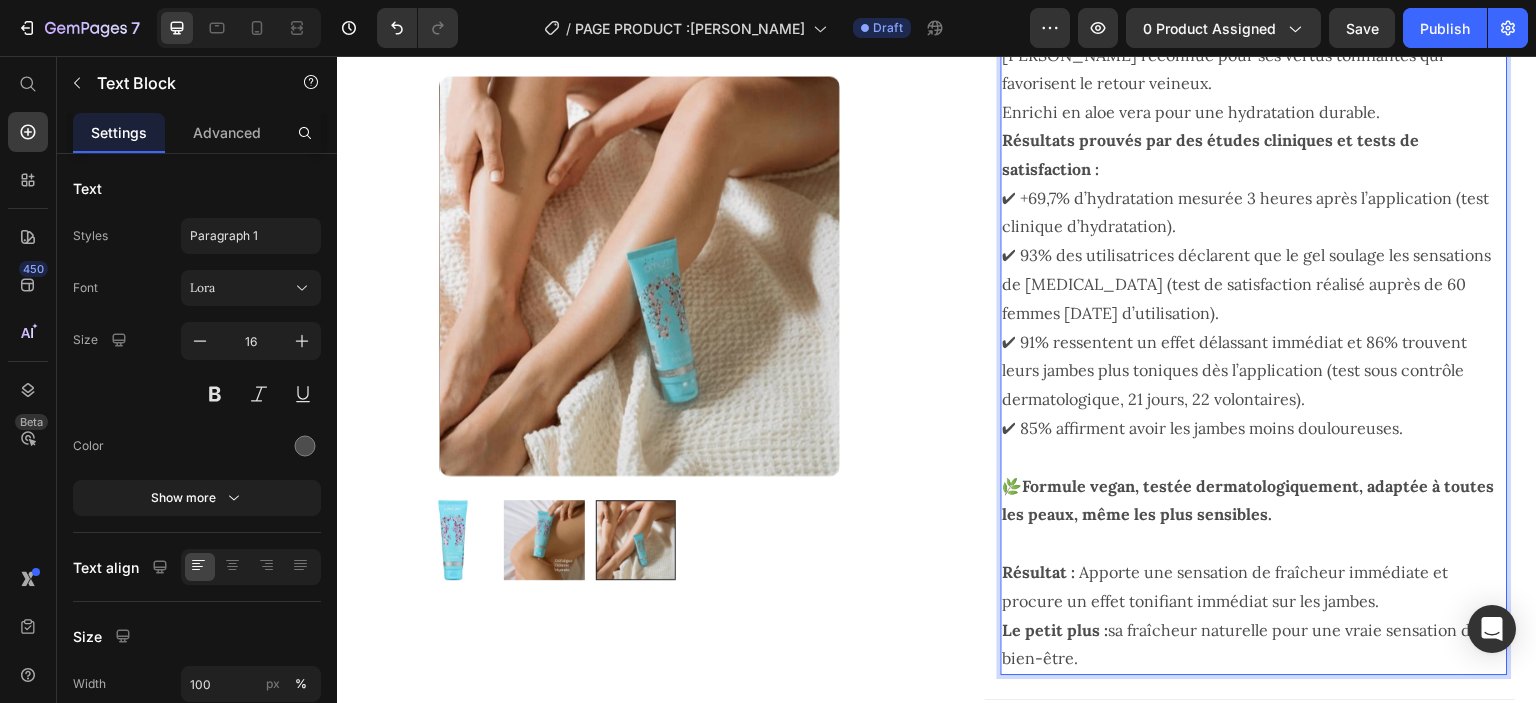 scroll, scrollTop: 1723, scrollLeft: 0, axis: vertical 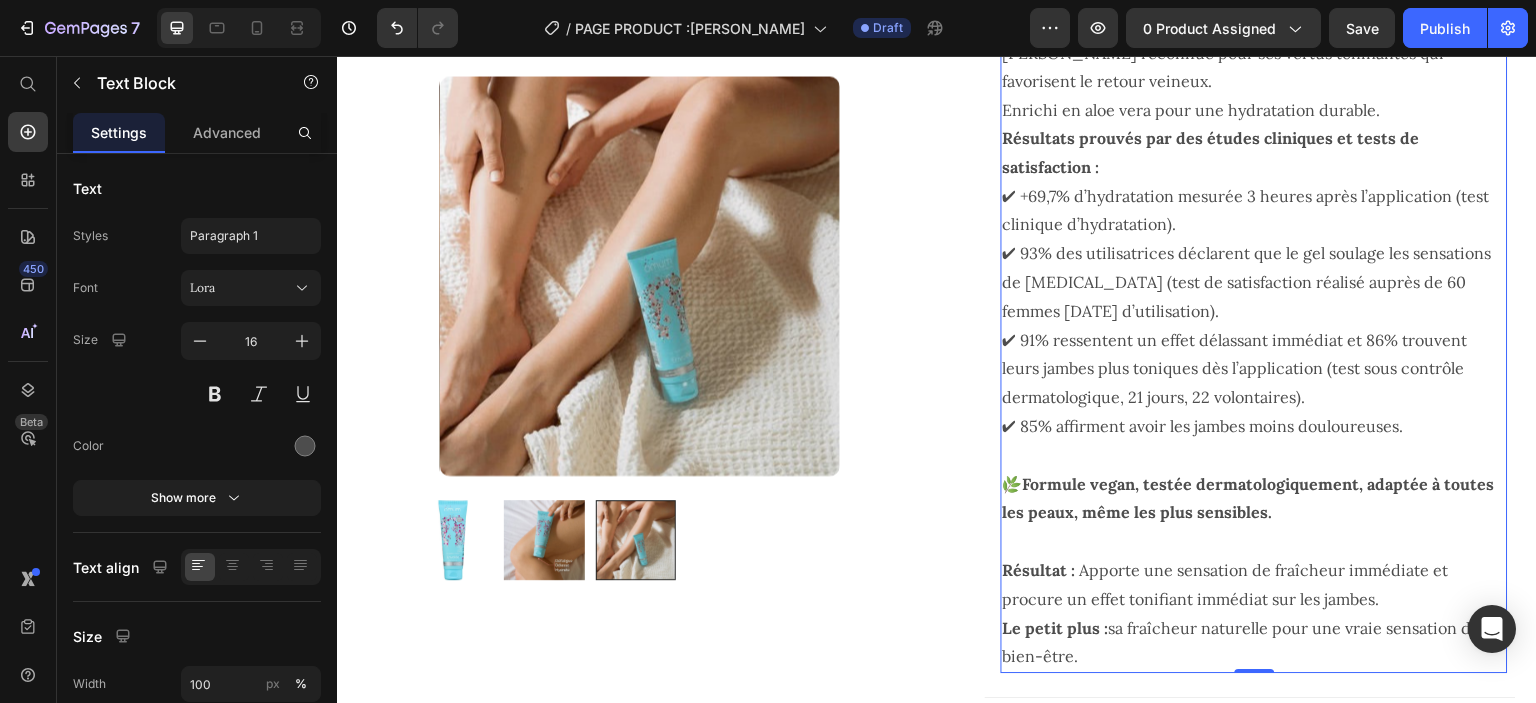 drag, startPoint x: 1095, startPoint y: 625, endPoint x: 1108, endPoint y: 605, distance: 23.853722 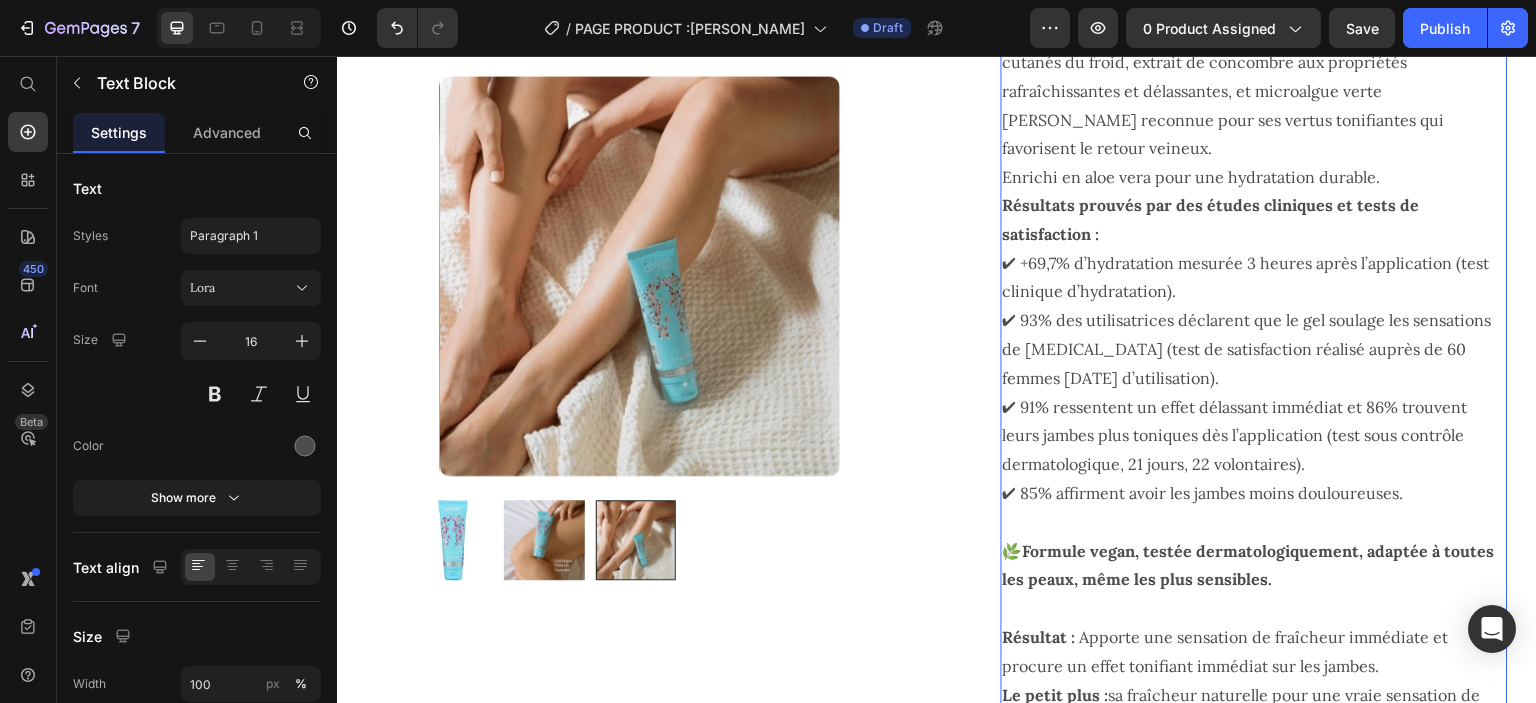 scroll, scrollTop: 1657, scrollLeft: 0, axis: vertical 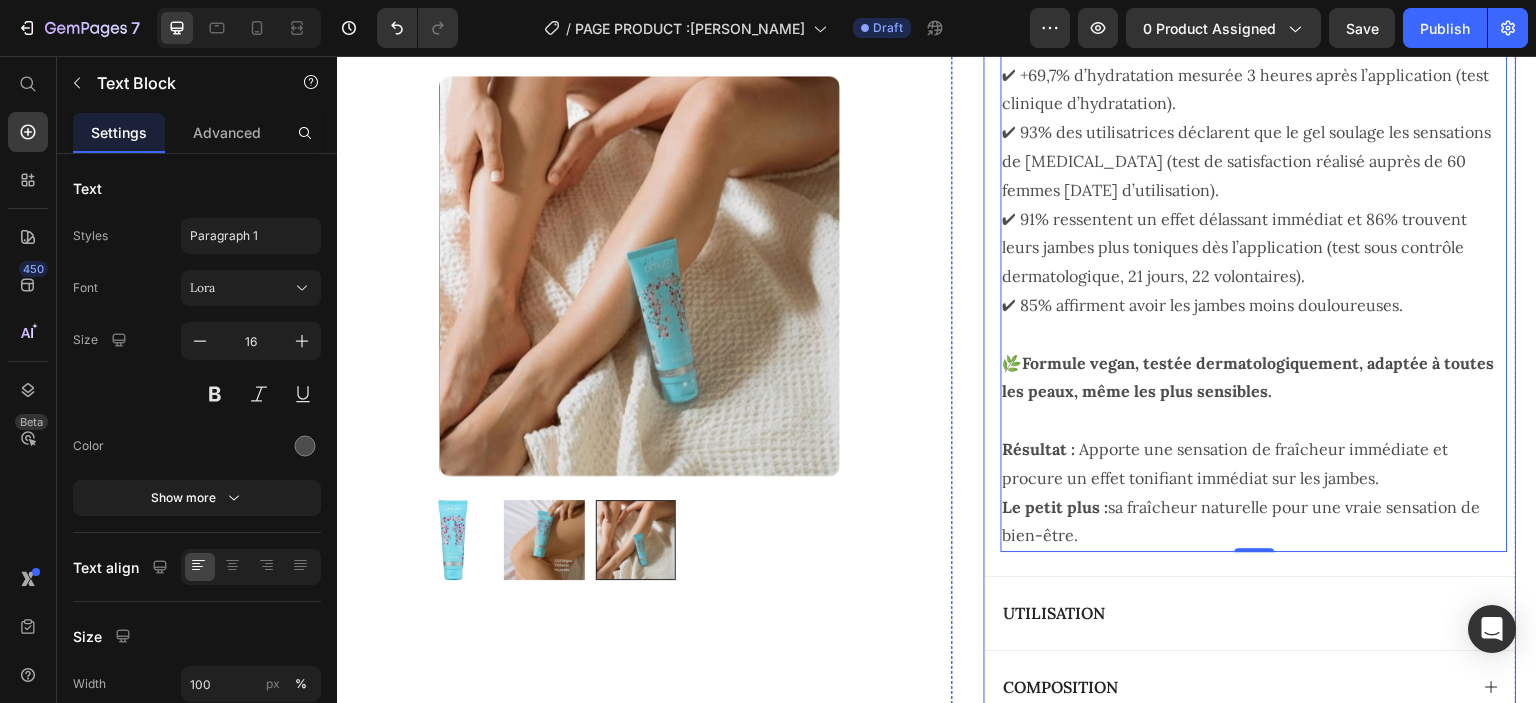 click on "DESCRIPTION Conçu pour répondre aux inconforts liés aux [MEDICAL_DATA], L’Envolée est un gel rafraîchissant et tonifiant adapté à toutes les peaux, même les plus fragiles. ✨  Une formule unique et innovante : Sans [MEDICAL_DATA] ni alcool : apporte une fraîcheur immédiate sans effet glaçant trop intense. Compatible grossesse et allaitement. Extrait fractionné de citron qui active naturellement les récepteurs cutanés du froid, extrait de concombre aux propriétés rafraîchissantes et délassantes, et microalgue verte [PERSON_NAME] reconnue pour ses vertus tonifiantes qui favorisent le retour veineux. Enrichi en aloe vera pour une hydratation durable. Résultats prouvés par des études cliniques et tests de satisfaction : ✔ +69,7% d’hydratation mesurée 3 heures après l’application (test clinique d’hydratation). ✔ 85% affirment avoir les jambes moins douloureuses. 🌿  Résultat :   Le petit plus : Text Block   0" at bounding box center [1250, 138] 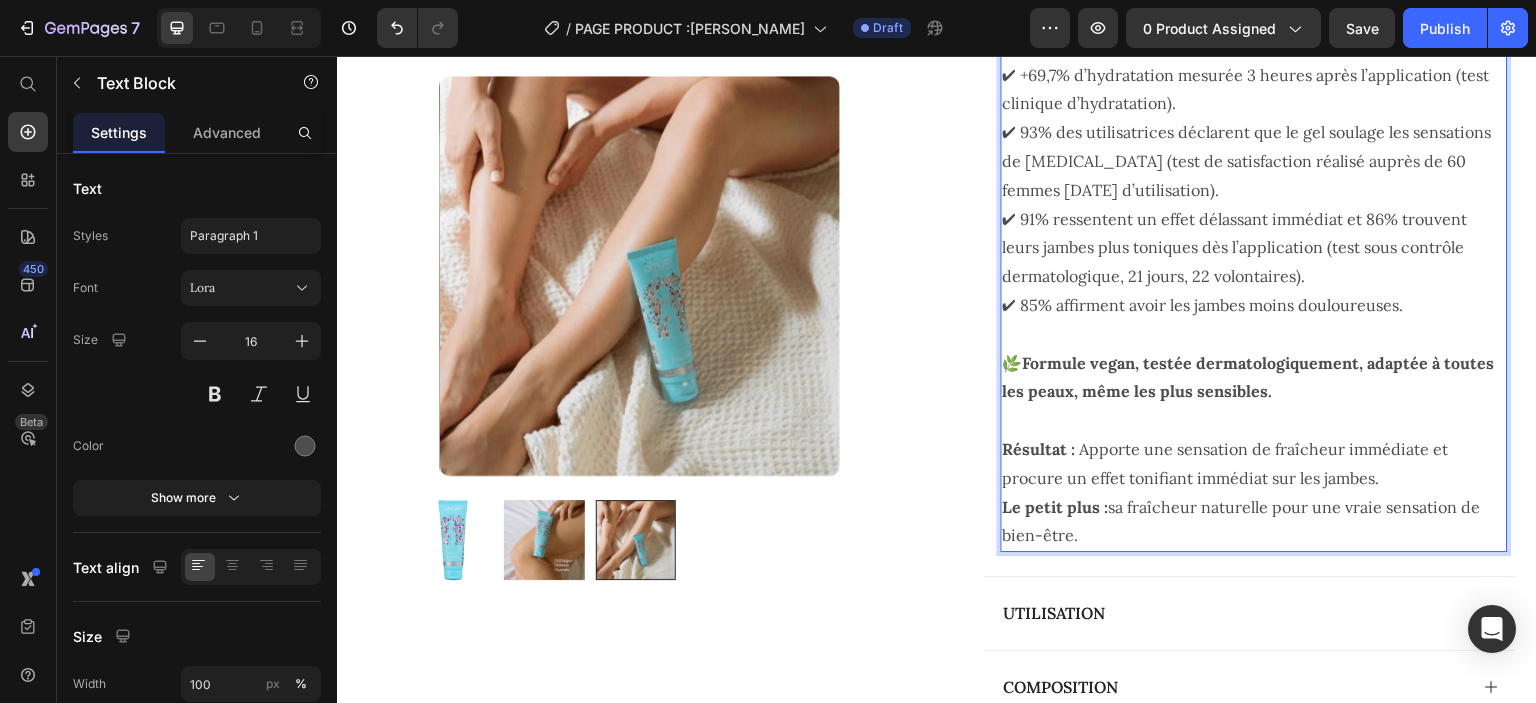 drag, startPoint x: 1132, startPoint y: 503, endPoint x: 1107, endPoint y: 476, distance: 36.796738 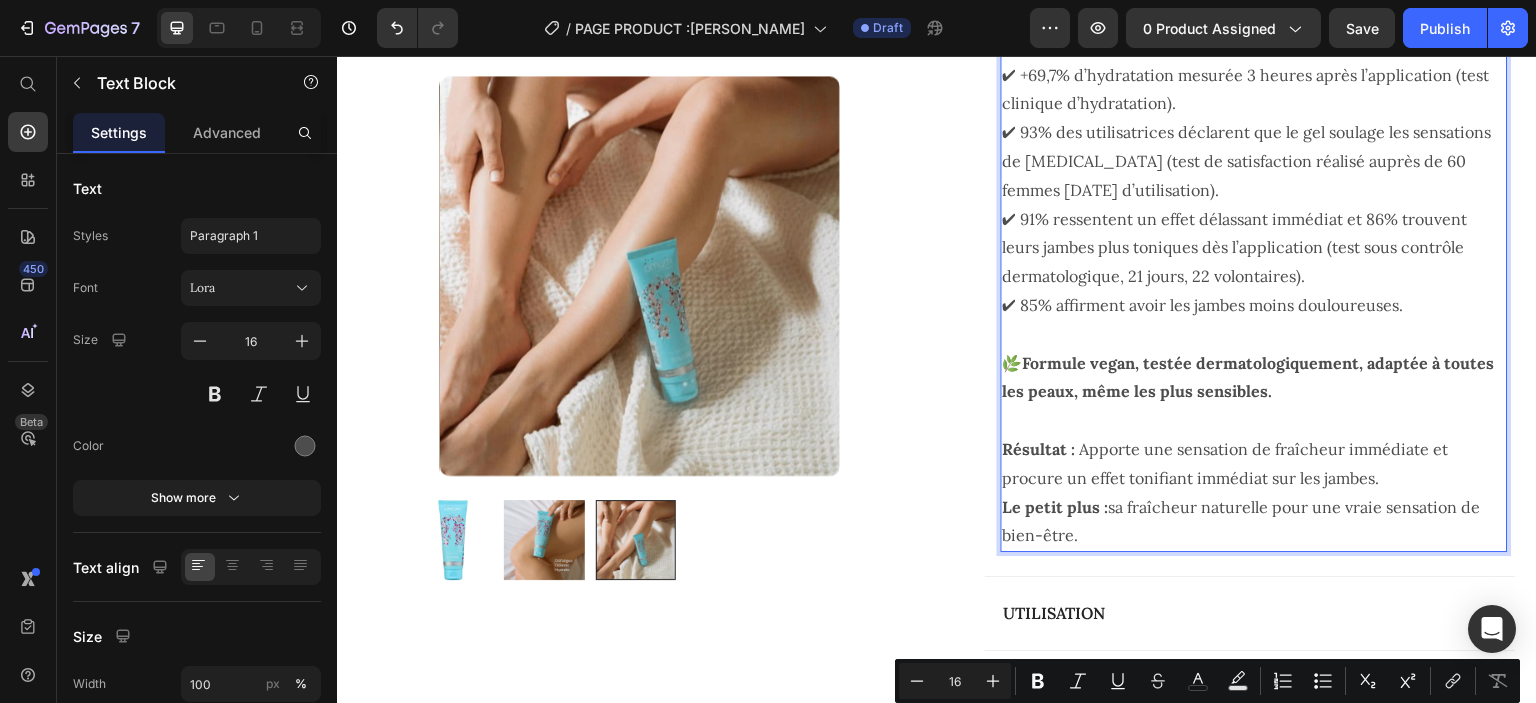 scroll, scrollTop: 1598, scrollLeft: 0, axis: vertical 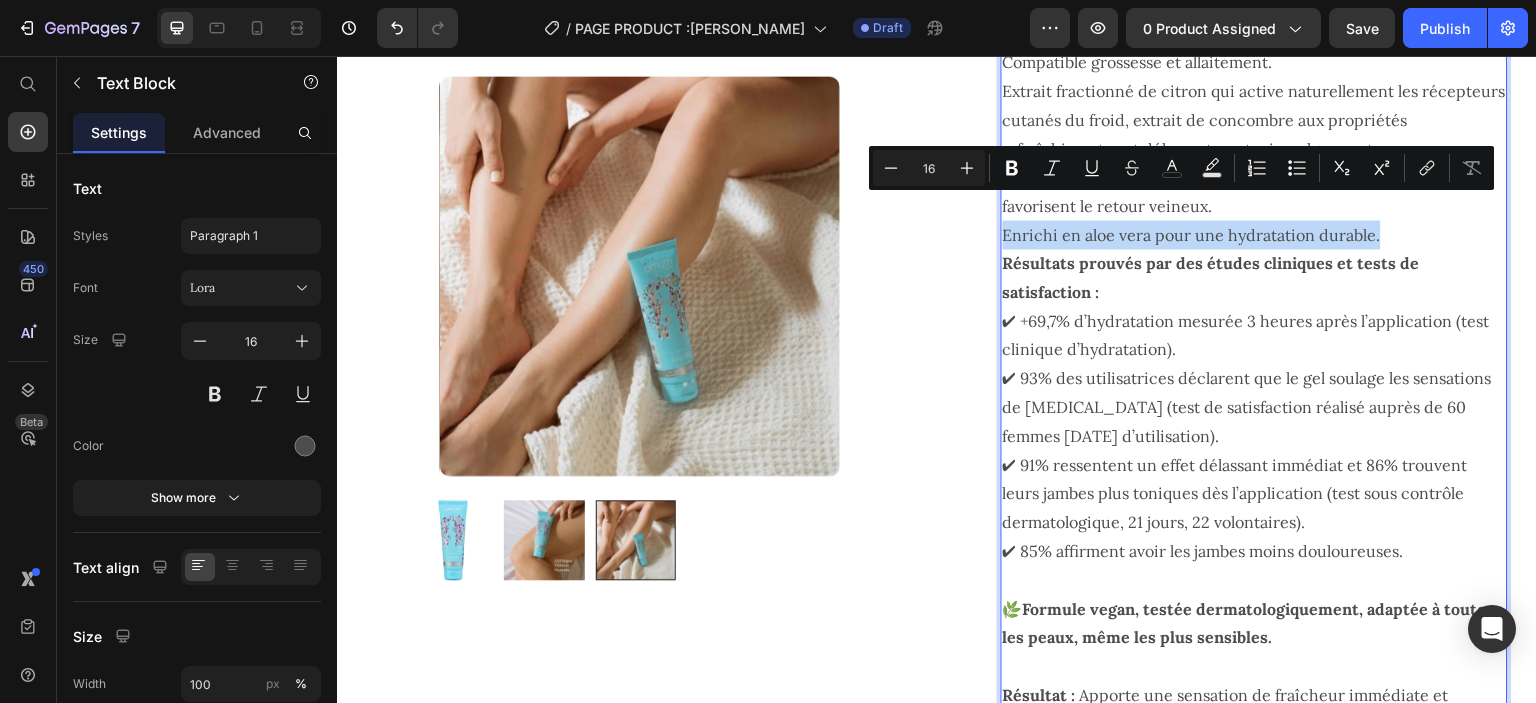 drag, startPoint x: 1356, startPoint y: 204, endPoint x: 998, endPoint y: 201, distance: 358.01257 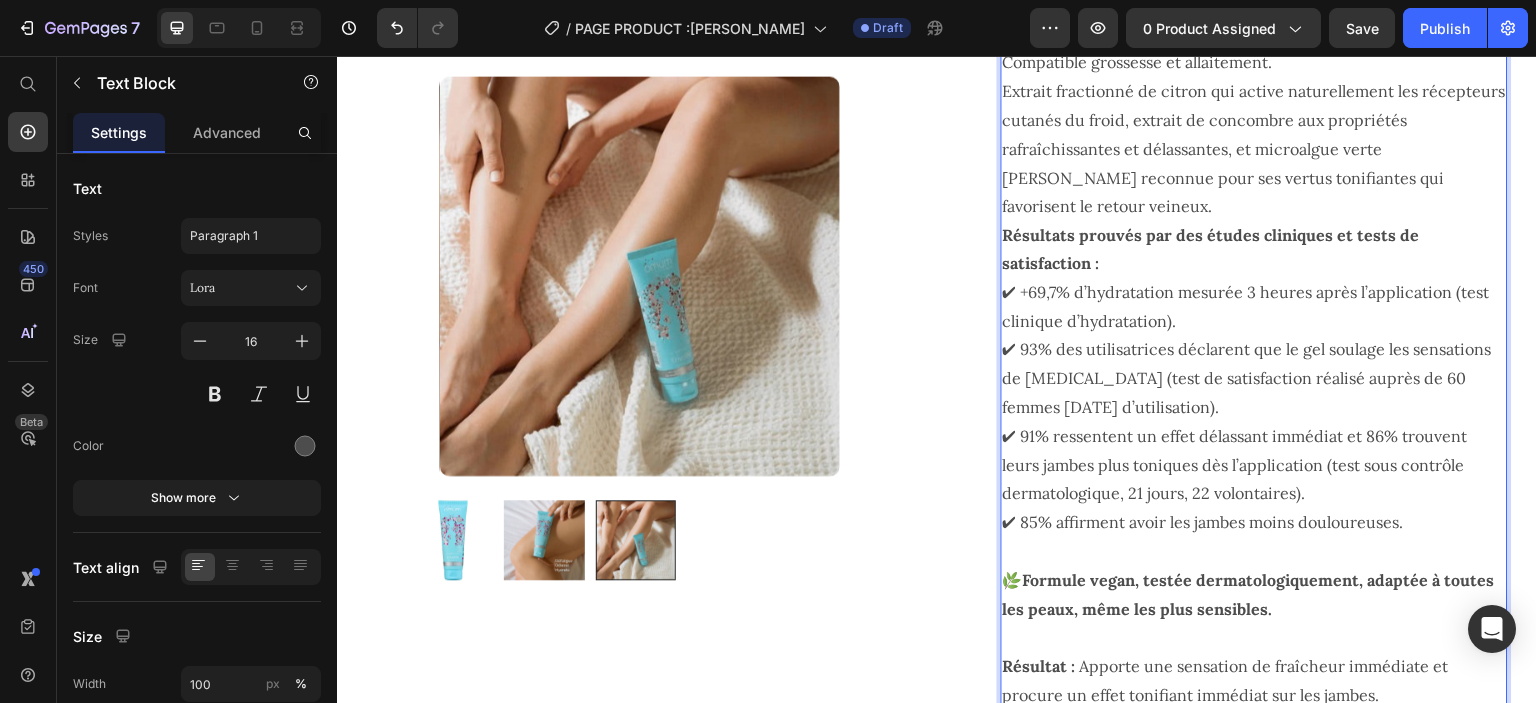 click on "Le petit plus :  sa fraîcheur naturelle pour une vraie sensation de bien-être." at bounding box center [1254, 739] 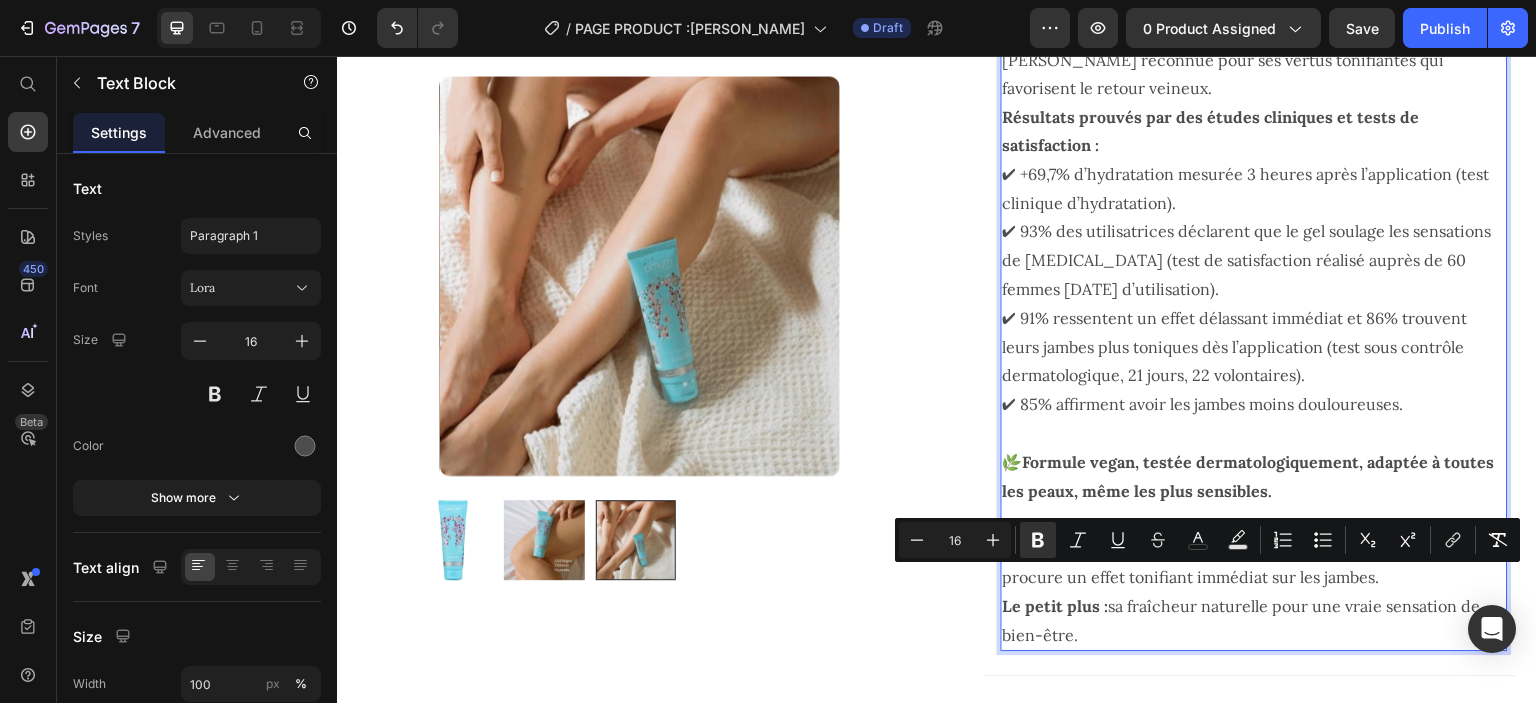drag, startPoint x: 1087, startPoint y: 604, endPoint x: 1096, endPoint y: 584, distance: 21.931713 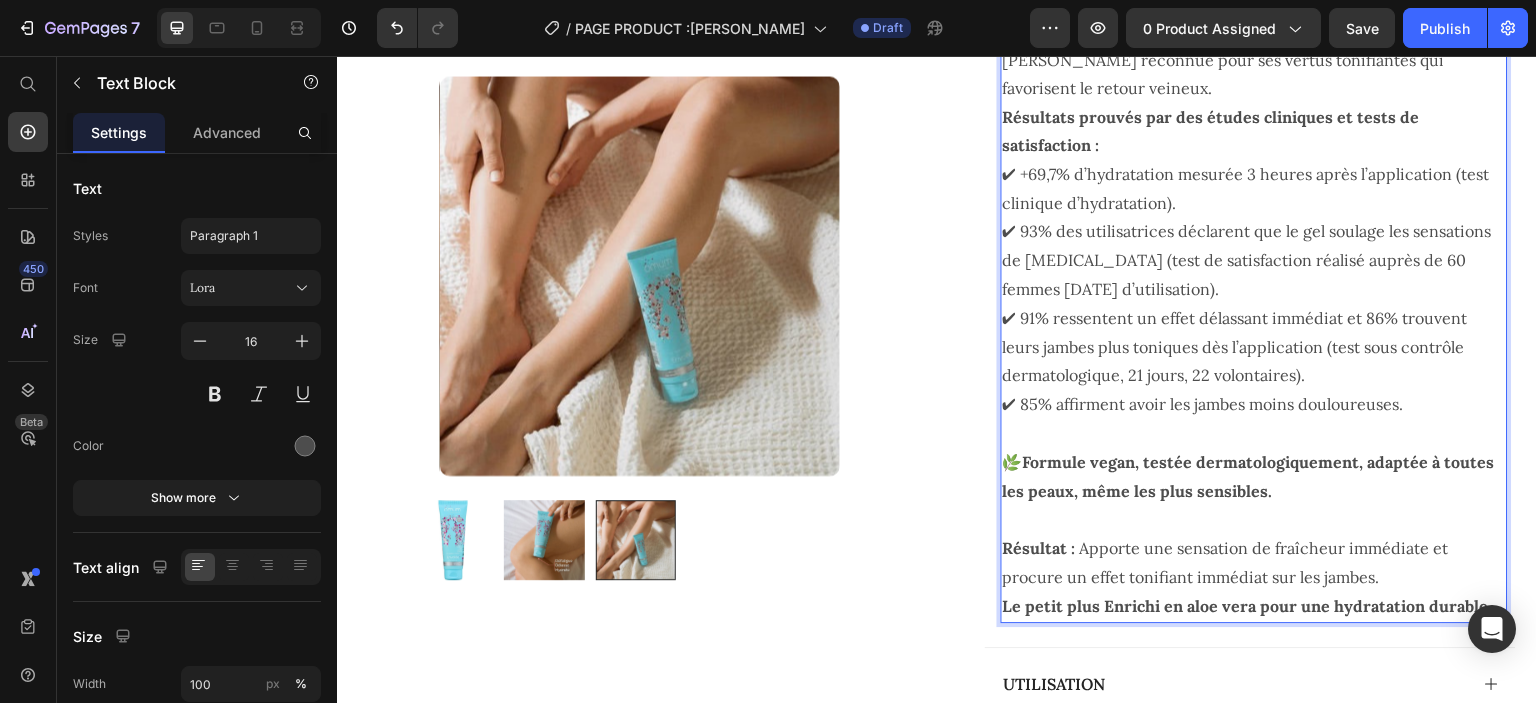 click on "Le petit plus Enrichi en aloe vera pour une hydratation durable." at bounding box center [1248, 606] 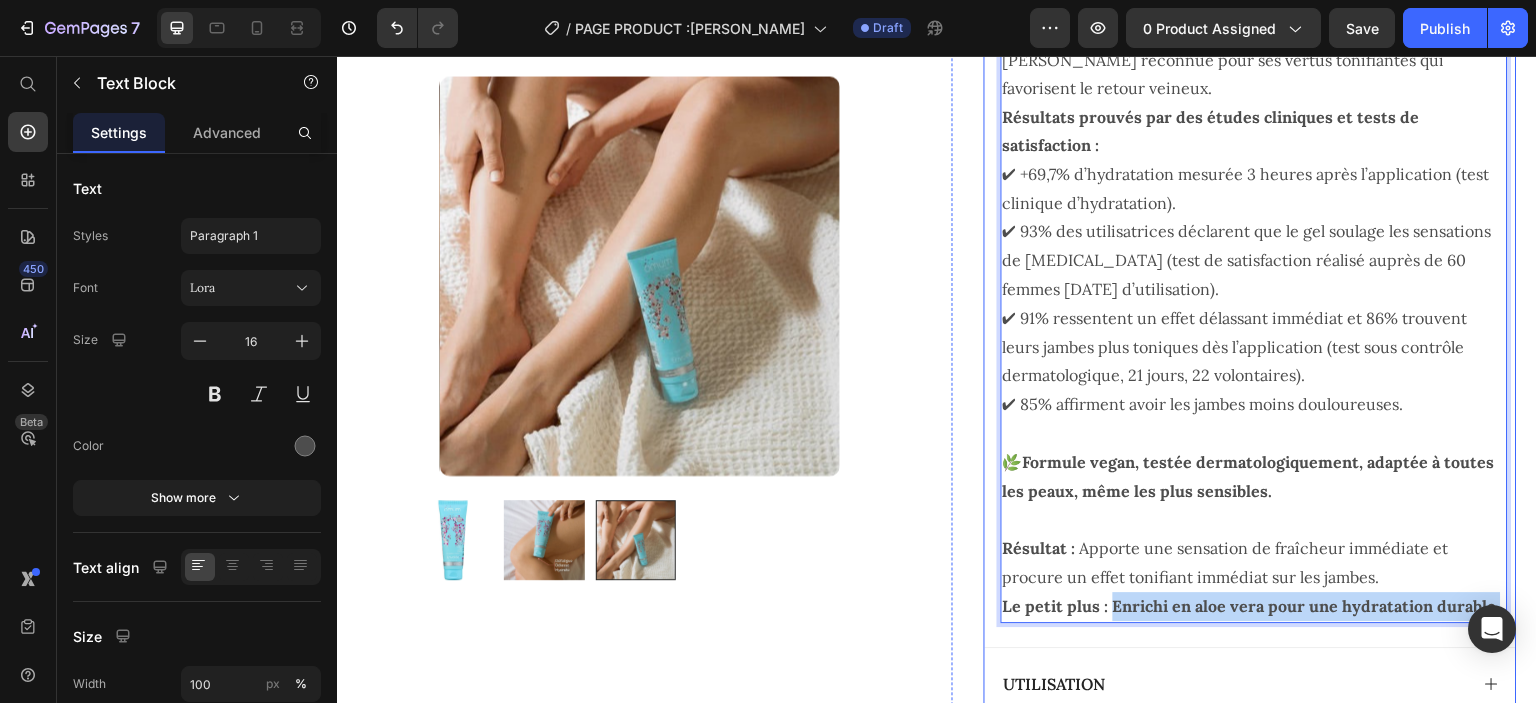 drag, startPoint x: 1106, startPoint y: 584, endPoint x: 1500, endPoint y: 601, distance: 394.36658 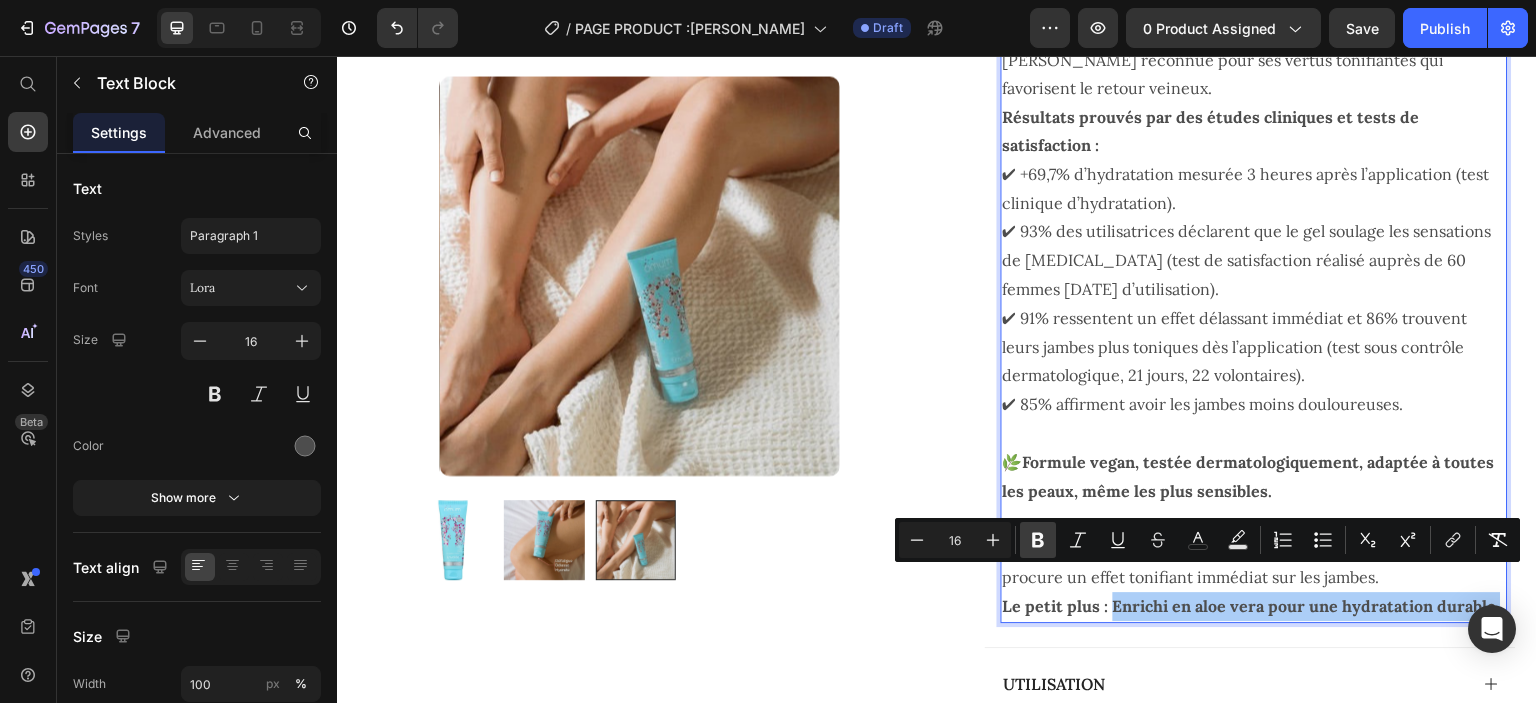 click 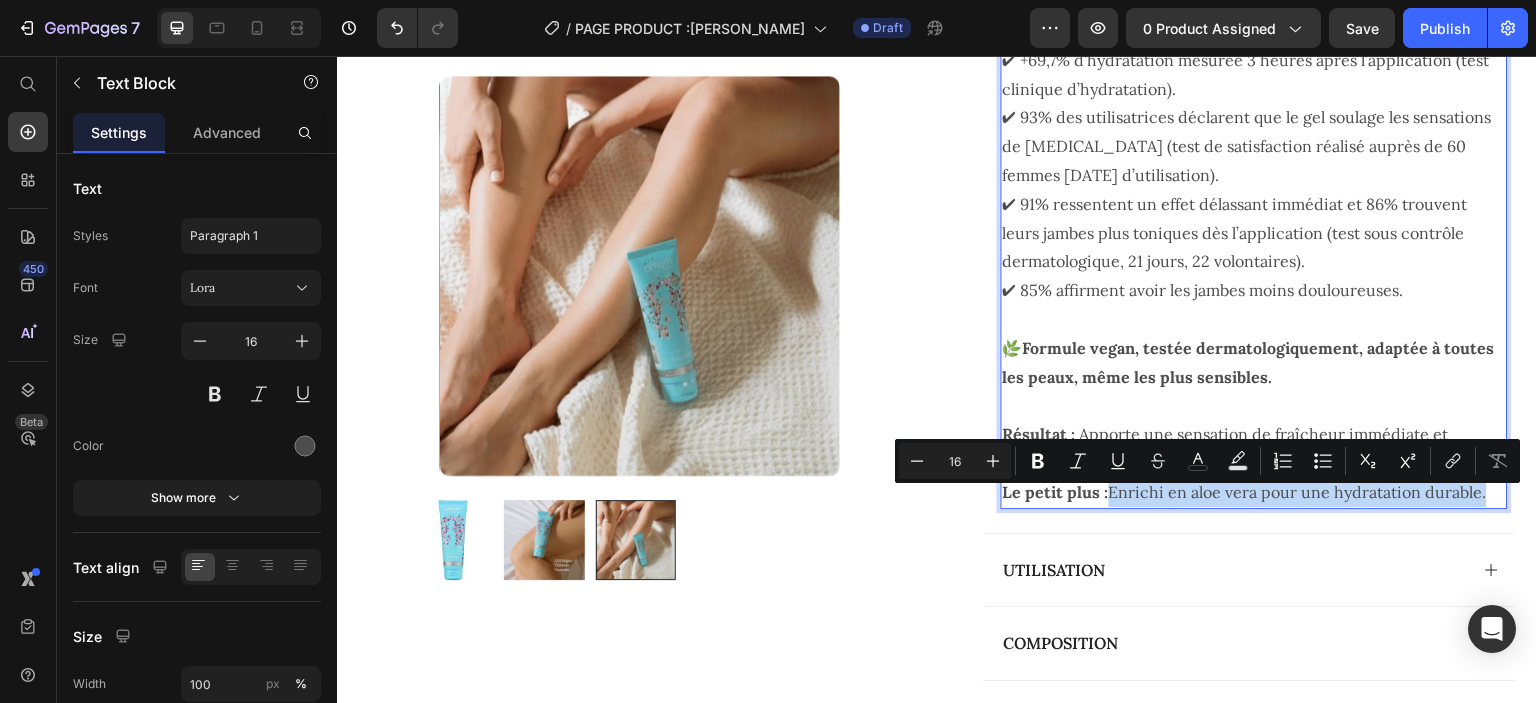 scroll, scrollTop: 1836, scrollLeft: 0, axis: vertical 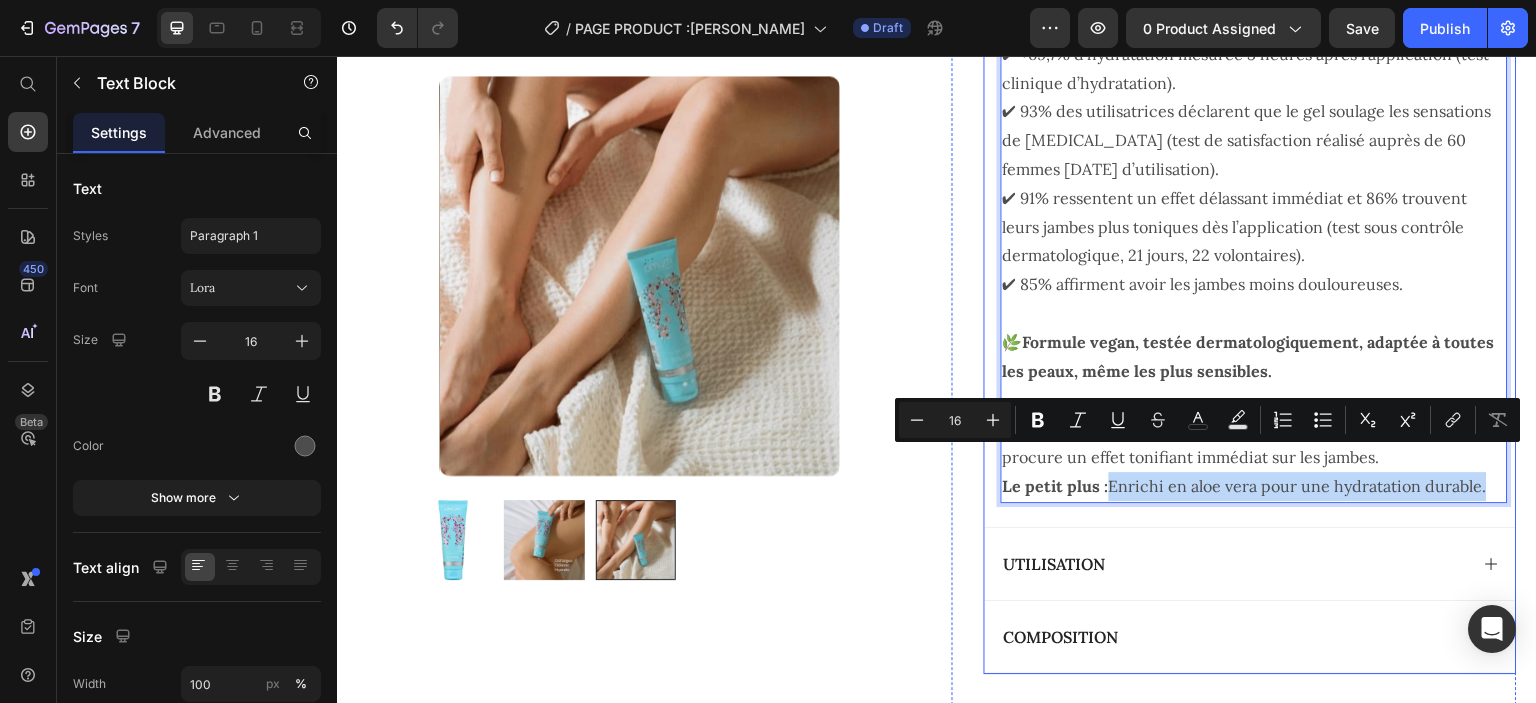 click on "UTILISATION" at bounding box center [1250, 564] 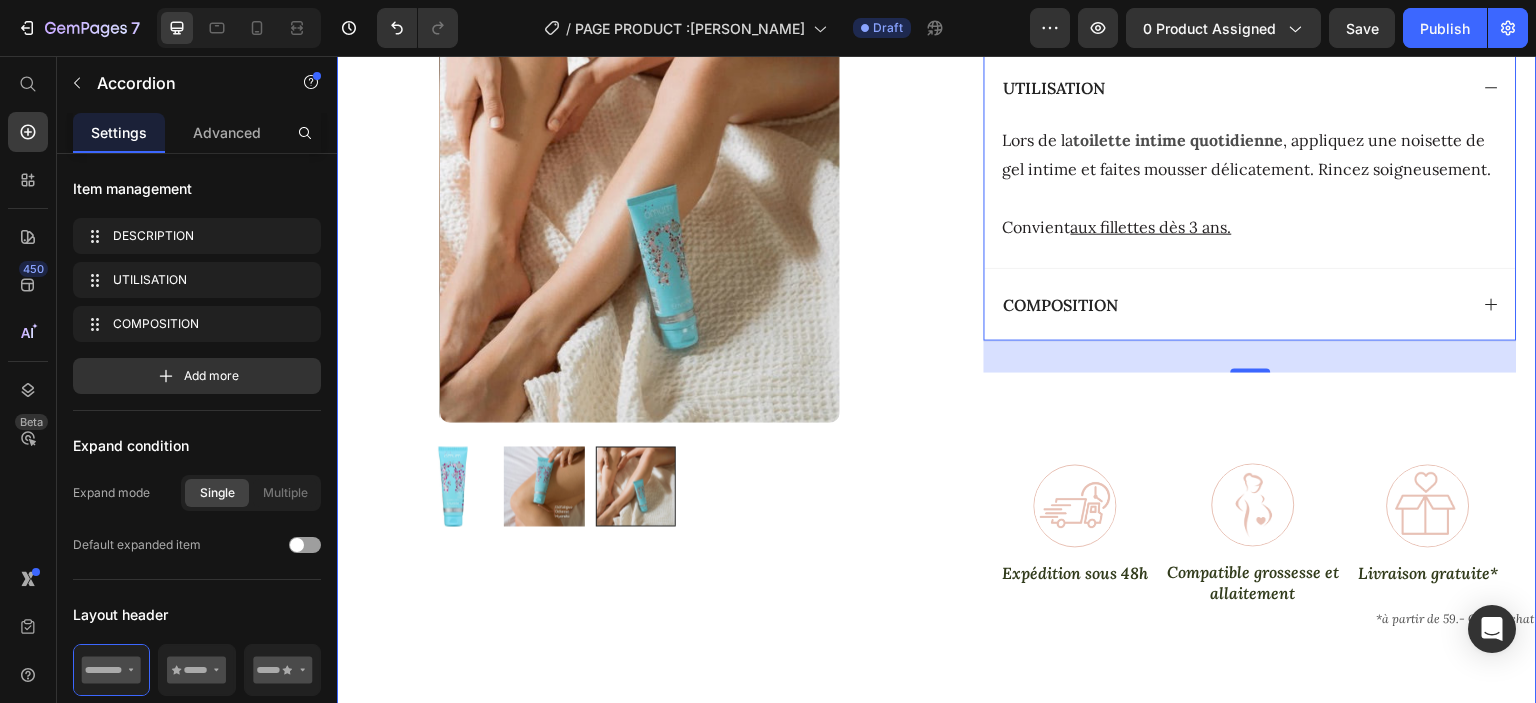 scroll, scrollTop: 1360, scrollLeft: 0, axis: vertical 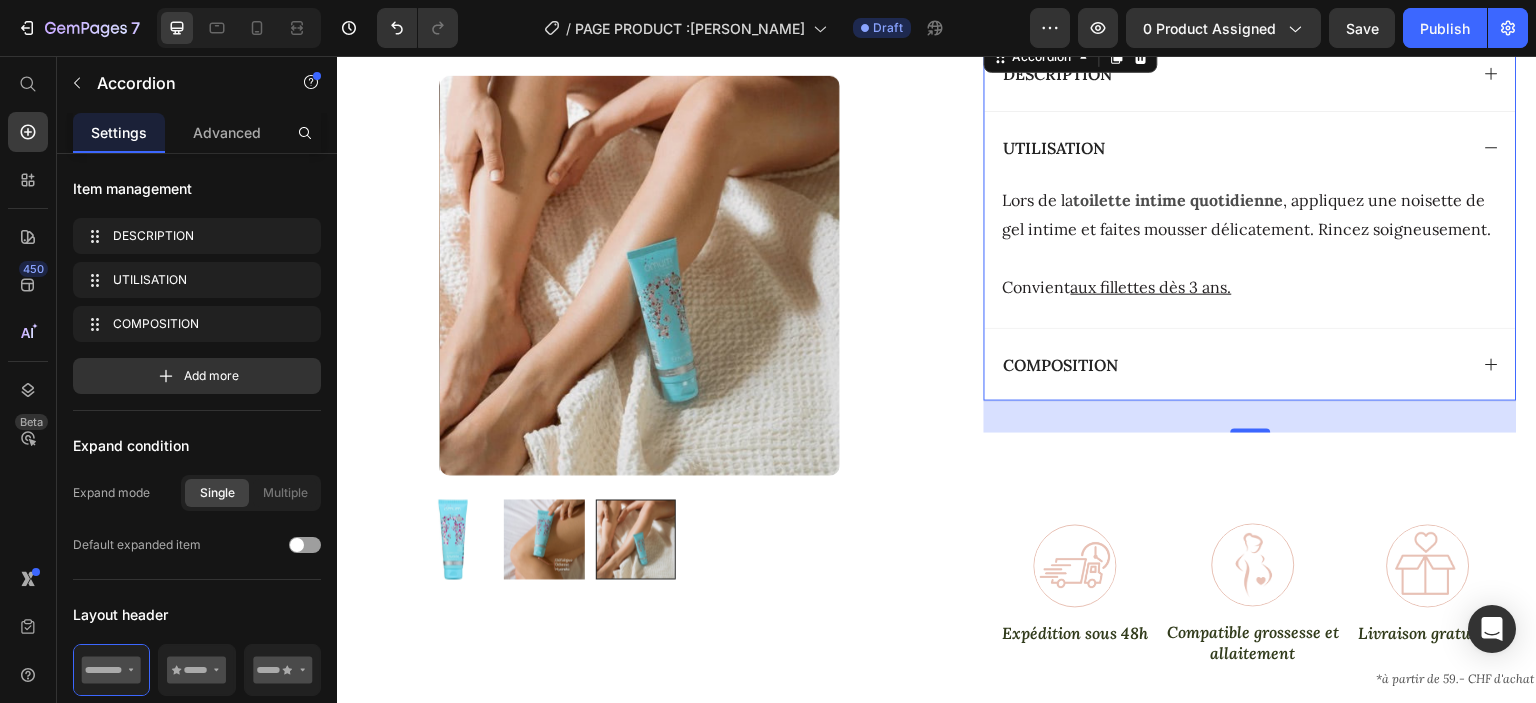 click on "COMPOSITION" at bounding box center (1234, 365) 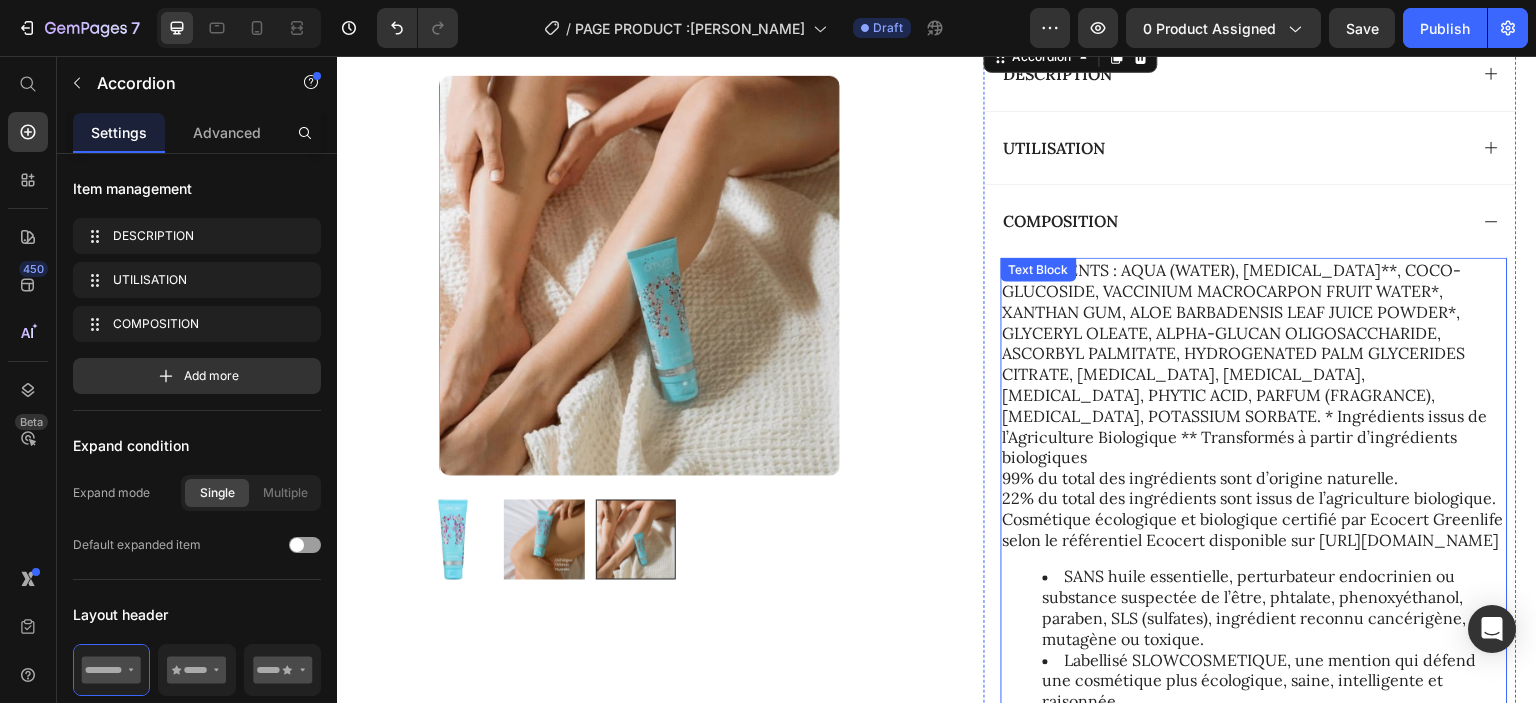 click on "INGREDIENTS : AQUA (WATER), [MEDICAL_DATA]**, COCO-GLUCOSIDE, VACCINIUM MACROCARPON FRUIT WATER*, XANTHAN GUM, ALOE BARBADENSIS LEAF JUICE POWDER*, GLYCERYL OLEATE, ALPHA-GLUCAN OLIGOSACCHARIDE, ASCORBYL PALMITATE, HYDROGENATED PALM GLYCERIDES CITRATE, [MEDICAL_DATA], [MEDICAL_DATA], [MEDICAL_DATA], PHYTIC ACID, PARFUM (FRAGRANCE), [MEDICAL_DATA], POTASSIUM SORBATE. * Ingrédients issus de l’Agriculture Biologique ** Transformés à partir d’ingrédients biologiques" at bounding box center [1254, 364] 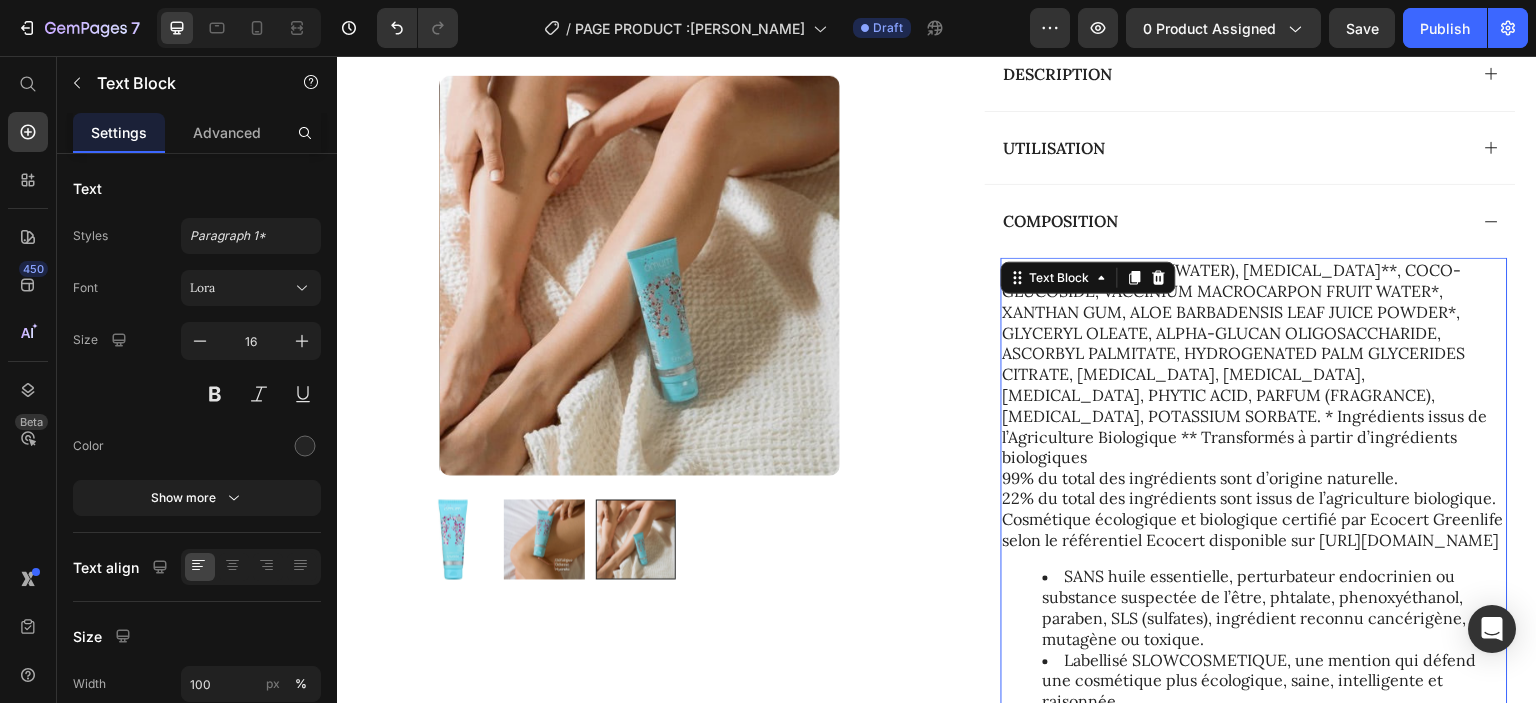 click on "INGREDIENTS : AQUA (WATER), [MEDICAL_DATA]**, COCO-GLUCOSIDE, VACCINIUM MACROCARPON FRUIT WATER*, XANTHAN GUM, ALOE BARBADENSIS LEAF JUICE POWDER*, GLYCERYL OLEATE, ALPHA-GLUCAN OLIGOSACCHARIDE, ASCORBYL PALMITATE, HYDROGENATED PALM GLYCERIDES CITRATE, [MEDICAL_DATA], [MEDICAL_DATA], [MEDICAL_DATA], PHYTIC ACID, PARFUM (FRAGRANCE), [MEDICAL_DATA], POTASSIUM SORBATE. * Ingrédients issus de l’Agriculture Biologique ** Transformés à partir d’ingrédients biologiques" at bounding box center (1254, 364) 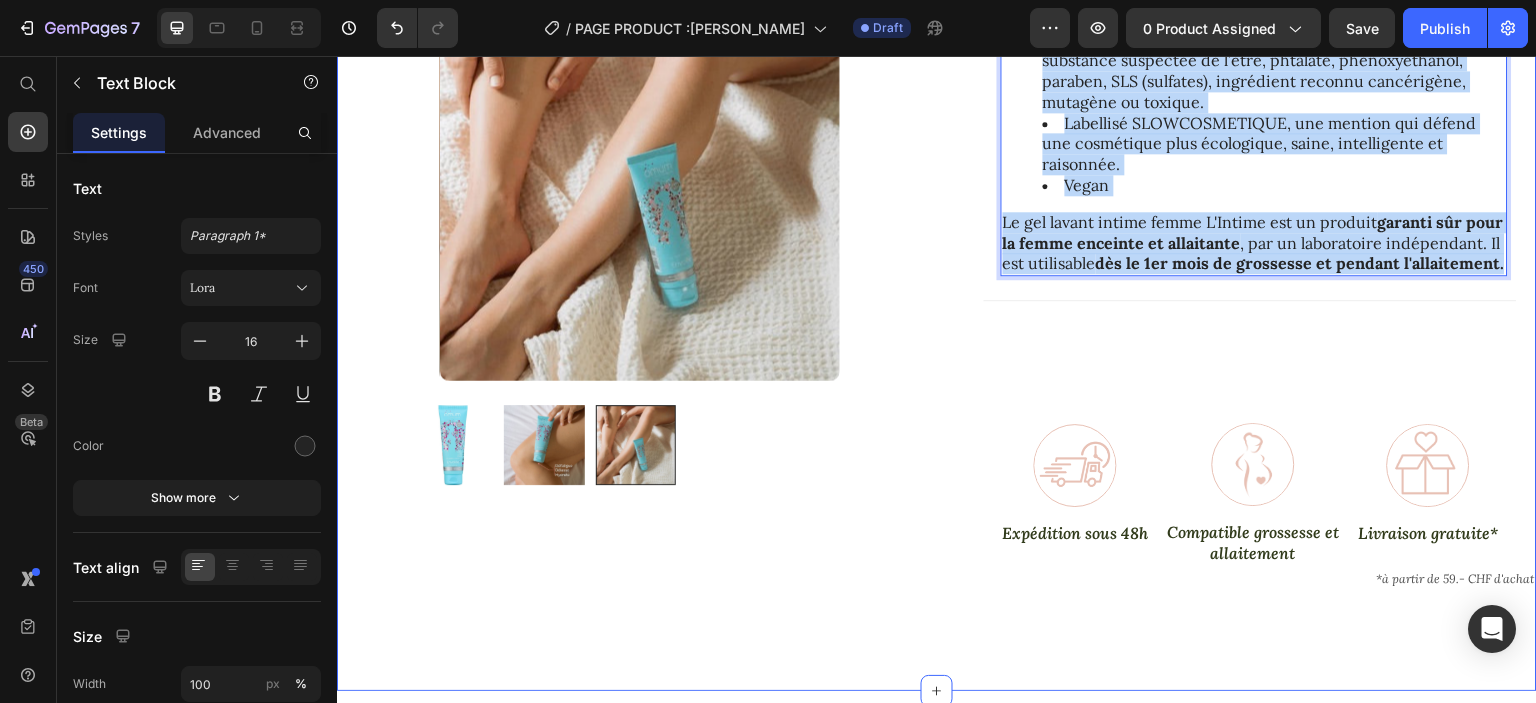 scroll, scrollTop: 1947, scrollLeft: 0, axis: vertical 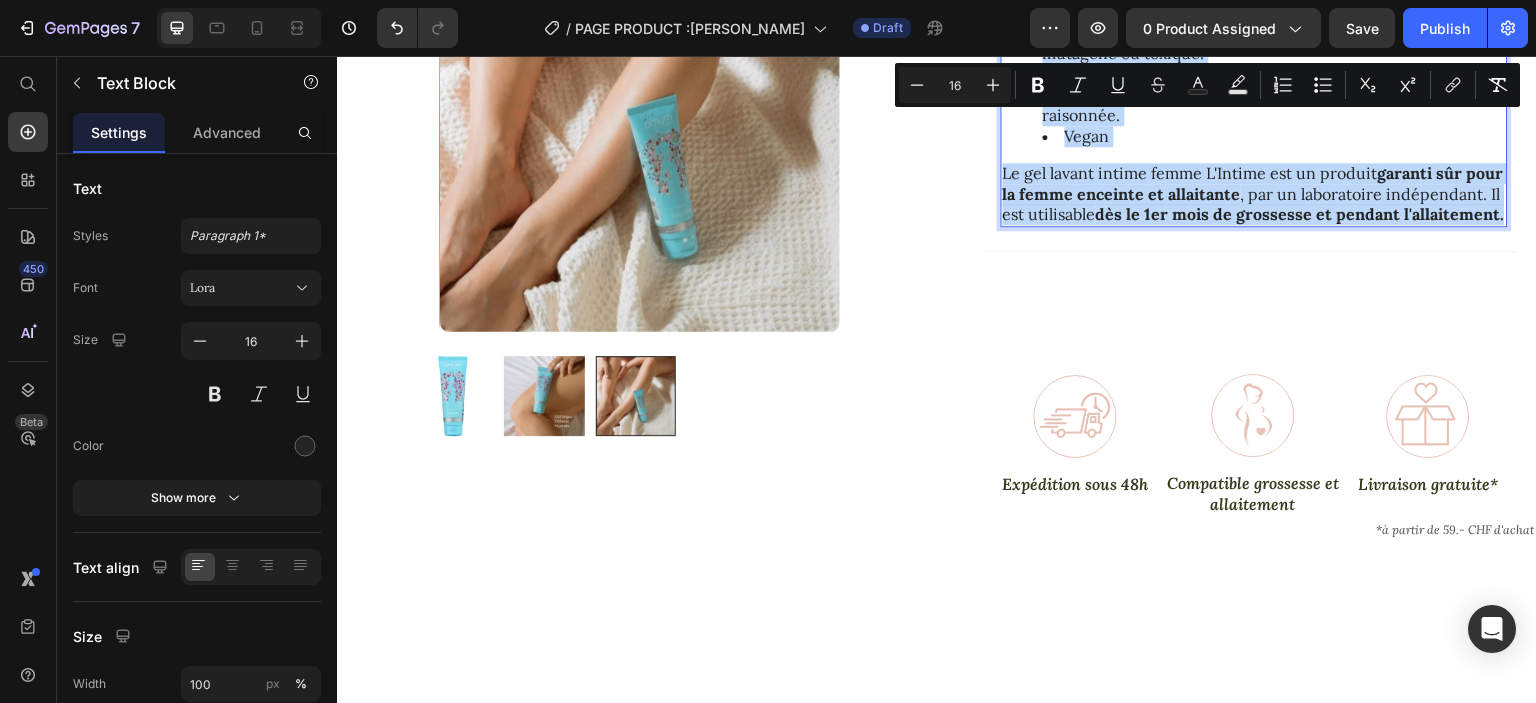 drag, startPoint x: 995, startPoint y: 244, endPoint x: 1197, endPoint y: 211, distance: 204.6778 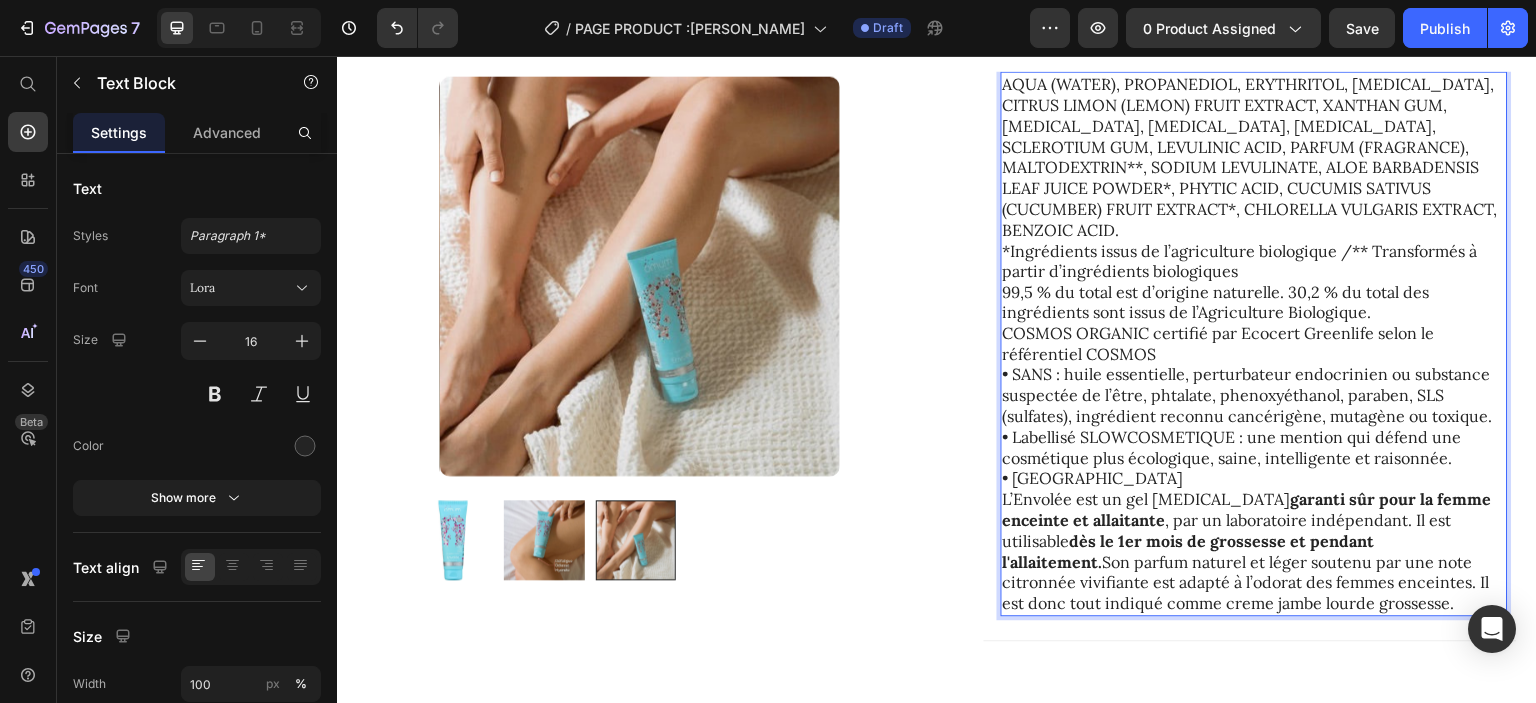 scroll, scrollTop: 1545, scrollLeft: 0, axis: vertical 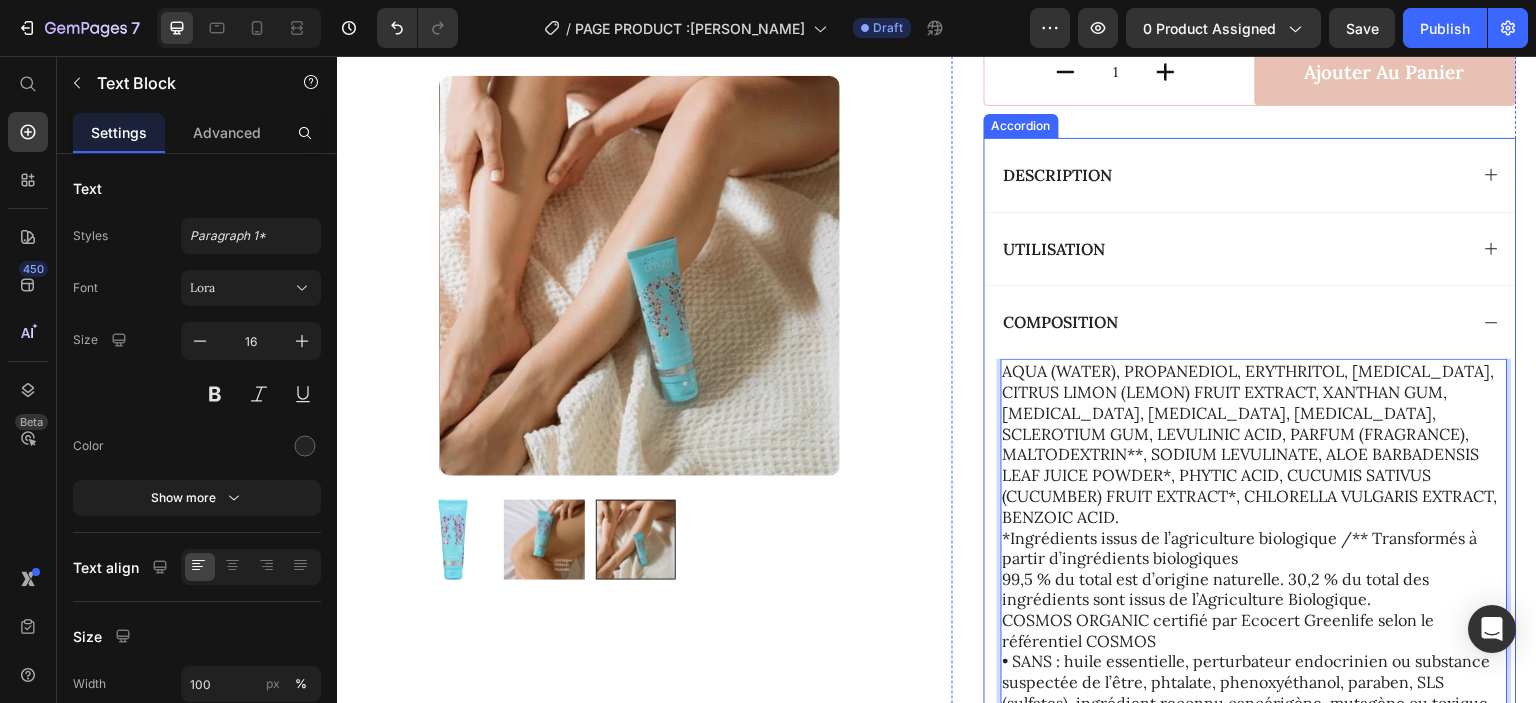 click on "UTILISATION" at bounding box center [1234, 249] 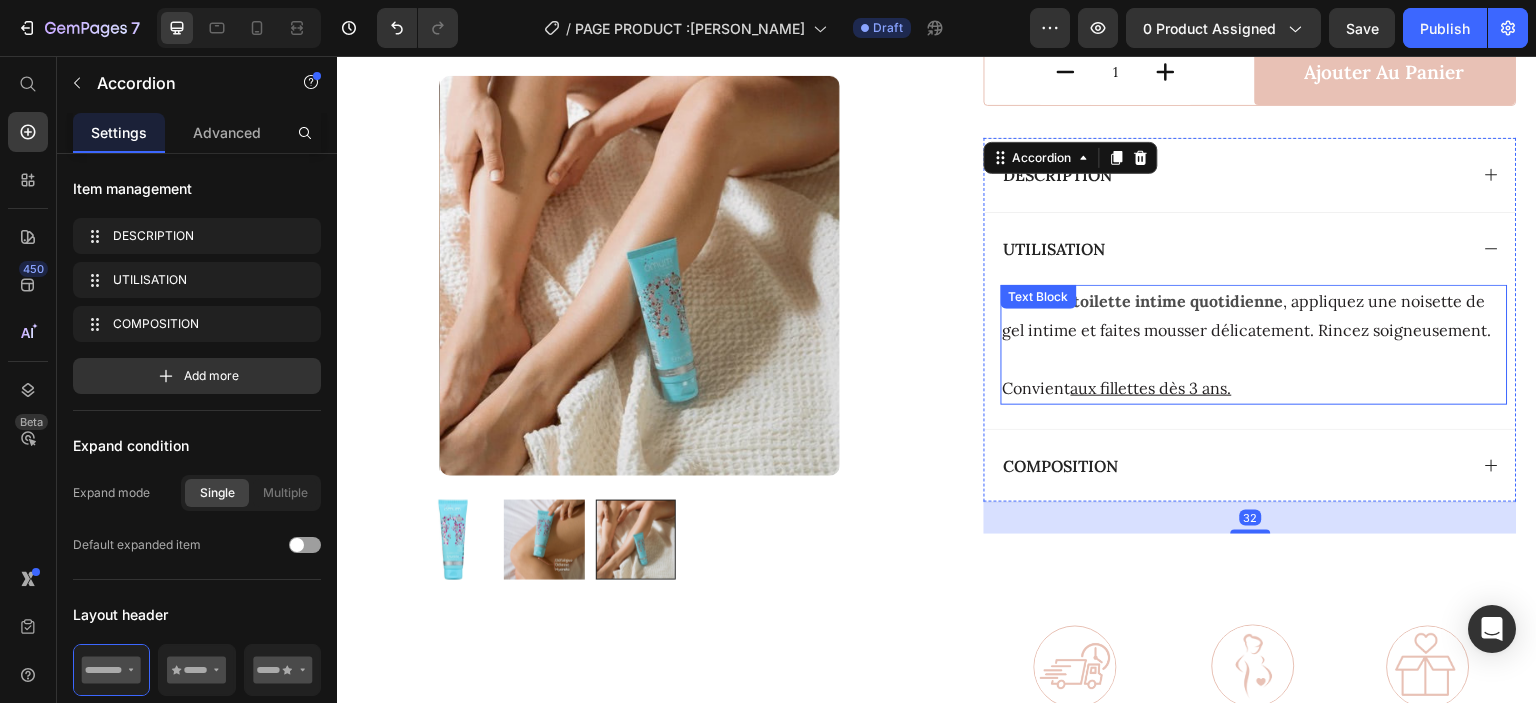 click on "Convient  aux fillettes dès 3 ans." at bounding box center [1254, 388] 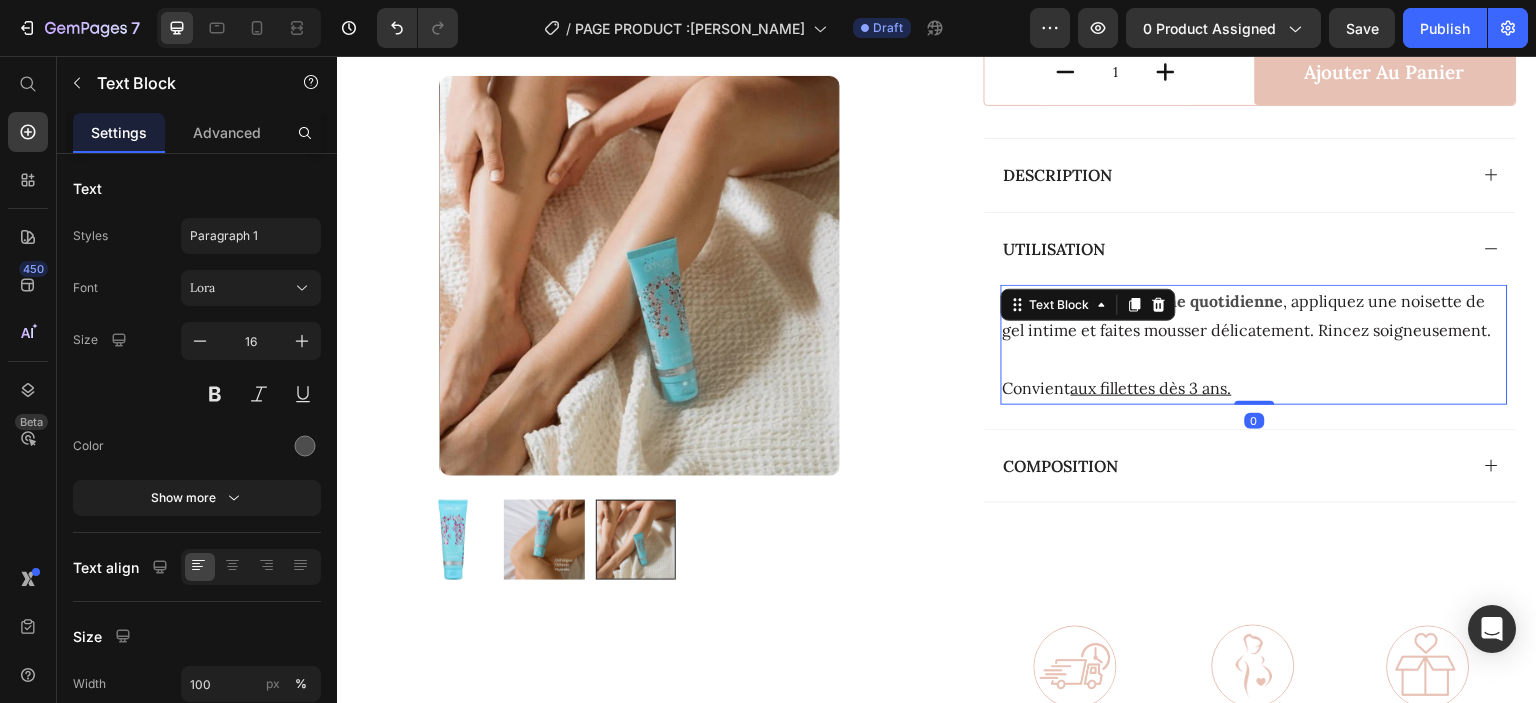 click on "Convient  aux fillettes dès 3 ans." at bounding box center [1254, 388] 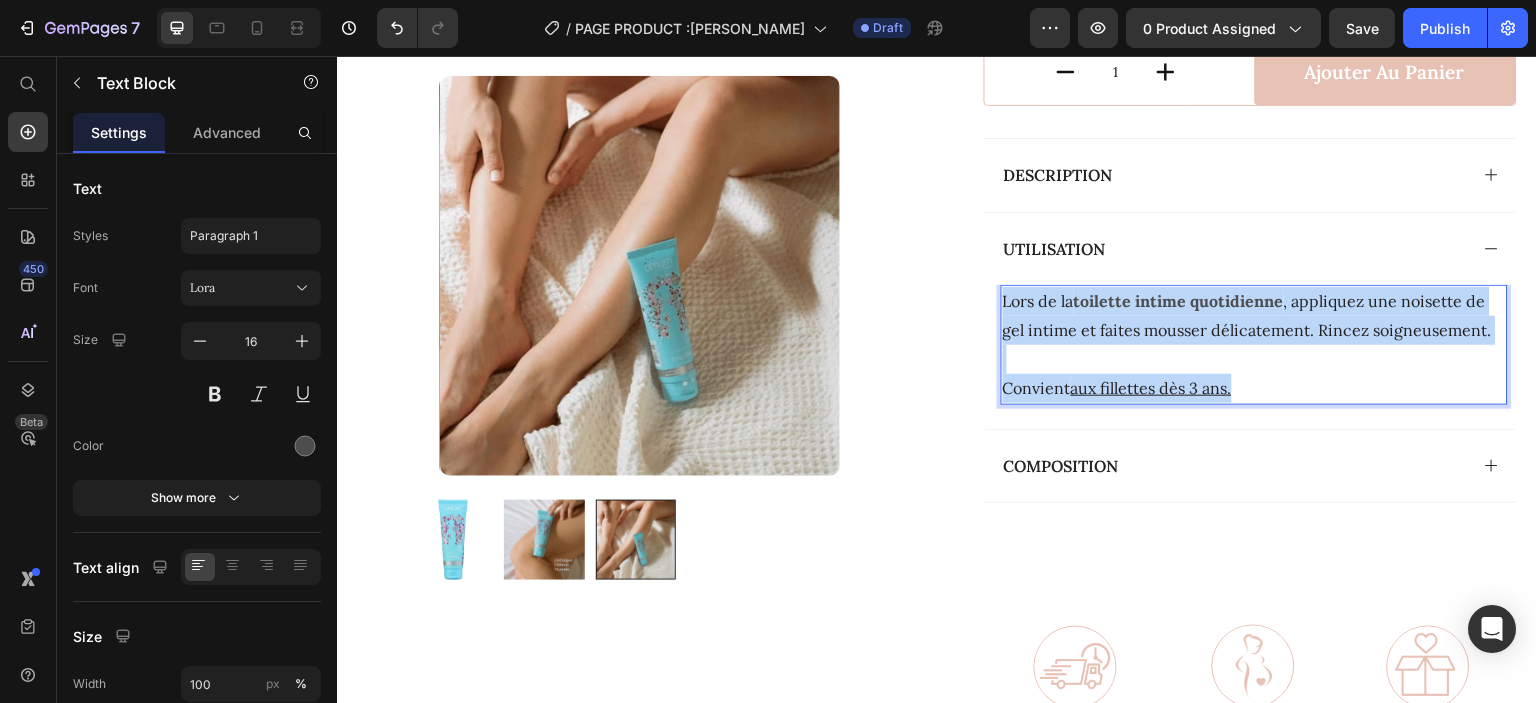 drag, startPoint x: 1273, startPoint y: 368, endPoint x: 994, endPoint y: 275, distance: 294.09183 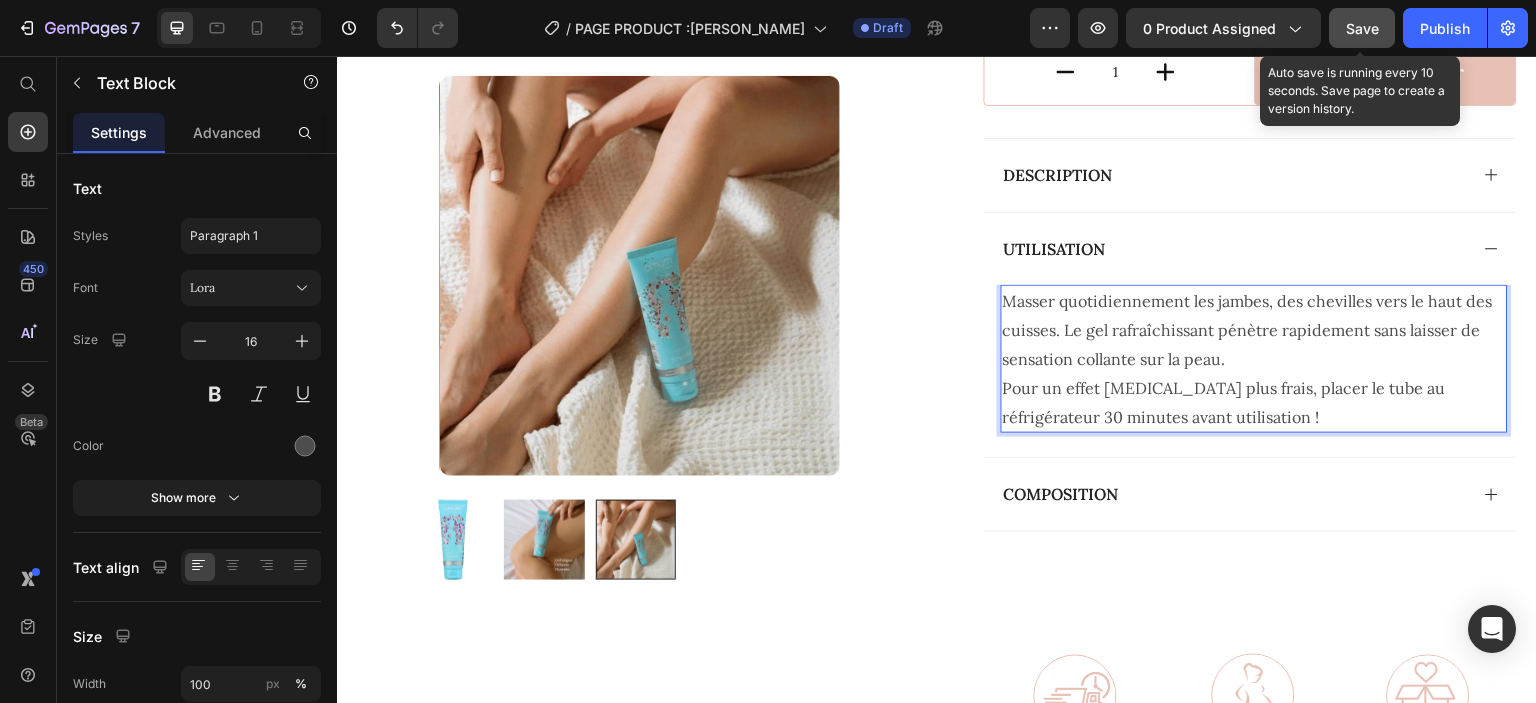 click on "Save" 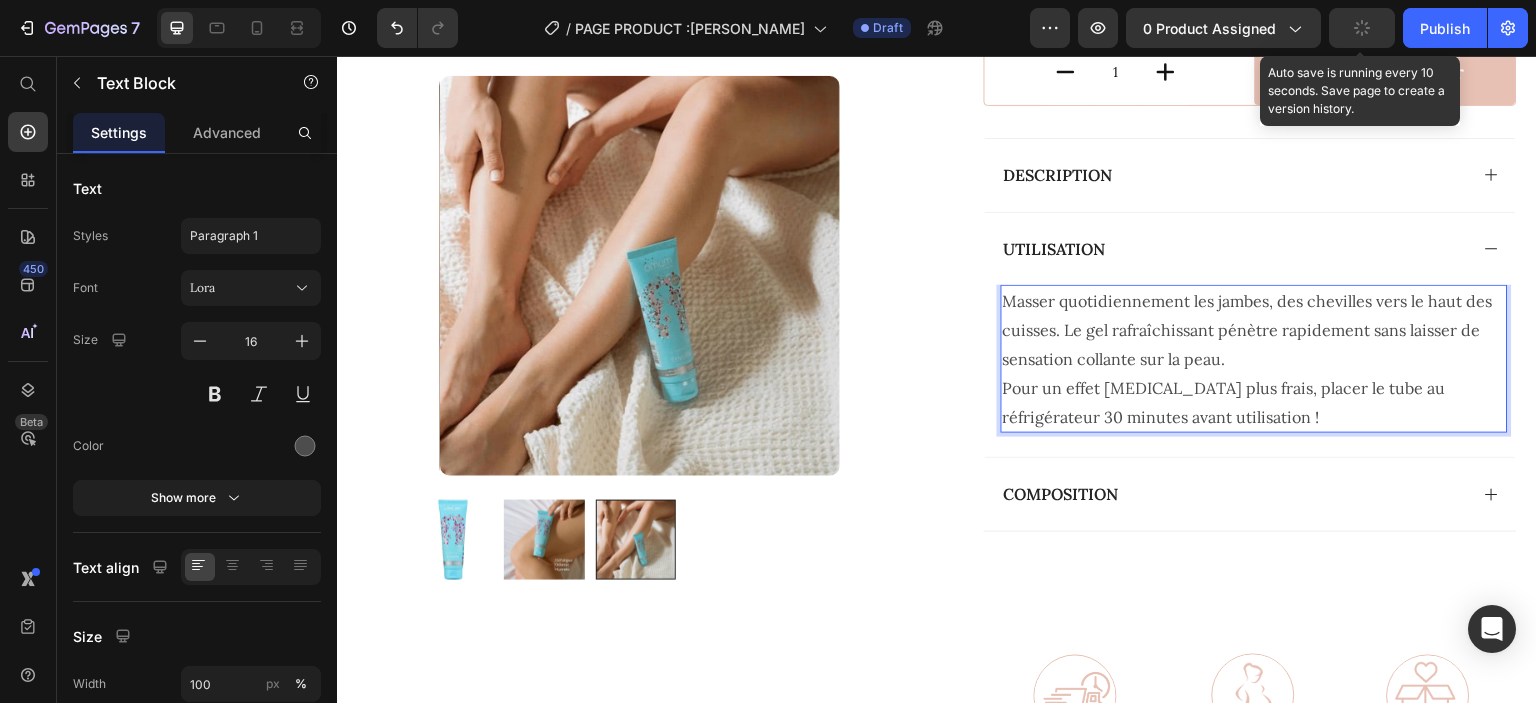 scroll, scrollTop: 1101, scrollLeft: 0, axis: vertical 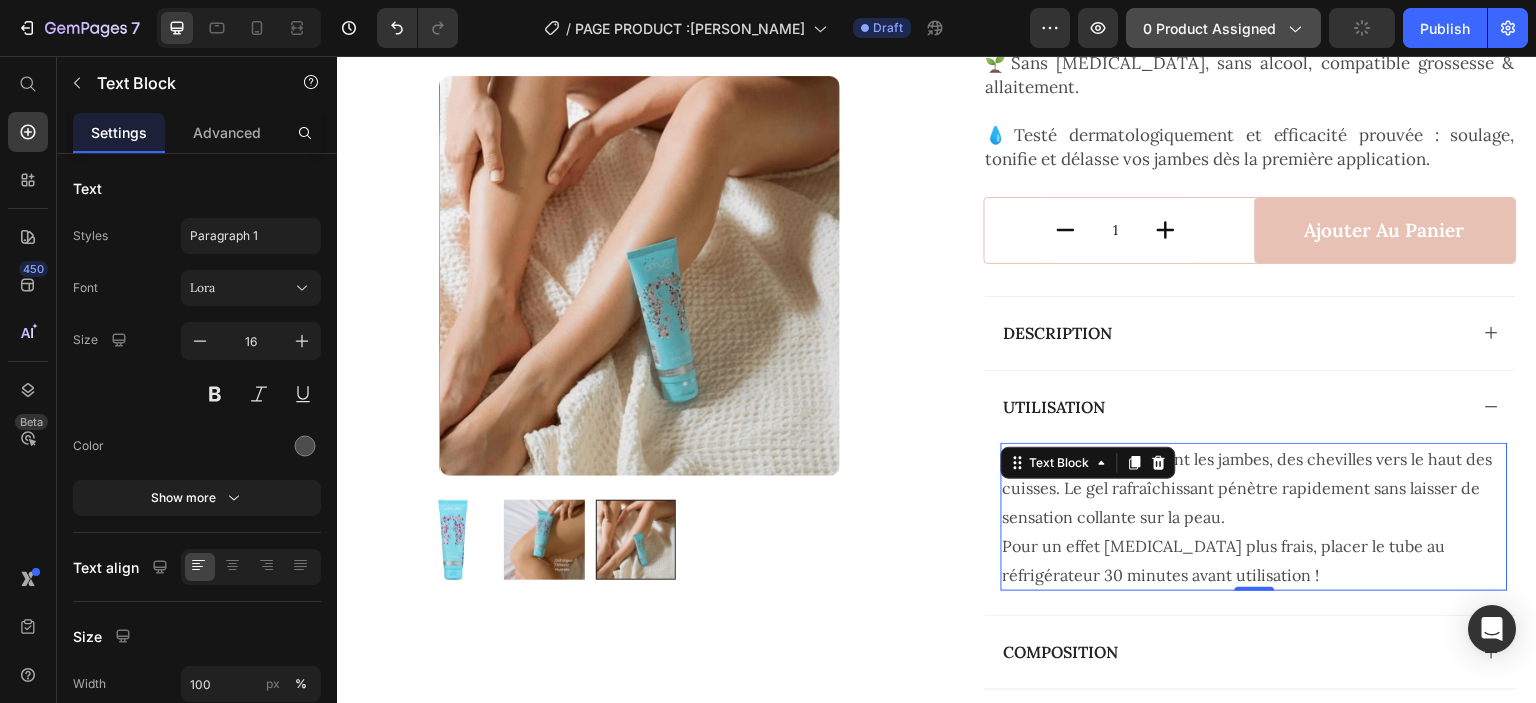 click on "0 product assigned" 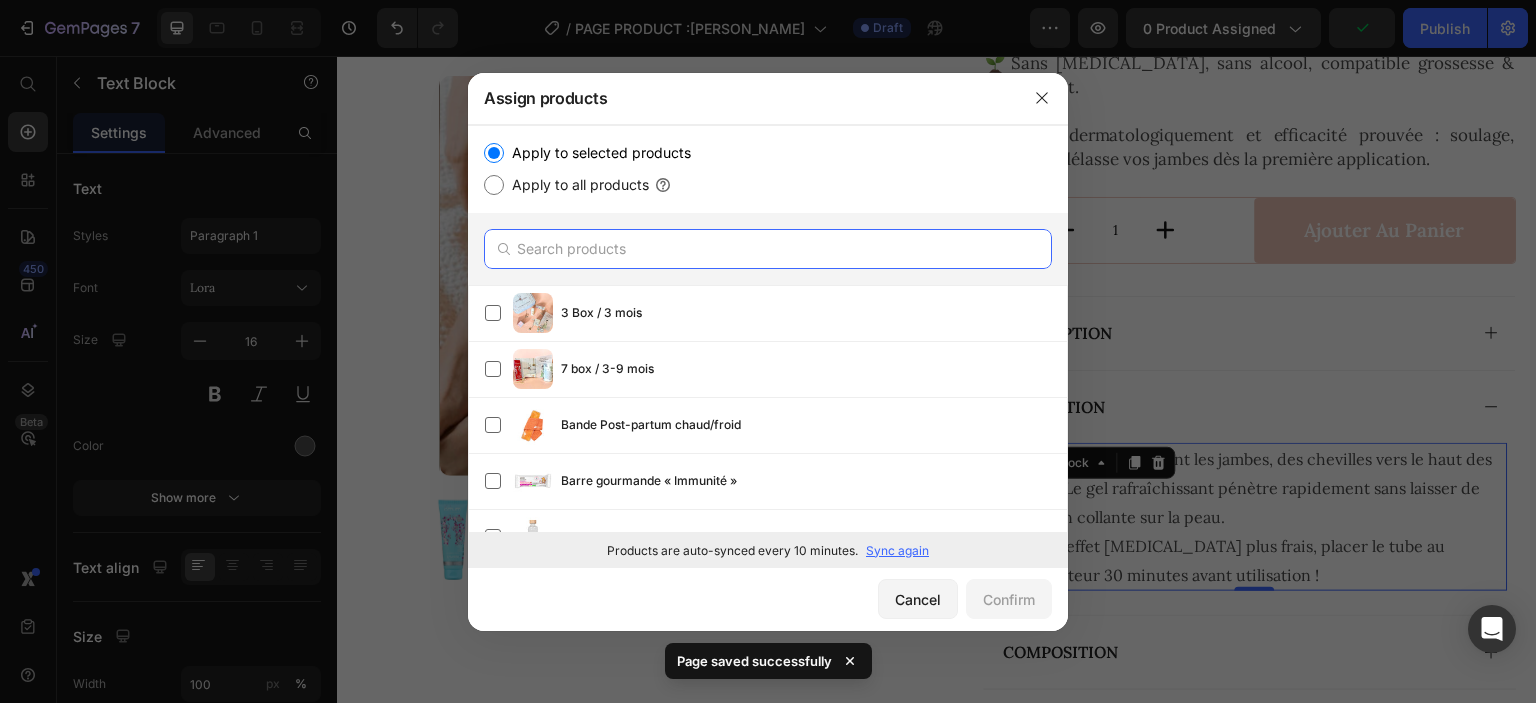 click at bounding box center (768, 249) 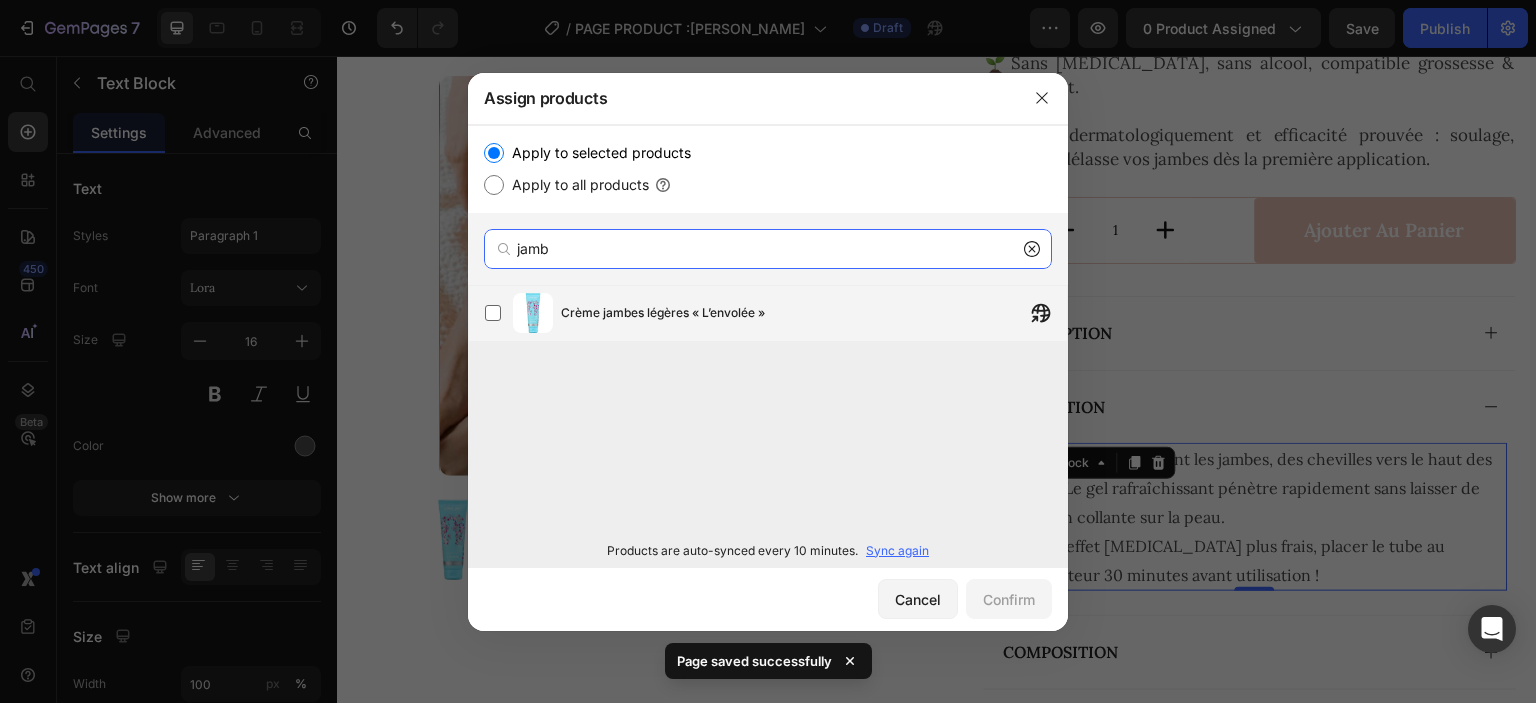 type on "jamb" 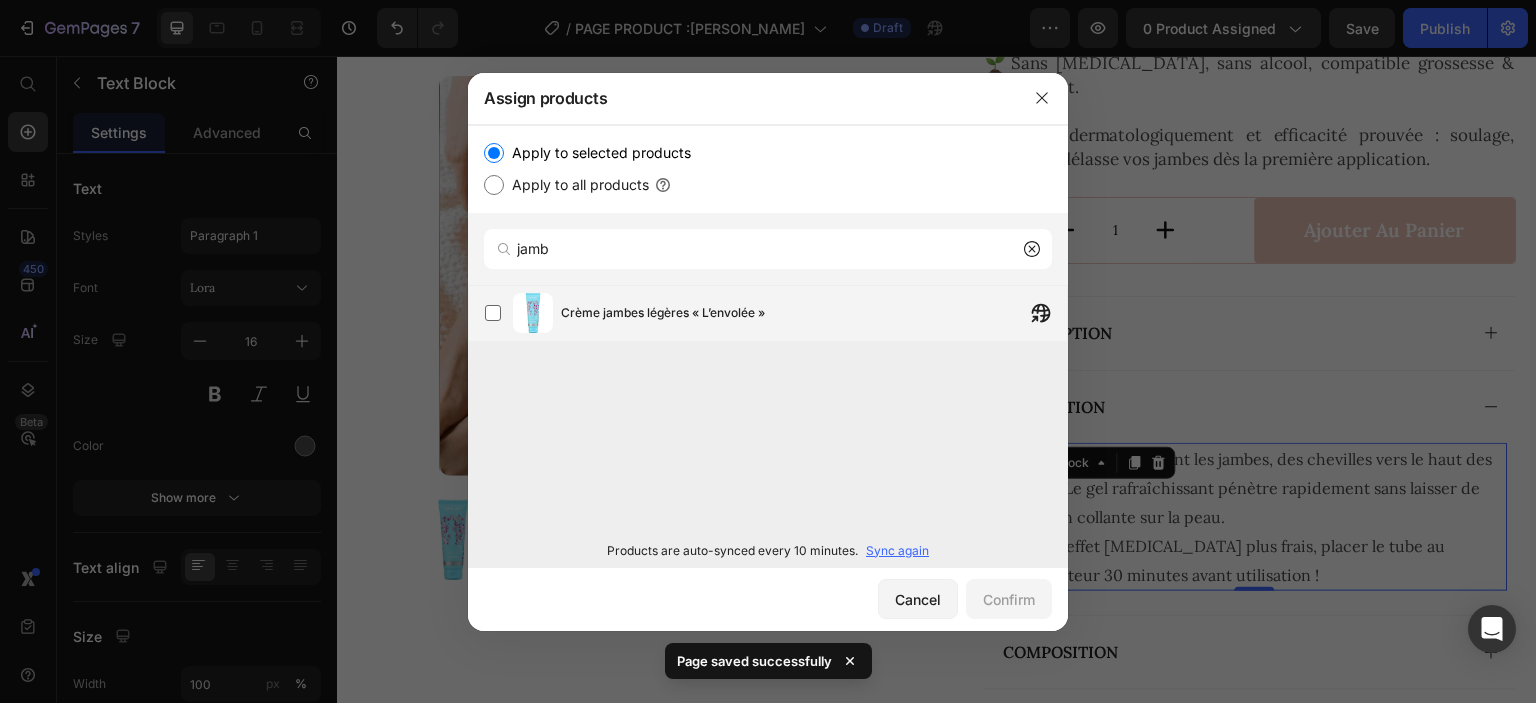 click on "Crème jambes légères « L’envolée »" at bounding box center (814, 313) 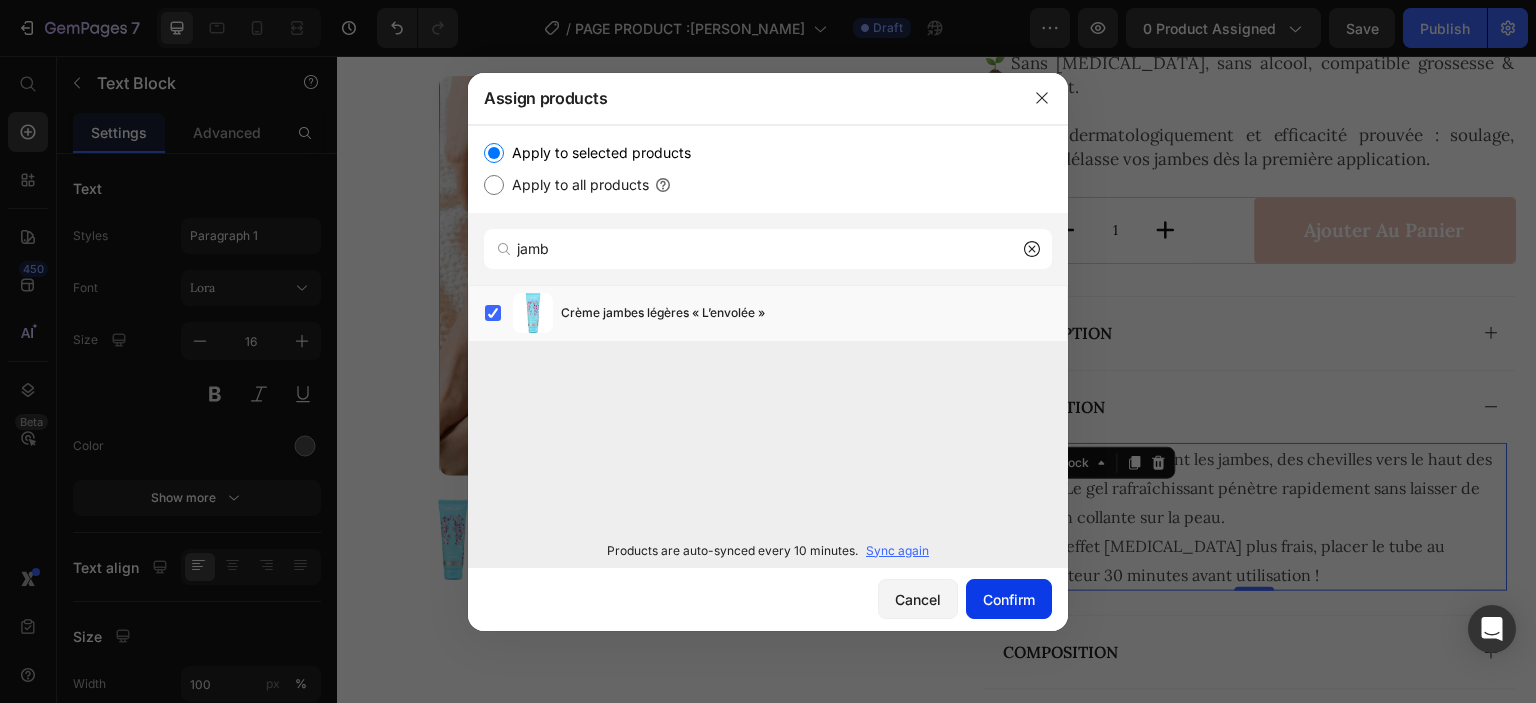 click on "Confirm" at bounding box center [1009, 599] 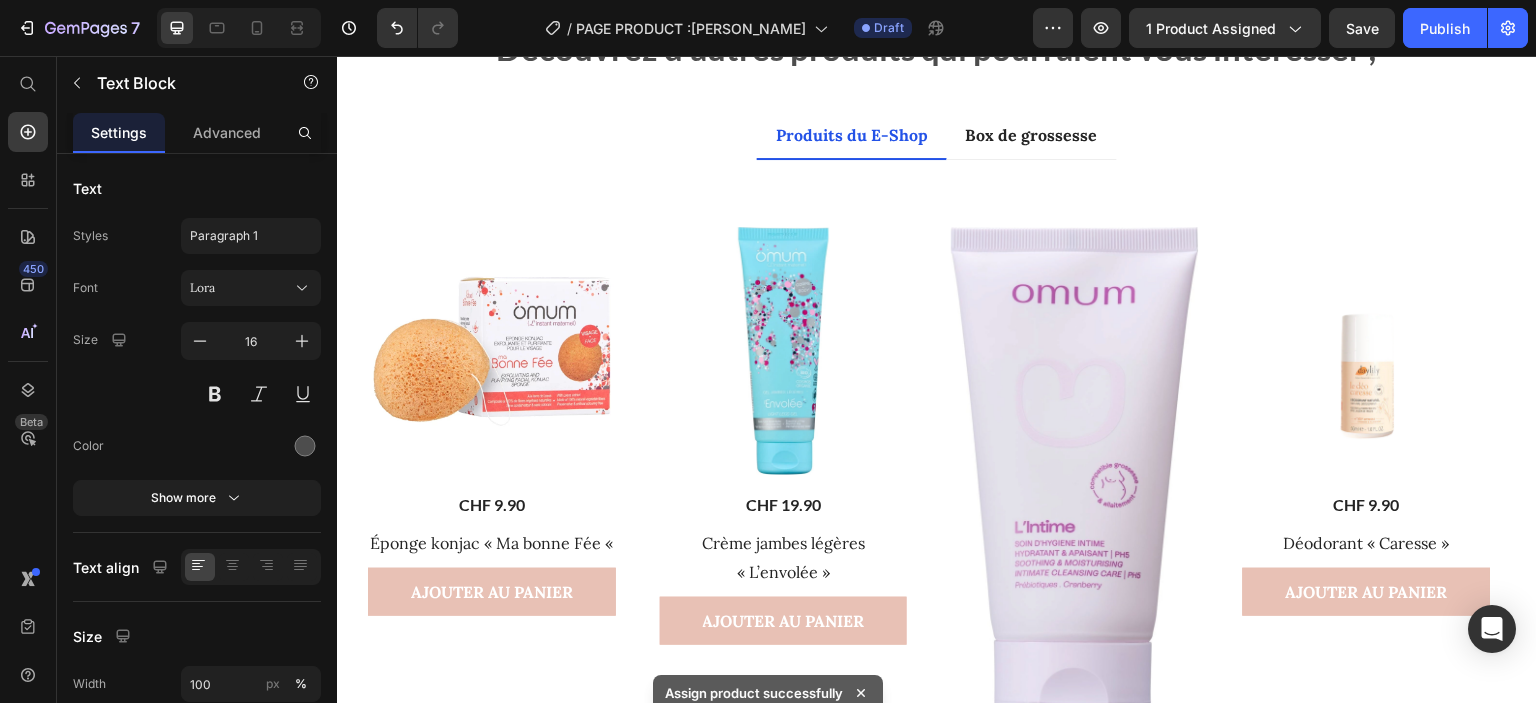 scroll, scrollTop: 2276, scrollLeft: 0, axis: vertical 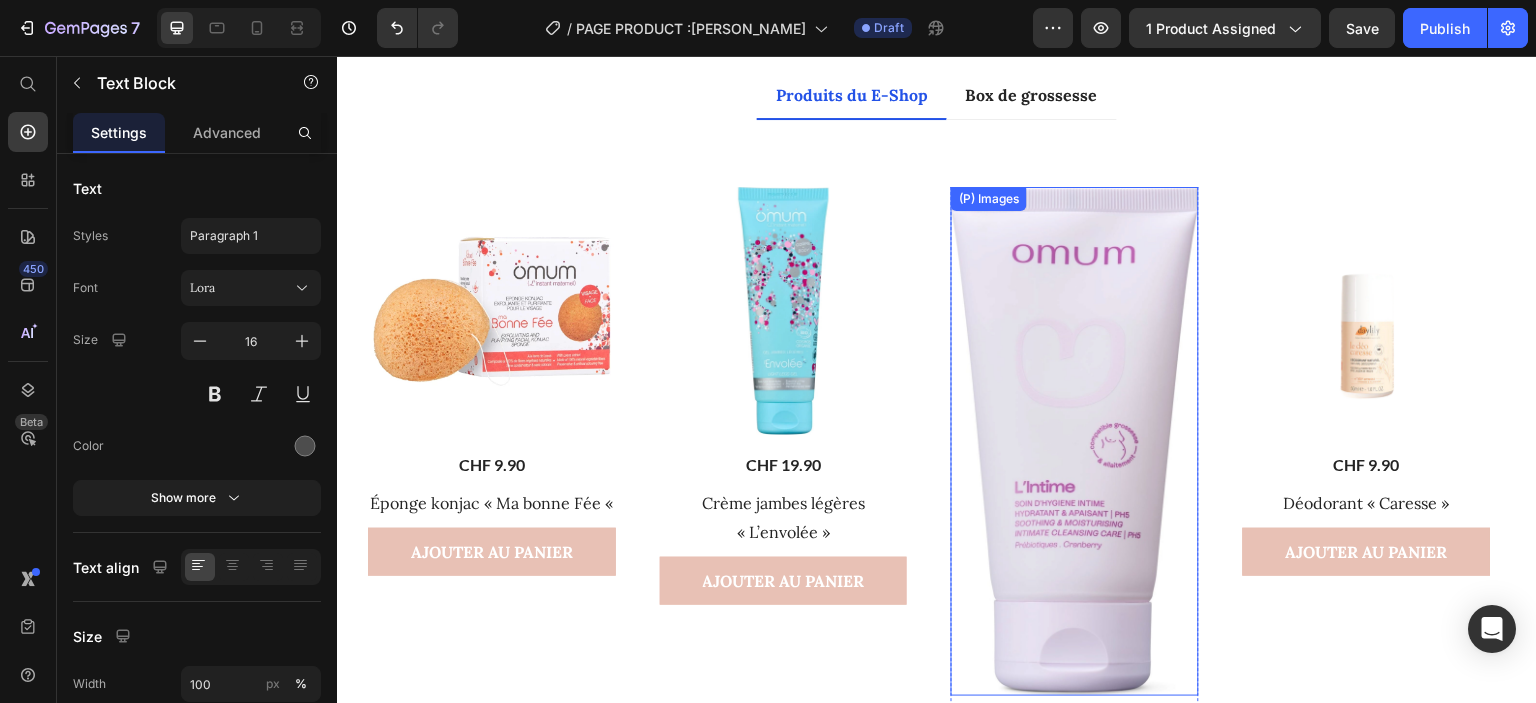 click at bounding box center [1075, 441] 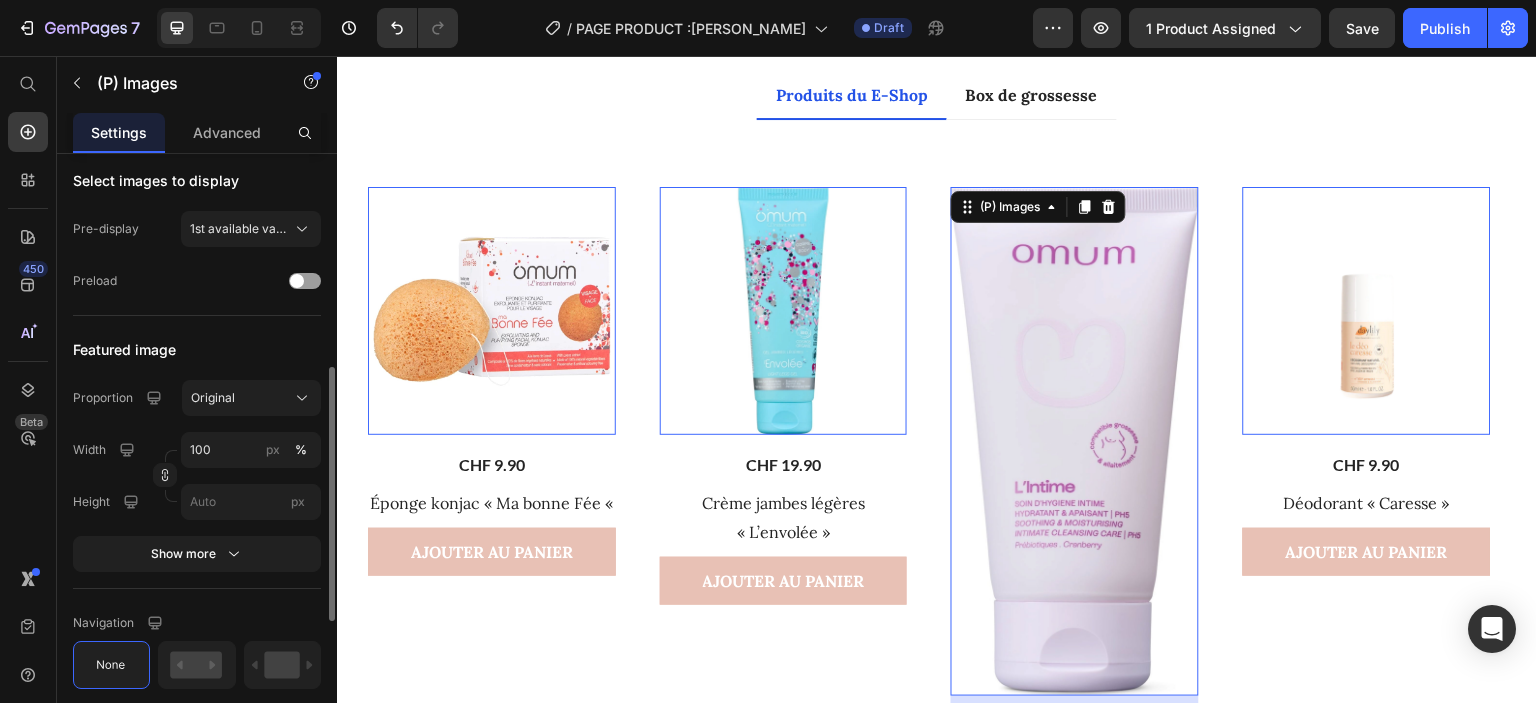 scroll, scrollTop: 500, scrollLeft: 0, axis: vertical 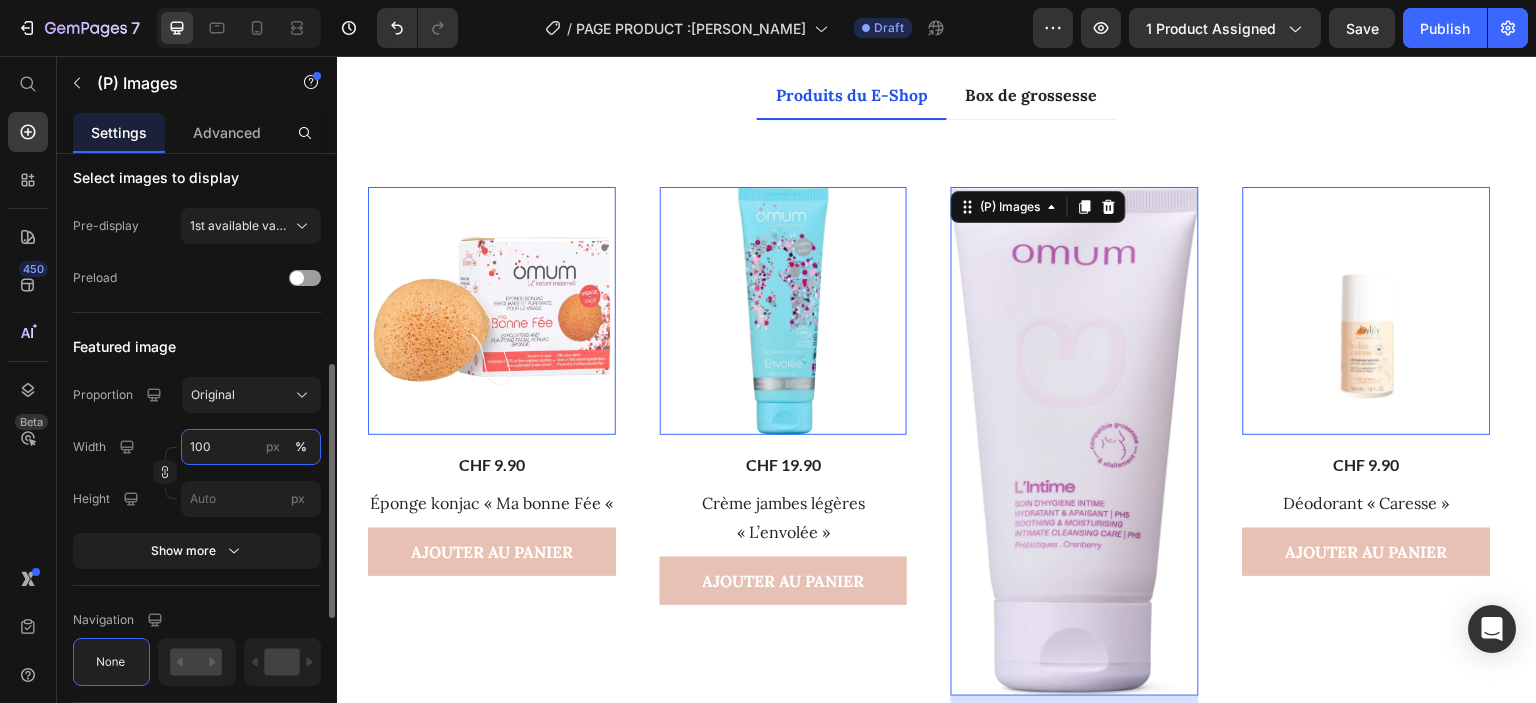 click on "100" at bounding box center (251, 447) 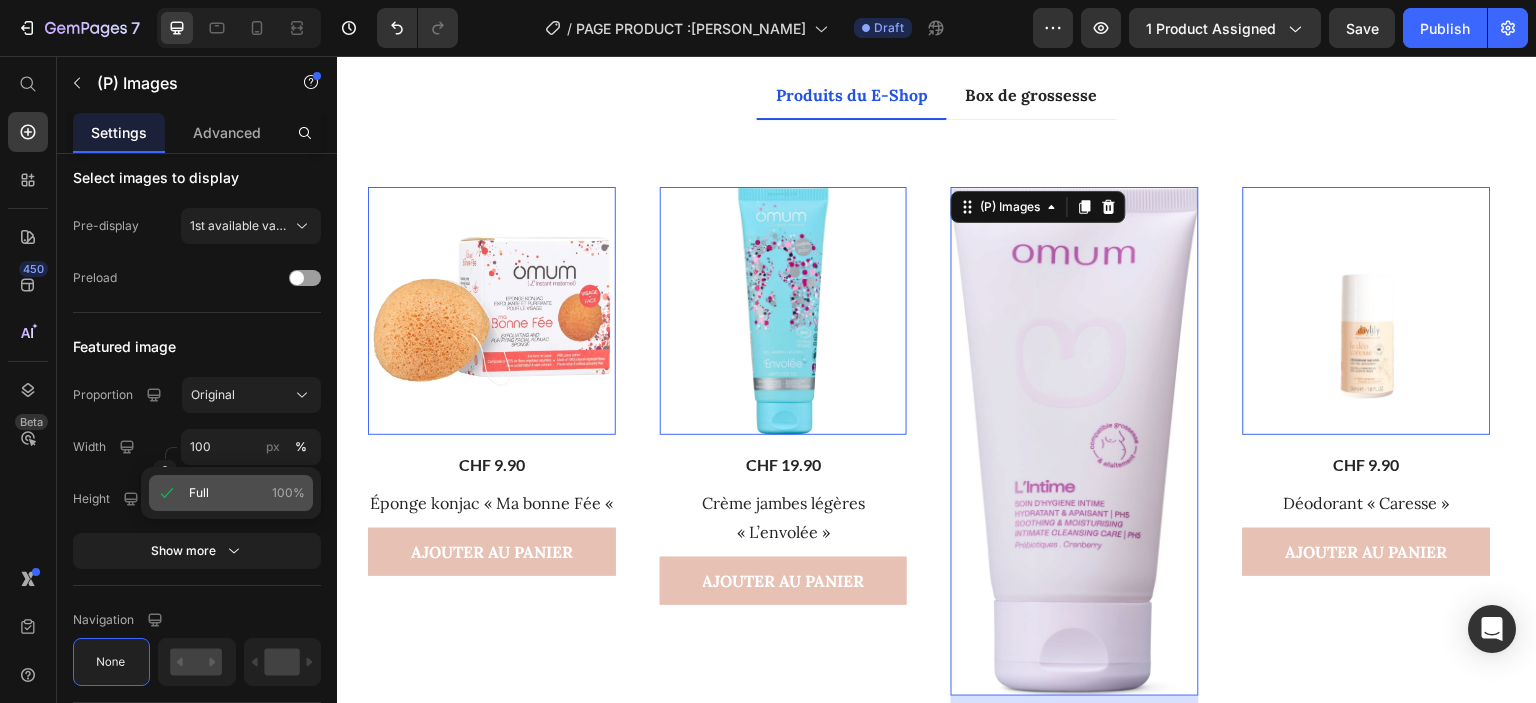 click on "Full 100%" 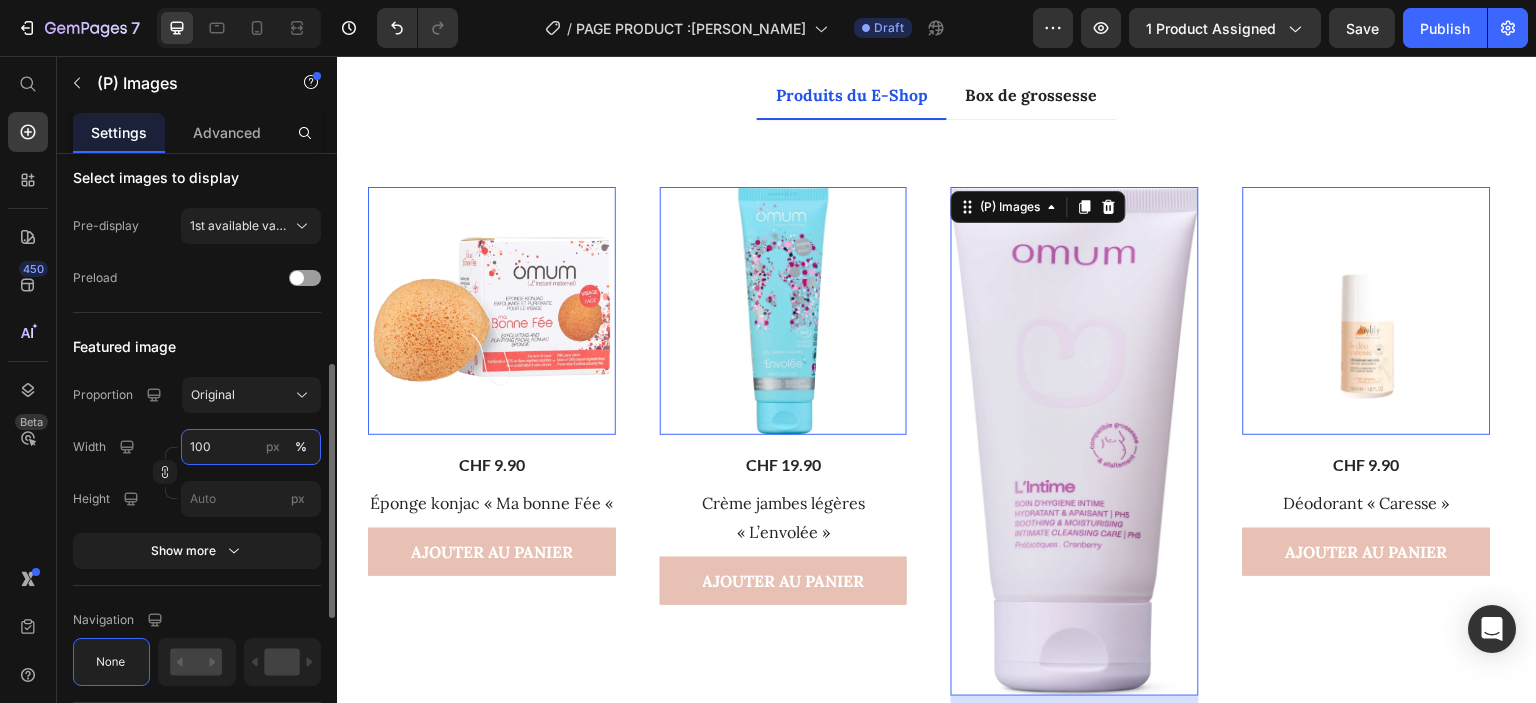 click on "100" at bounding box center (251, 447) 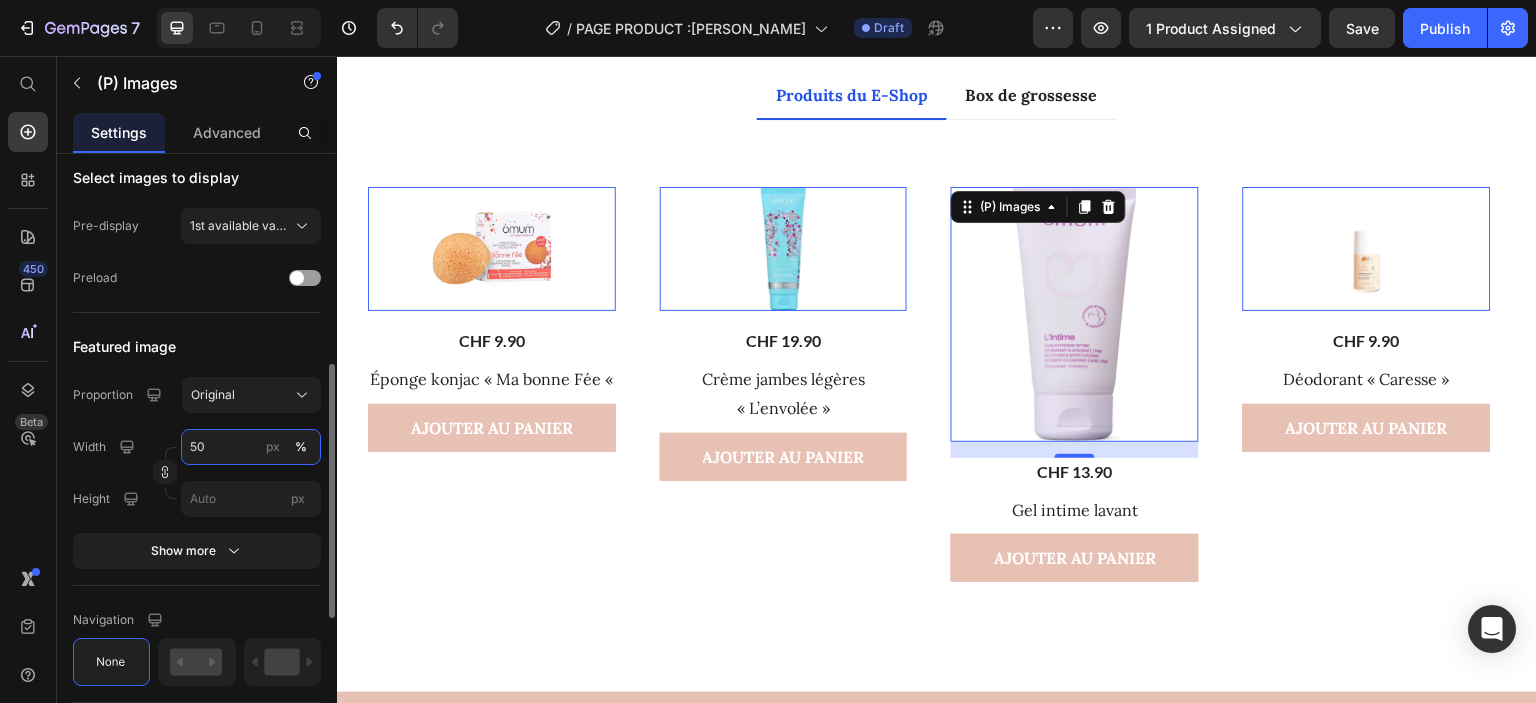 type on "5" 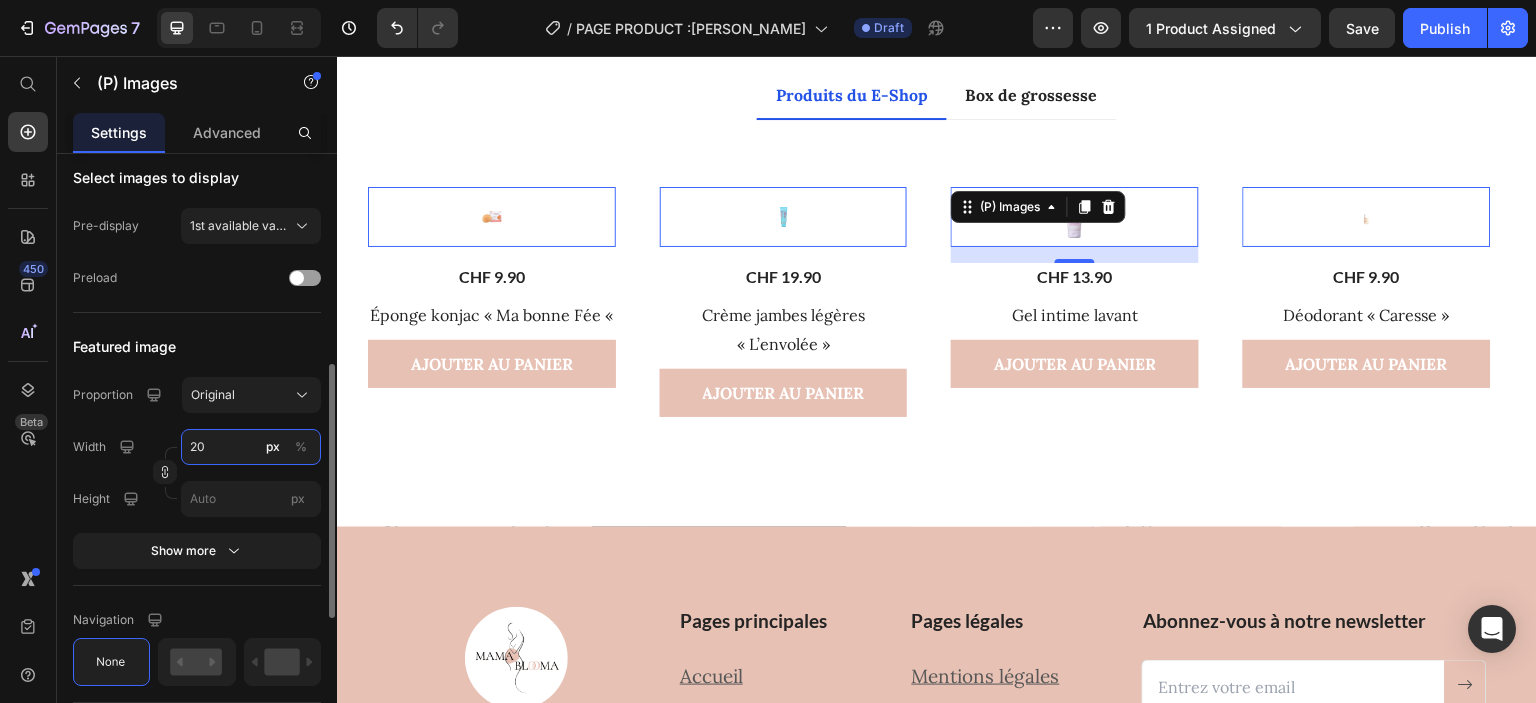 type on "2" 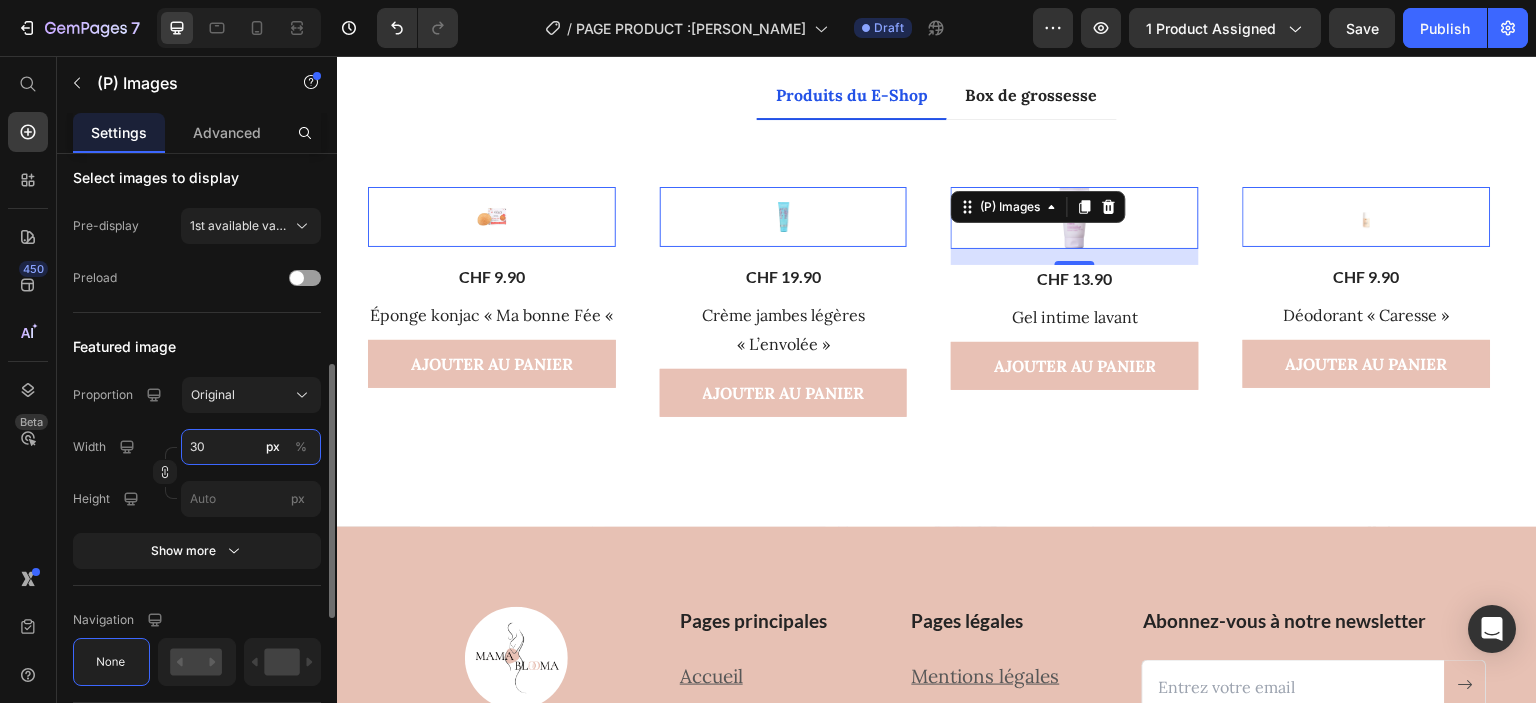 type on "3" 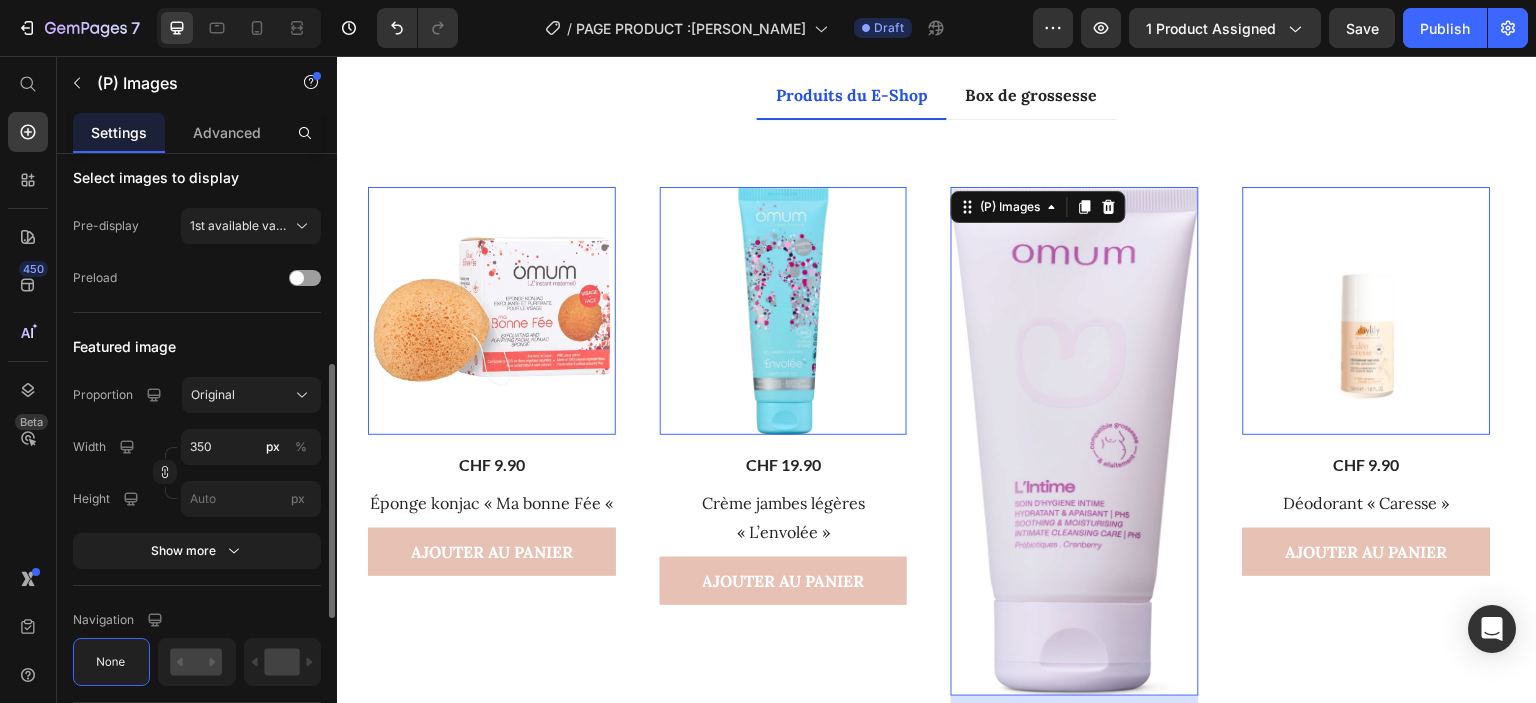 click on "Featured image" at bounding box center [197, 347] 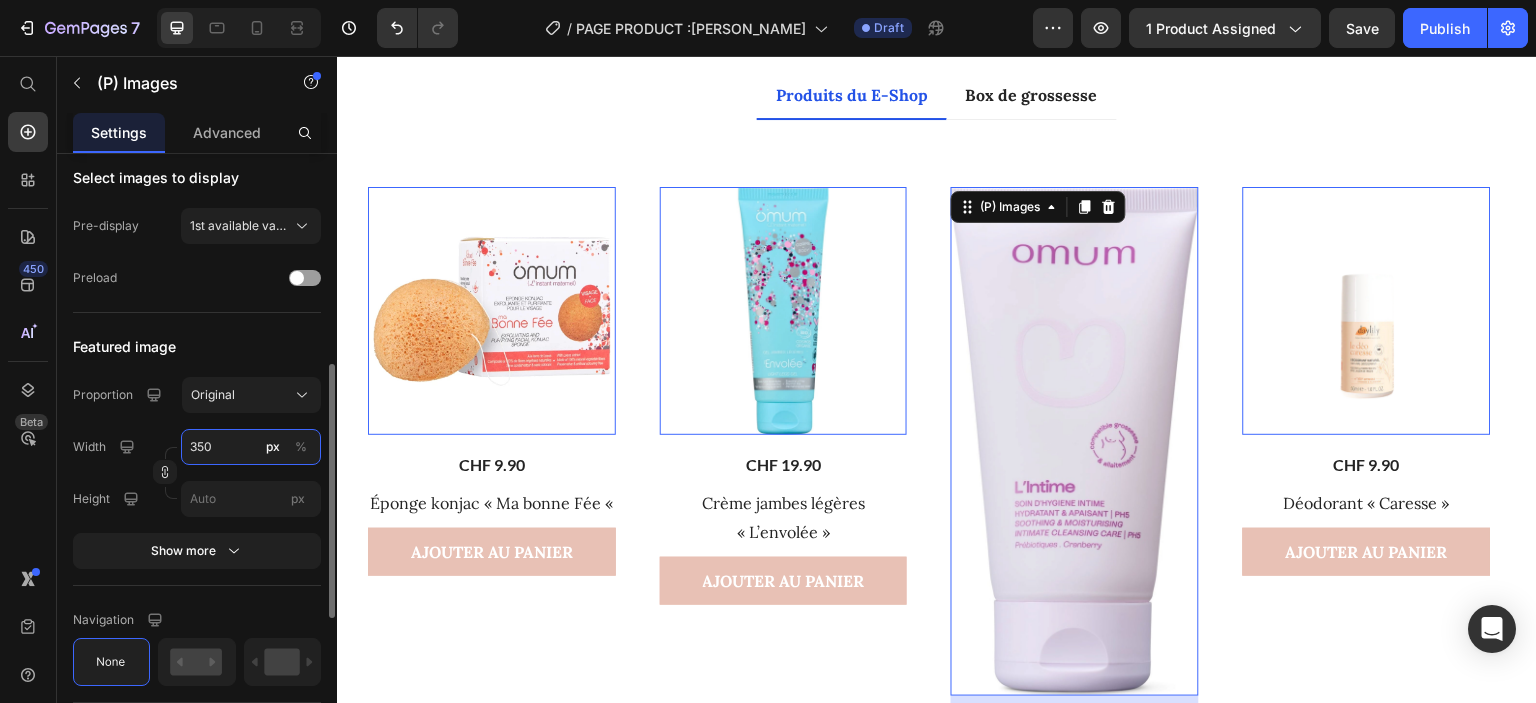 click on "350" at bounding box center [251, 447] 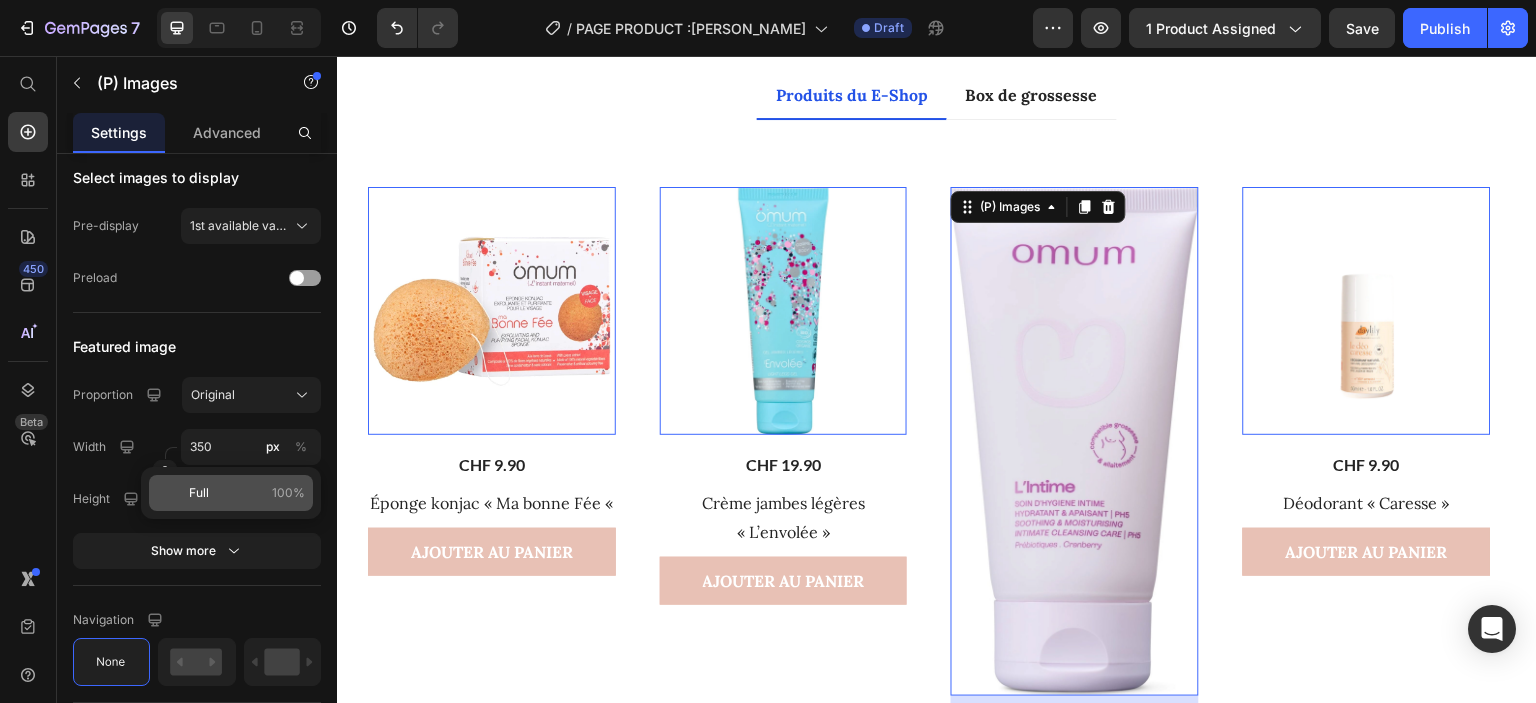 click on "Full 100%" 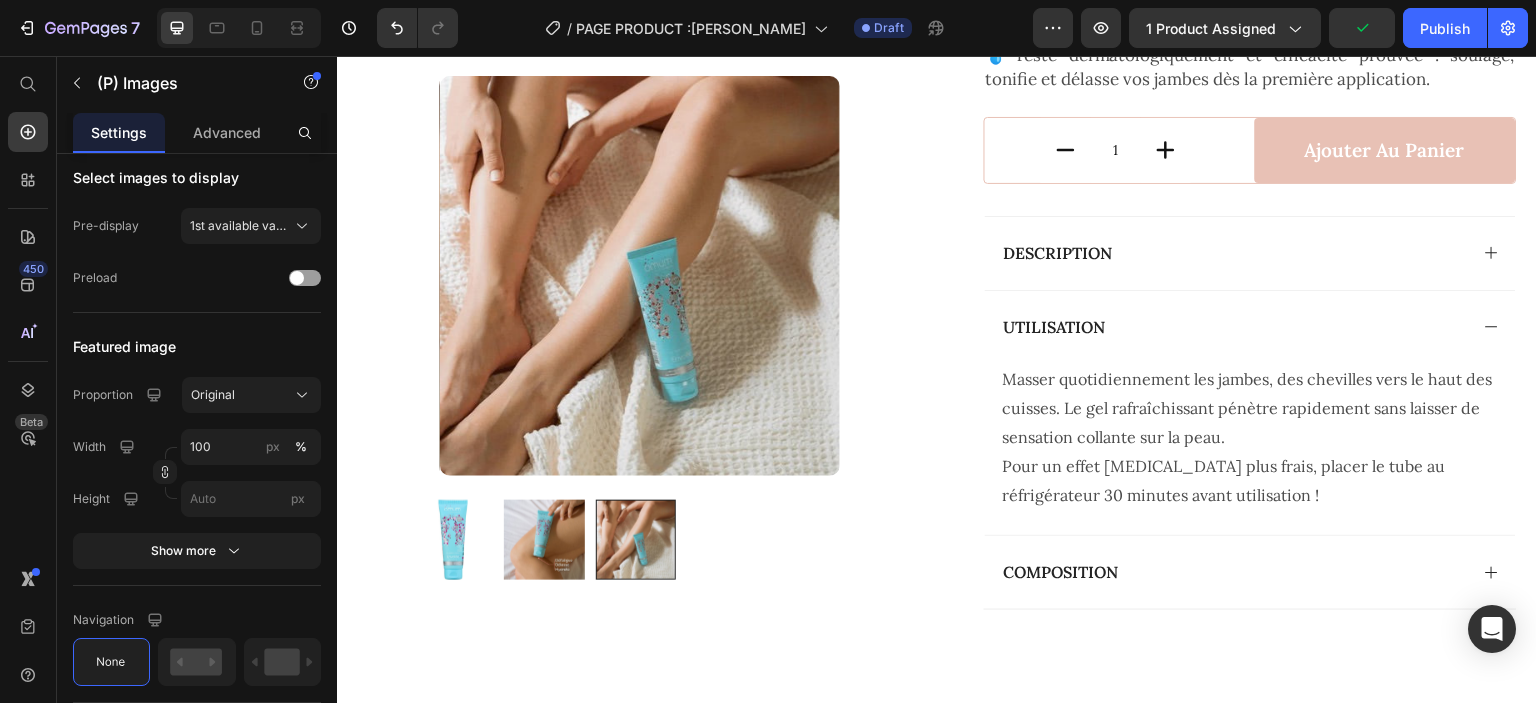 scroll, scrollTop: 0, scrollLeft: 0, axis: both 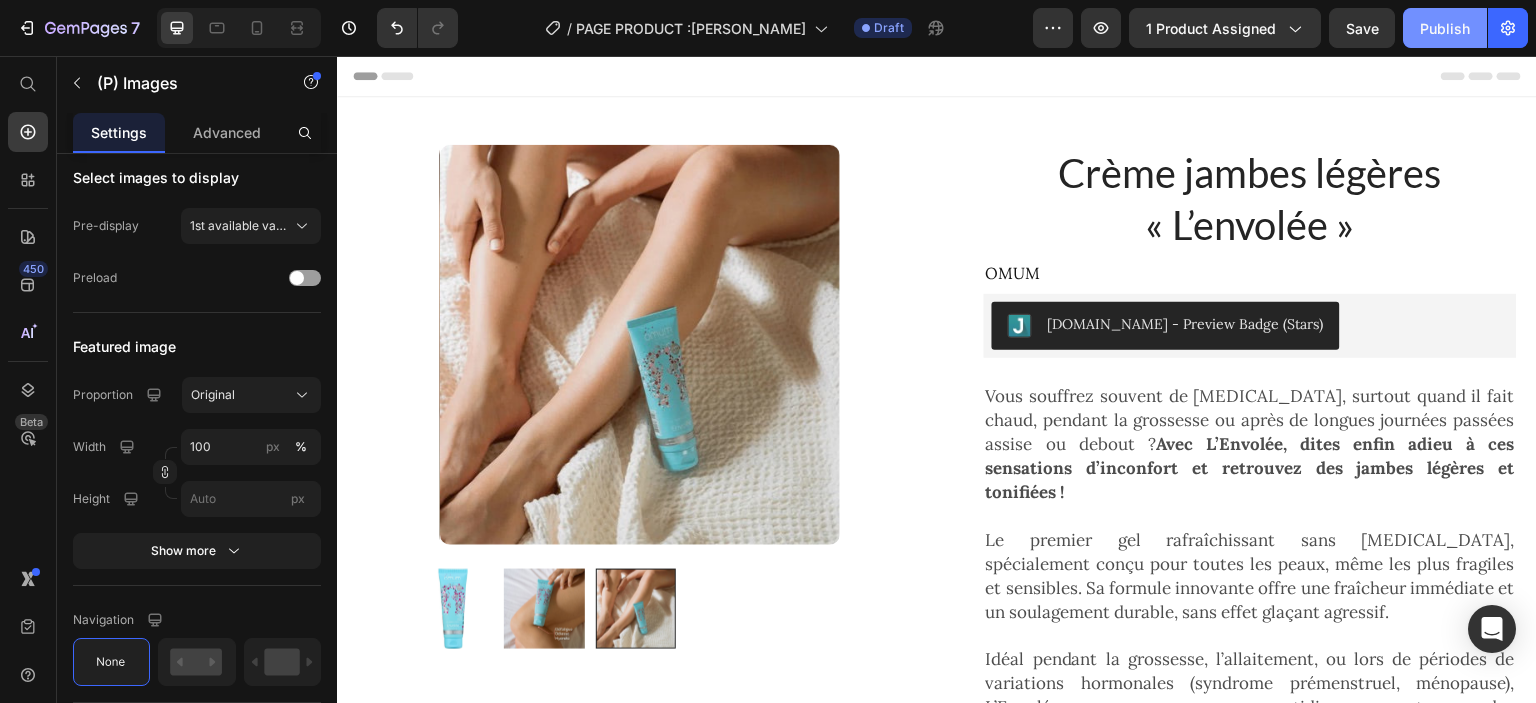 click on "Publish" at bounding box center (1445, 28) 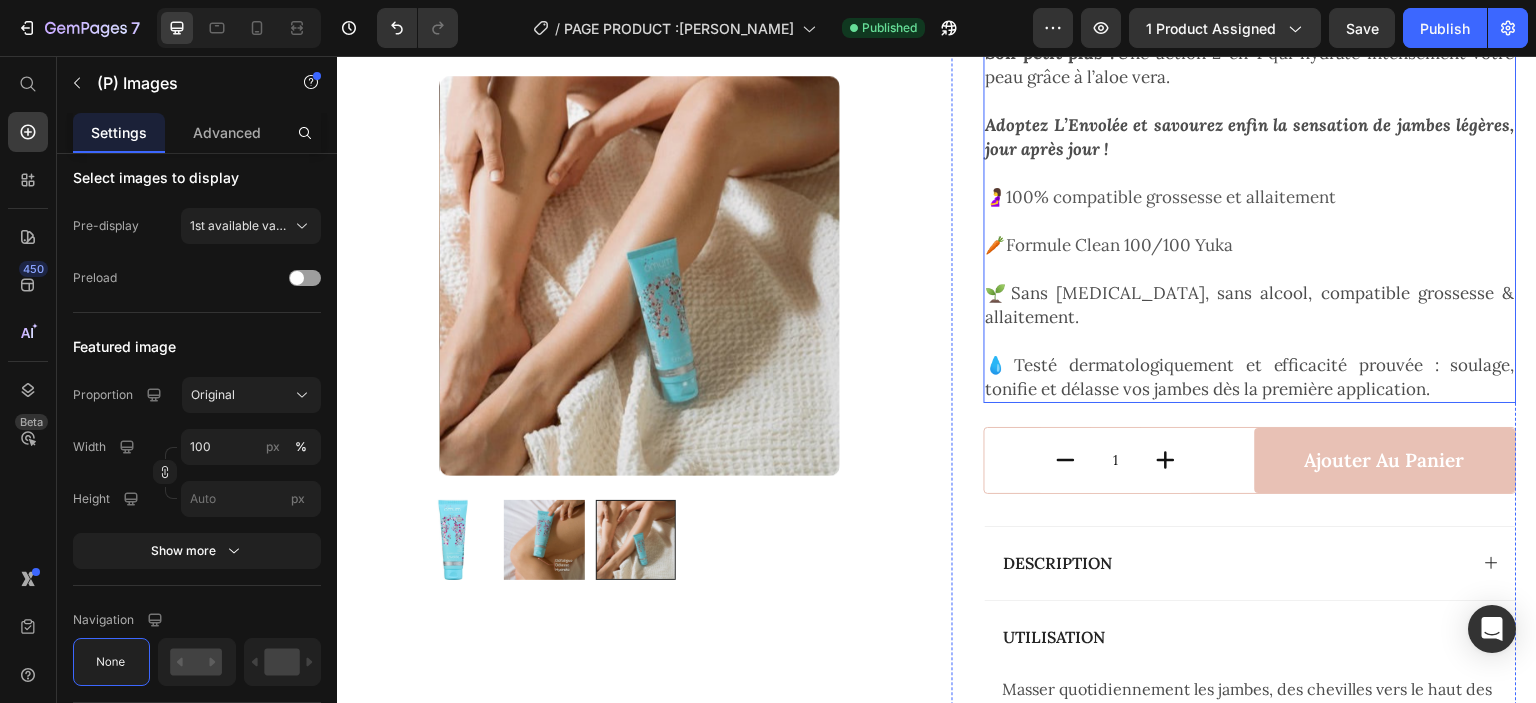 scroll, scrollTop: 792, scrollLeft: 0, axis: vertical 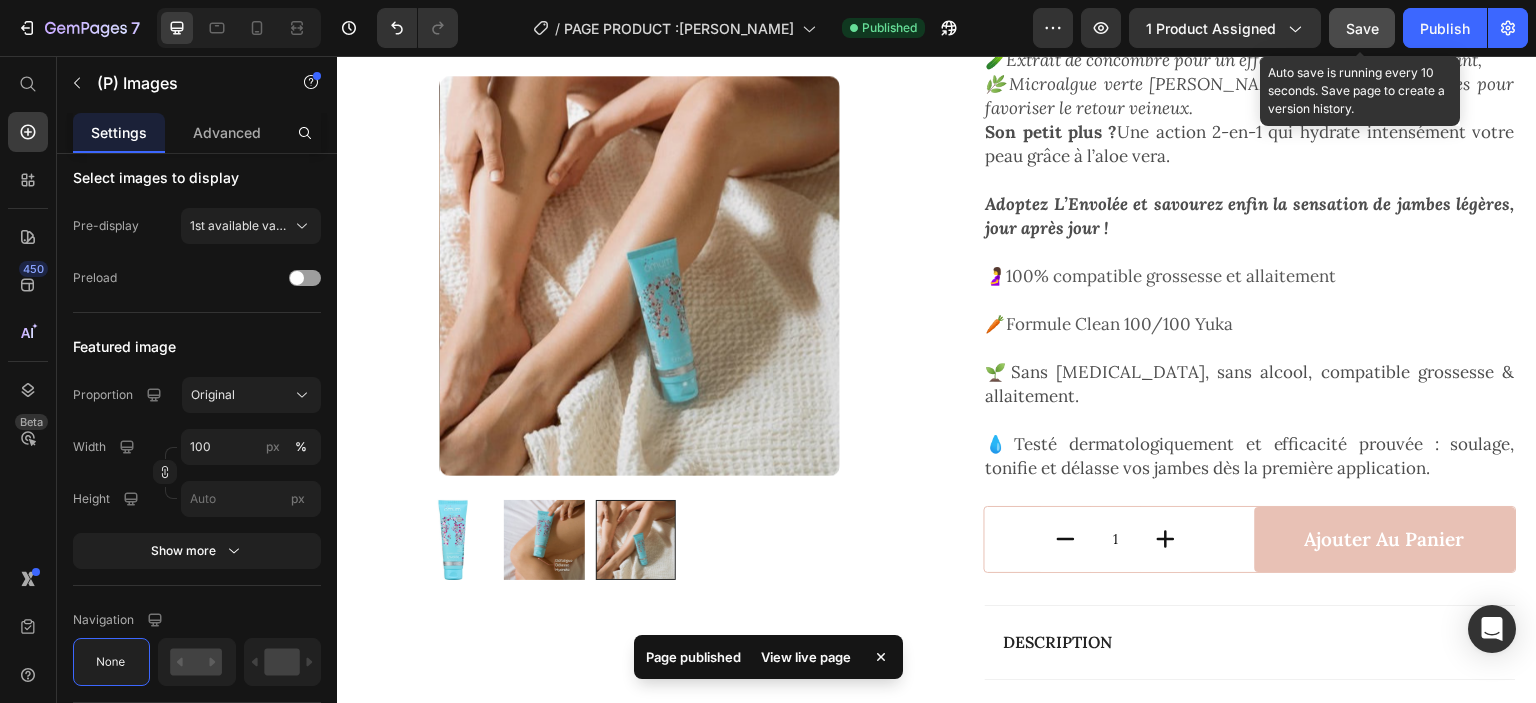click on "Save" at bounding box center (1362, 28) 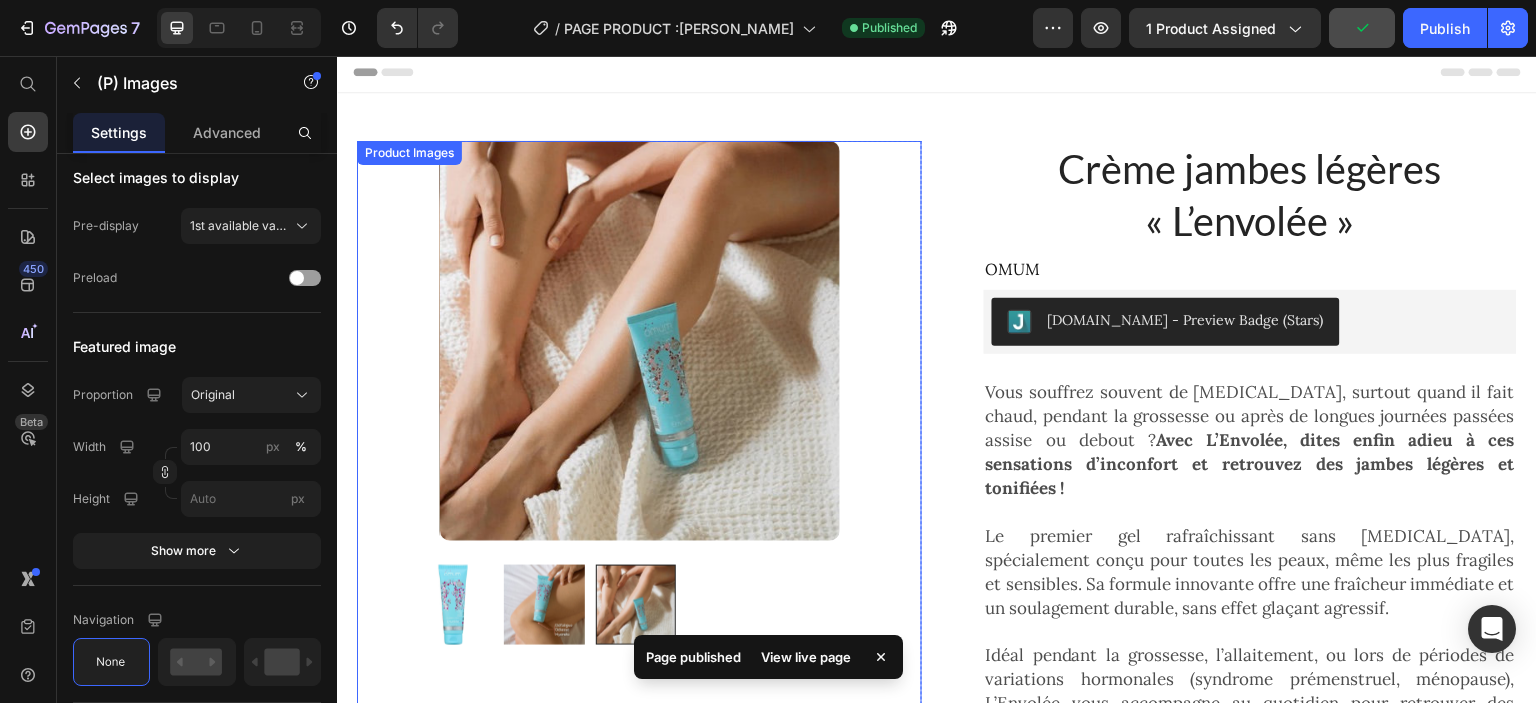 scroll, scrollTop: 0, scrollLeft: 0, axis: both 